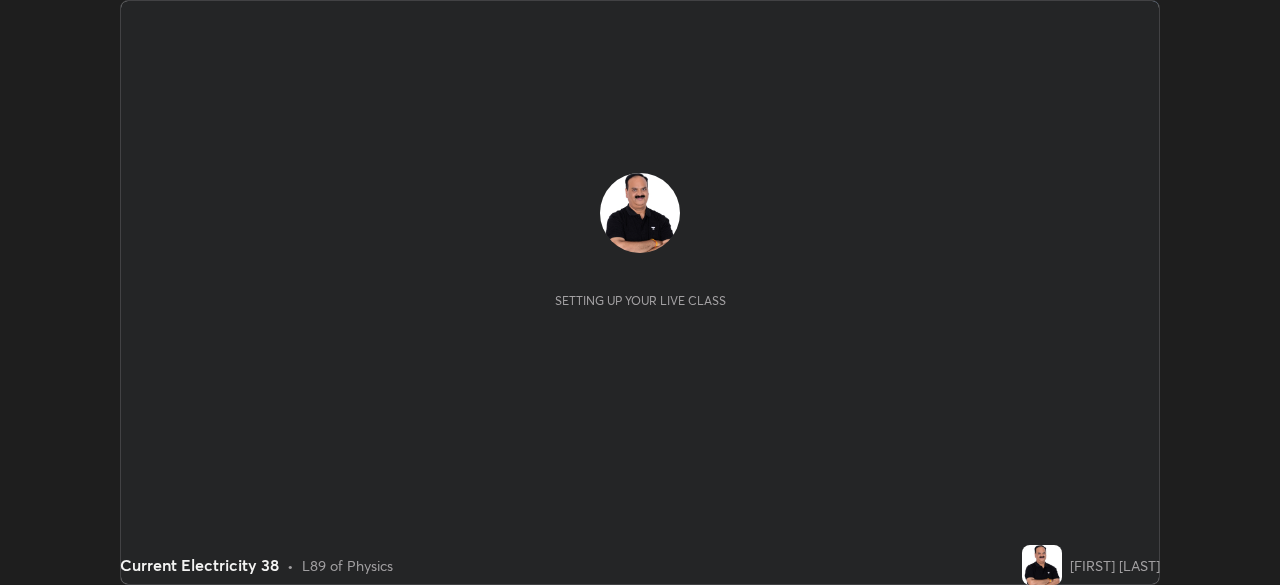 scroll, scrollTop: 0, scrollLeft: 0, axis: both 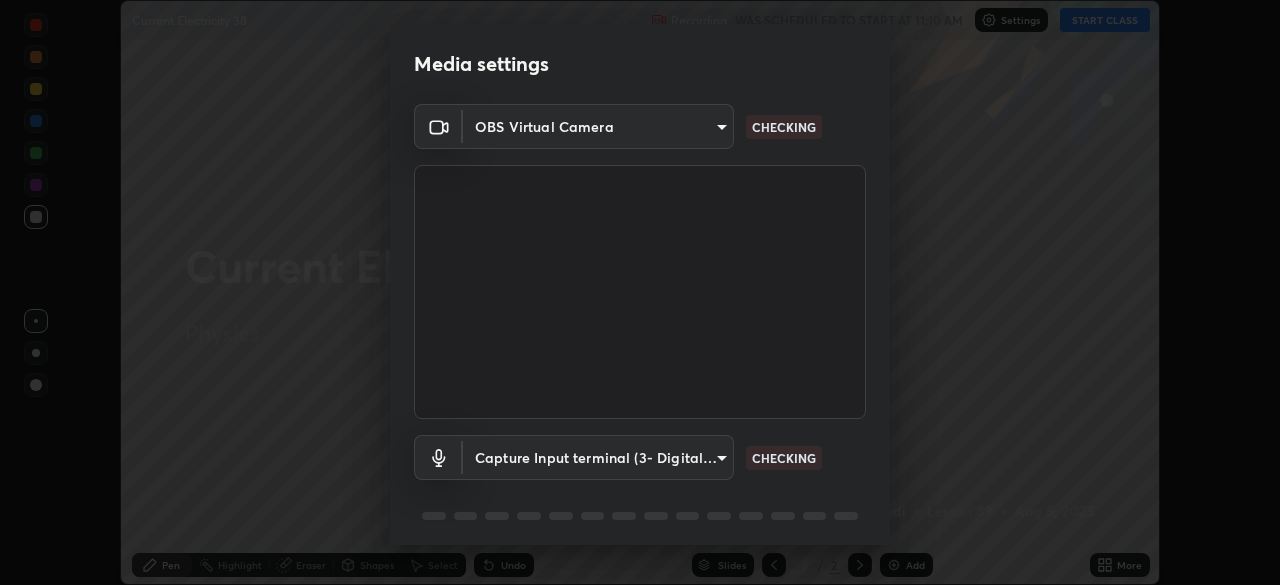 type on "cf4cade584ede8fb560bca5df173c6e0c2fab346f0fe5c0e134d57ffae5dbcad" 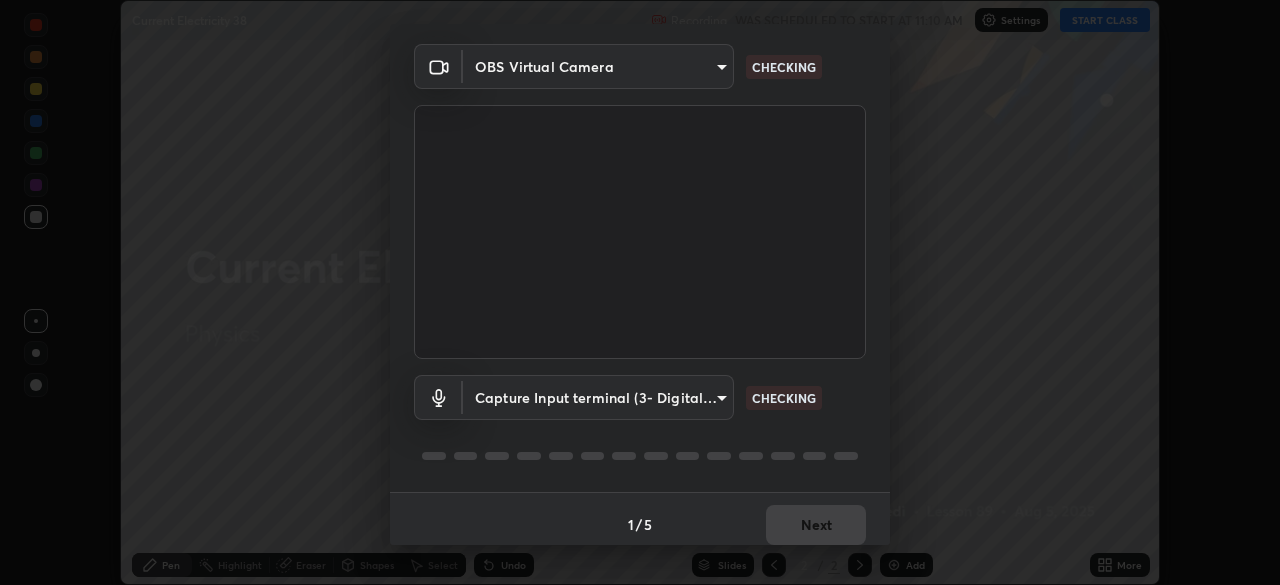 scroll, scrollTop: 71, scrollLeft: 0, axis: vertical 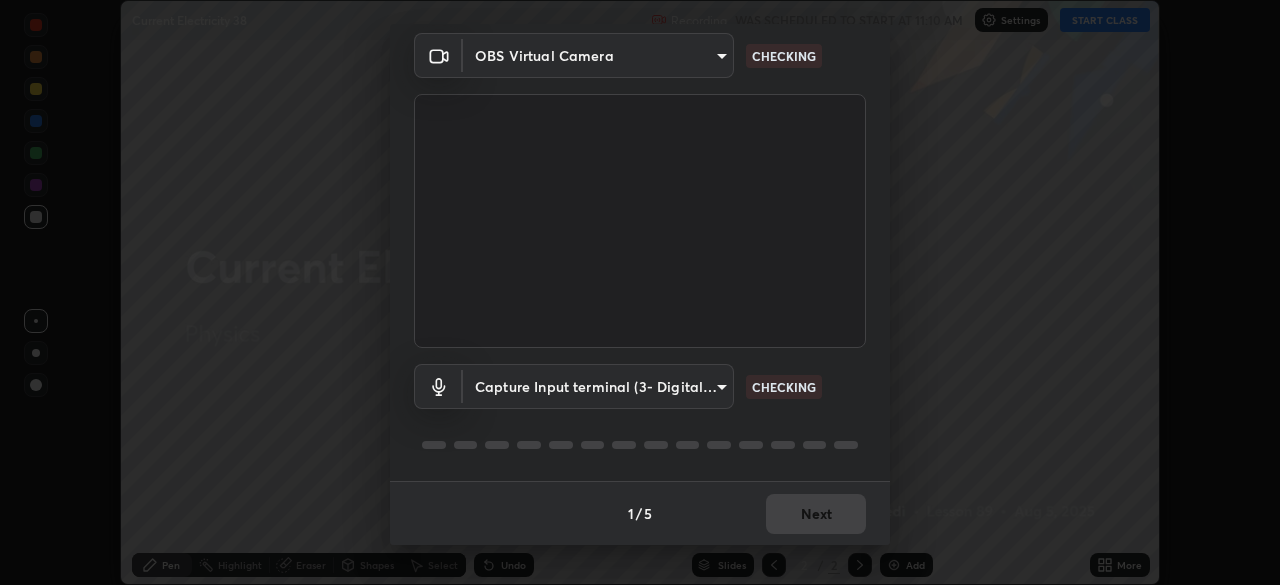 click on "Erase all Current Electricity 38 Recording WAS SCHEDULED TO START AT  11:10 AM Settings START CLASS Setting up your live class Current Electricity 38 • L89 of Physics Brijesh Kumar Chaturvedi Pen Highlight Eraser Shapes Select Undo Slides 2 / 2 Add More No doubts shared Encourage your learners to ask a doubt for better clarity Report an issue Reason for reporting Buffering Chat not working Audio - Video sync issue Educator video quality low ​ Attach an image Report Media settings OBS Virtual Camera cf4cade584ede8fb560bca5df173c6e0c2fab346f0fe5c0e134d57ffae5dbcad CHECKING Capture Input terminal (3- Digital Array MIC) (2207:0019) 72d0cd85da8fe4e44f23b4295a4ef30269c3d261f7c7c4d1fdbf7558ea730ded CHECKING 1 / 5 Next" at bounding box center [640, 292] 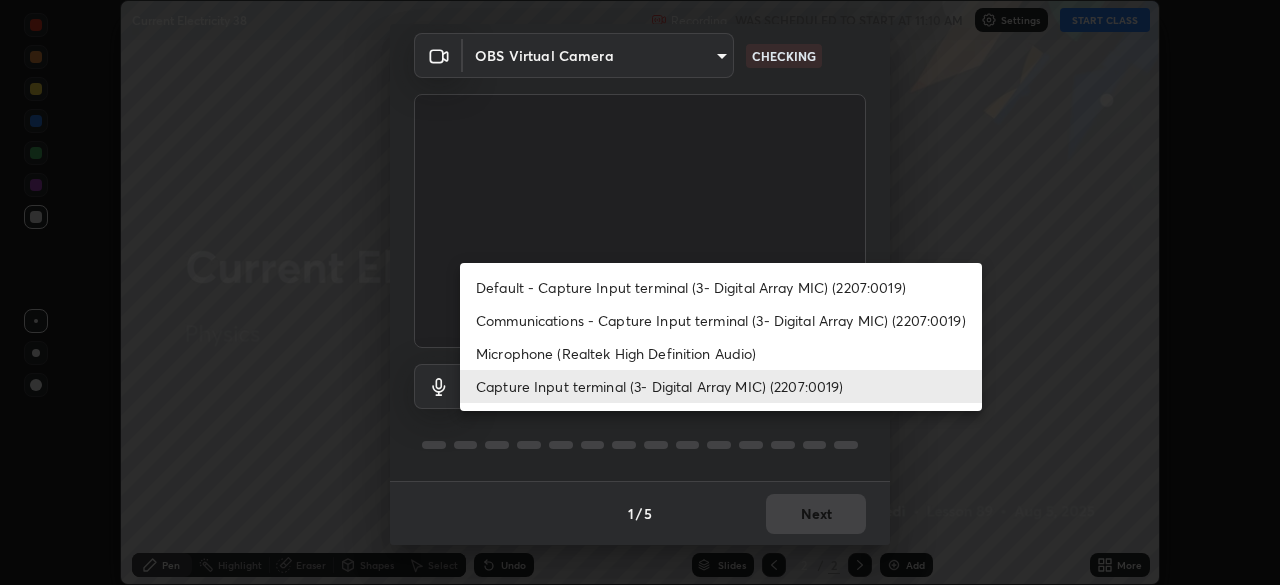 click on "Microphone (Realtek High Definition Audio)" at bounding box center [721, 353] 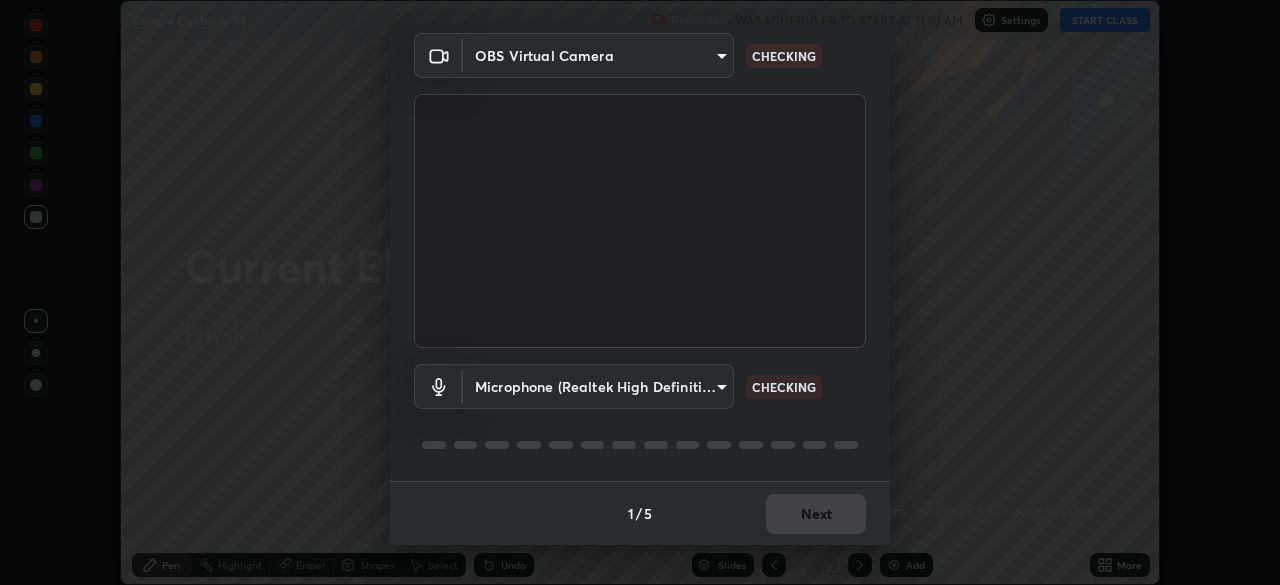 type on "2c7ce03bf44361b7ba6d686ec062d0a68e8820996cf89e2862210030541b57e2" 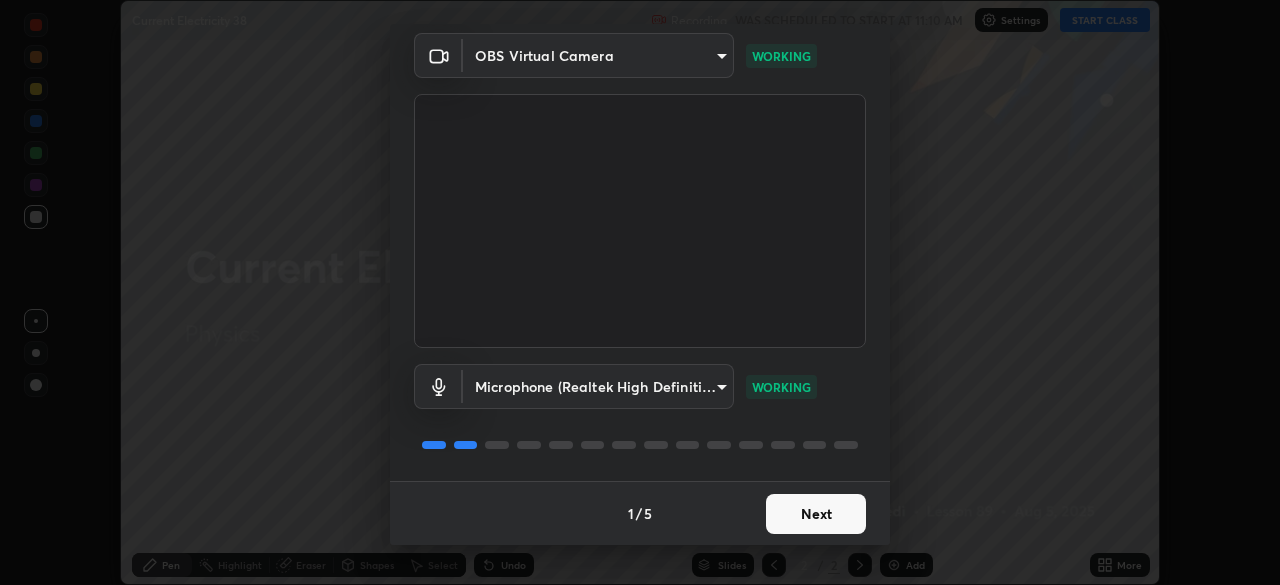 click on "Next" at bounding box center (816, 514) 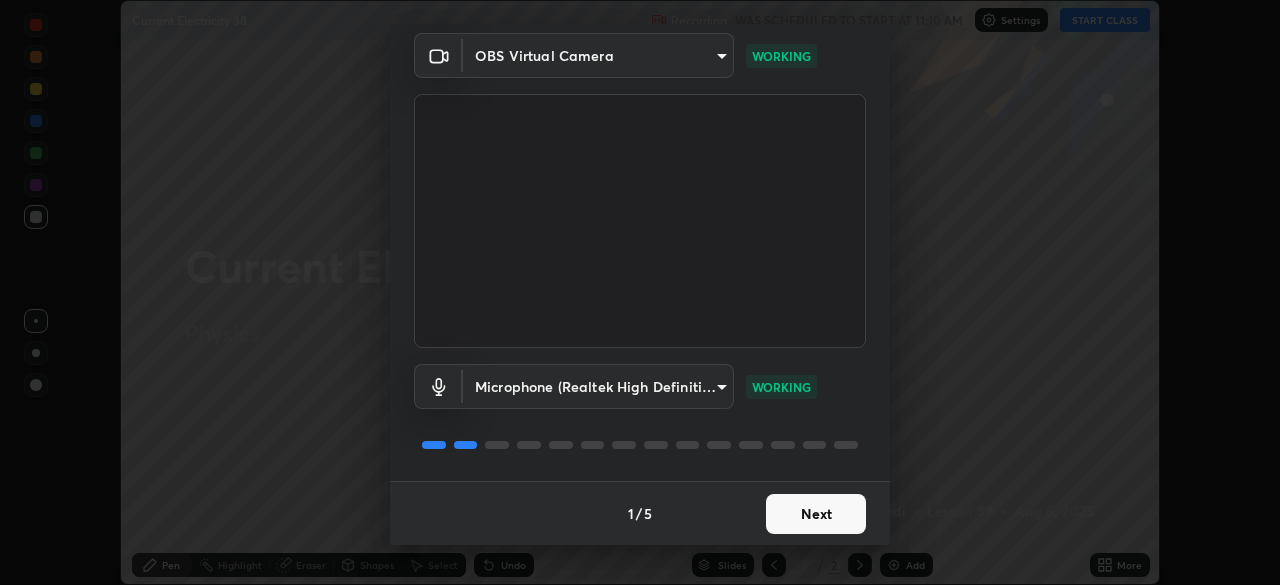 scroll, scrollTop: 0, scrollLeft: 0, axis: both 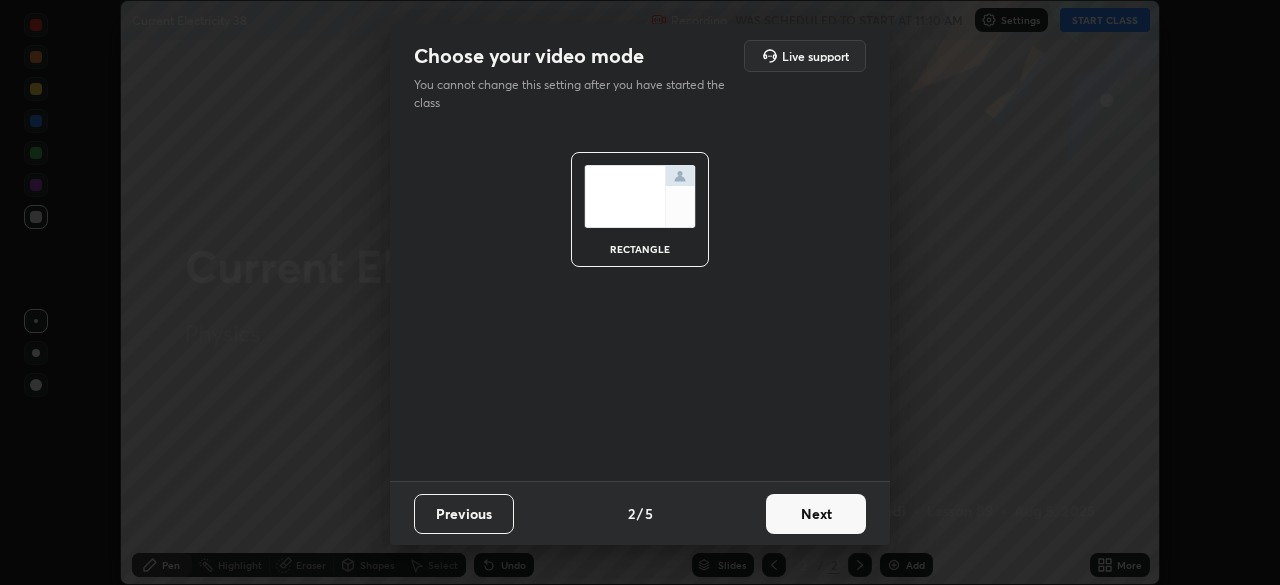 click on "Next" at bounding box center (816, 514) 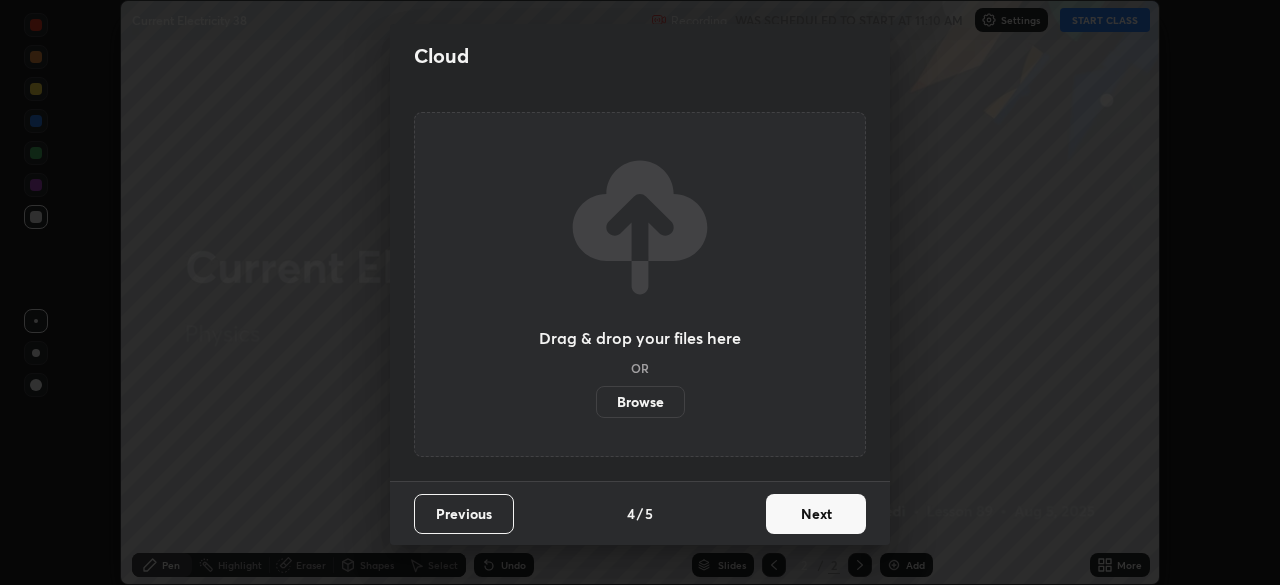 click on "Next" at bounding box center [816, 514] 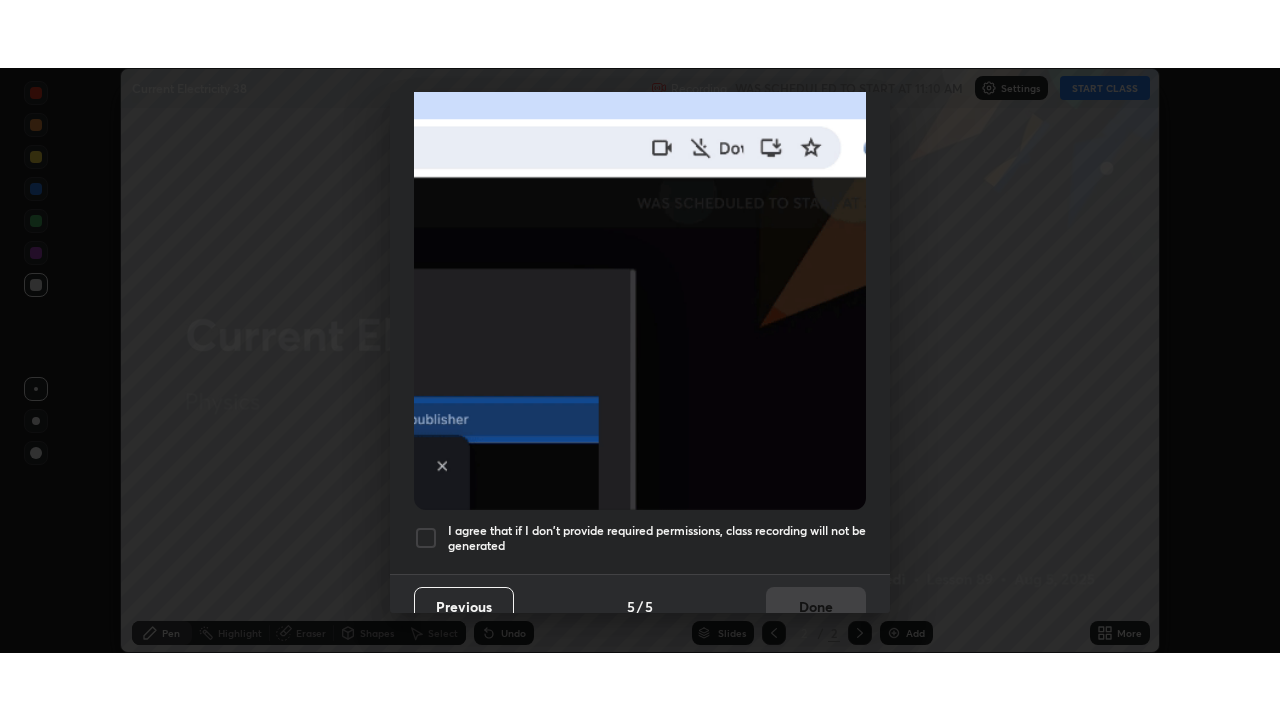 scroll, scrollTop: 479, scrollLeft: 0, axis: vertical 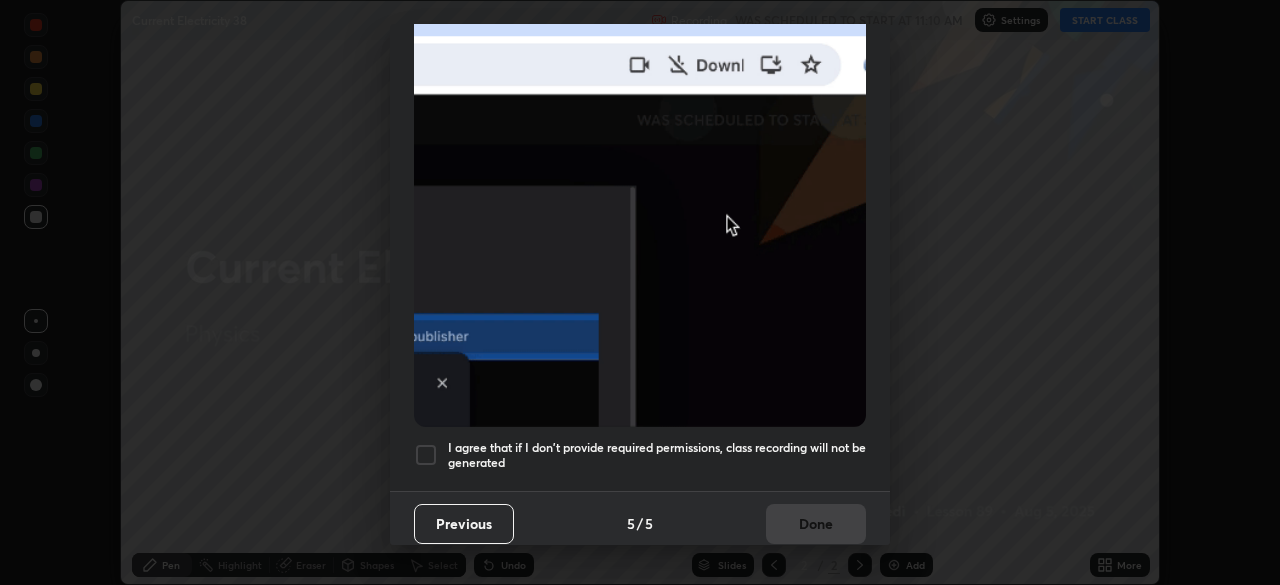 click at bounding box center (426, 455) 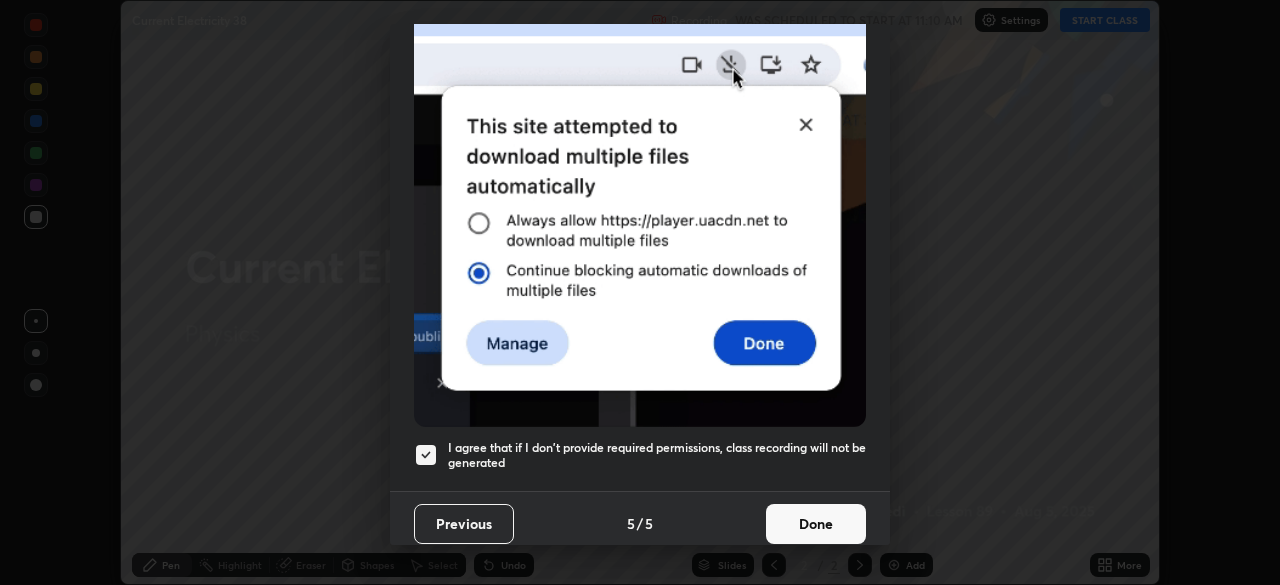 click on "Done" at bounding box center (816, 524) 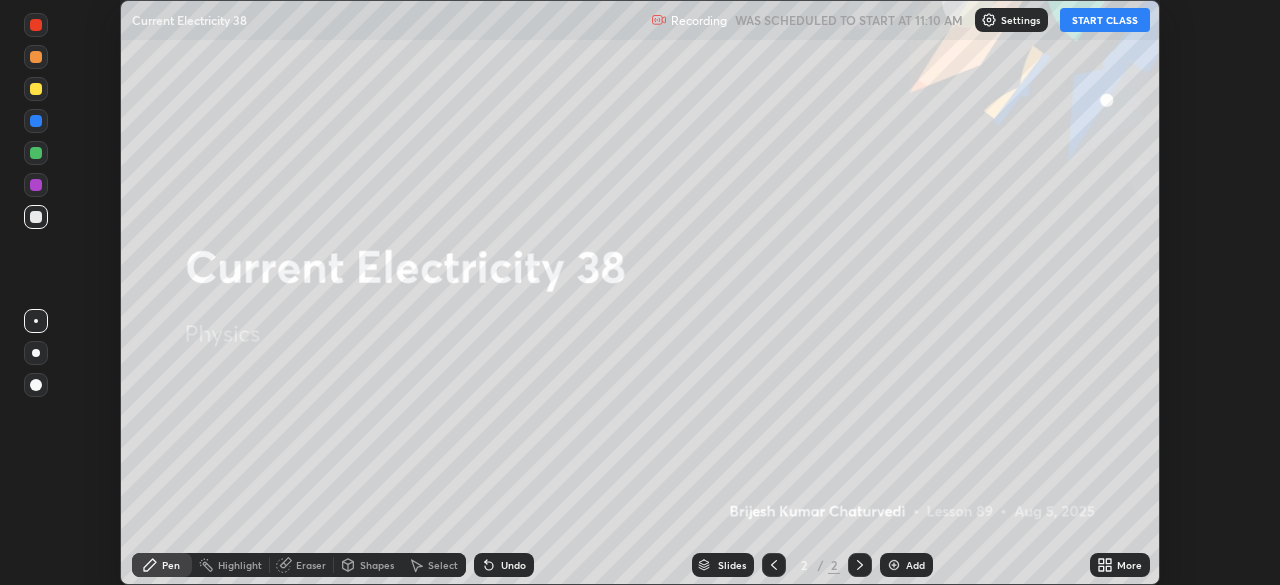 click on "START CLASS" at bounding box center [1105, 20] 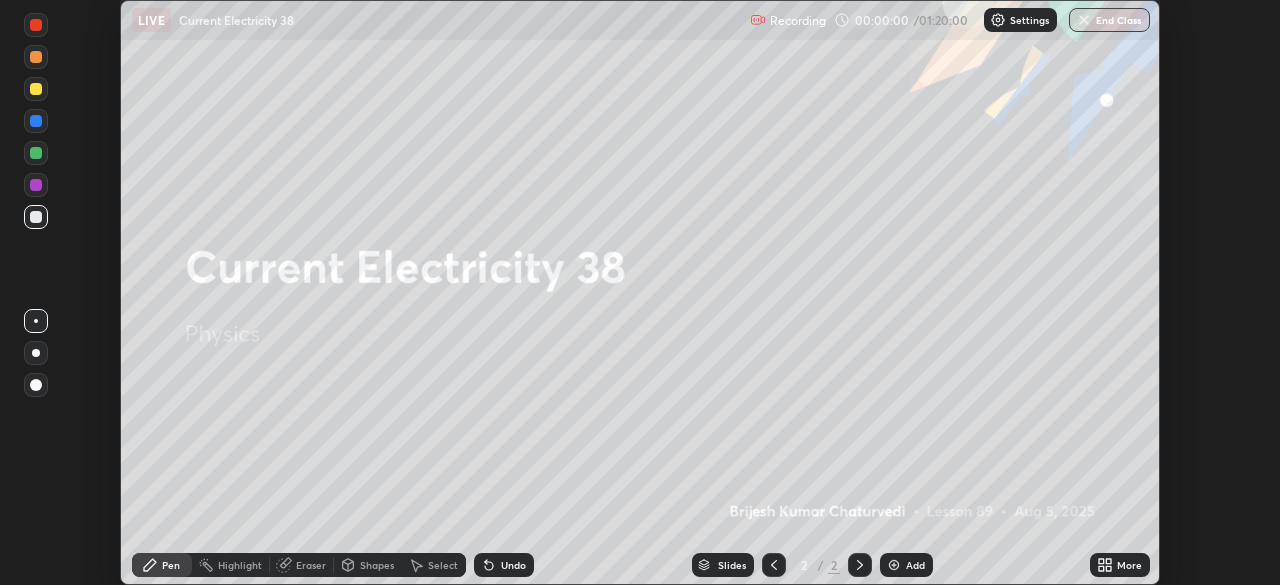 click 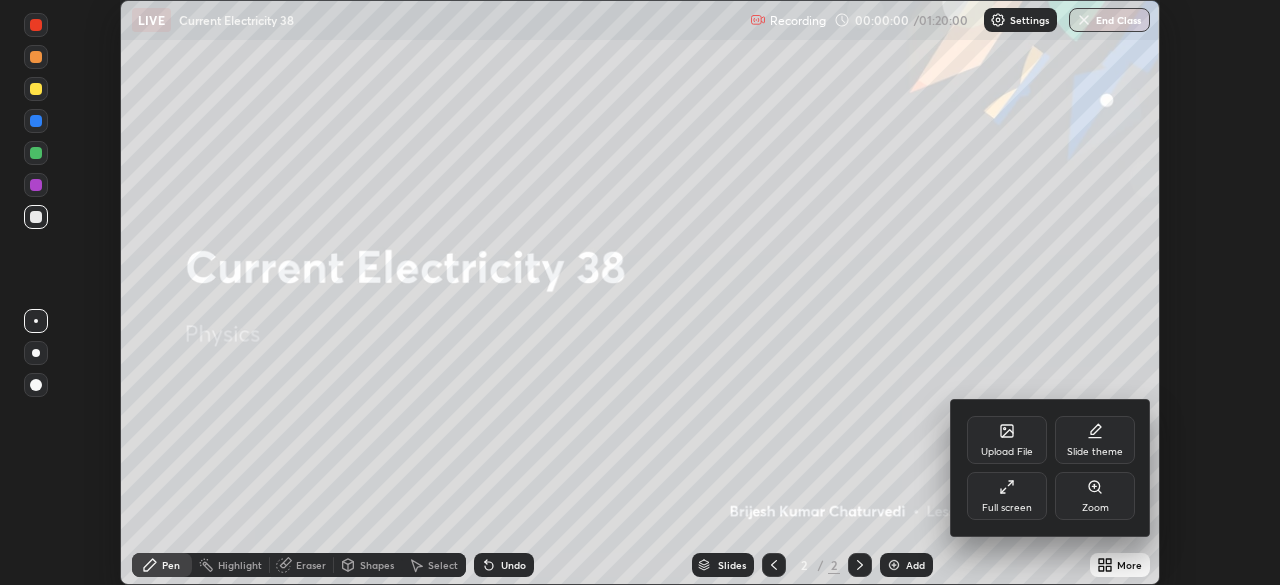 click on "Full screen" at bounding box center [1007, 496] 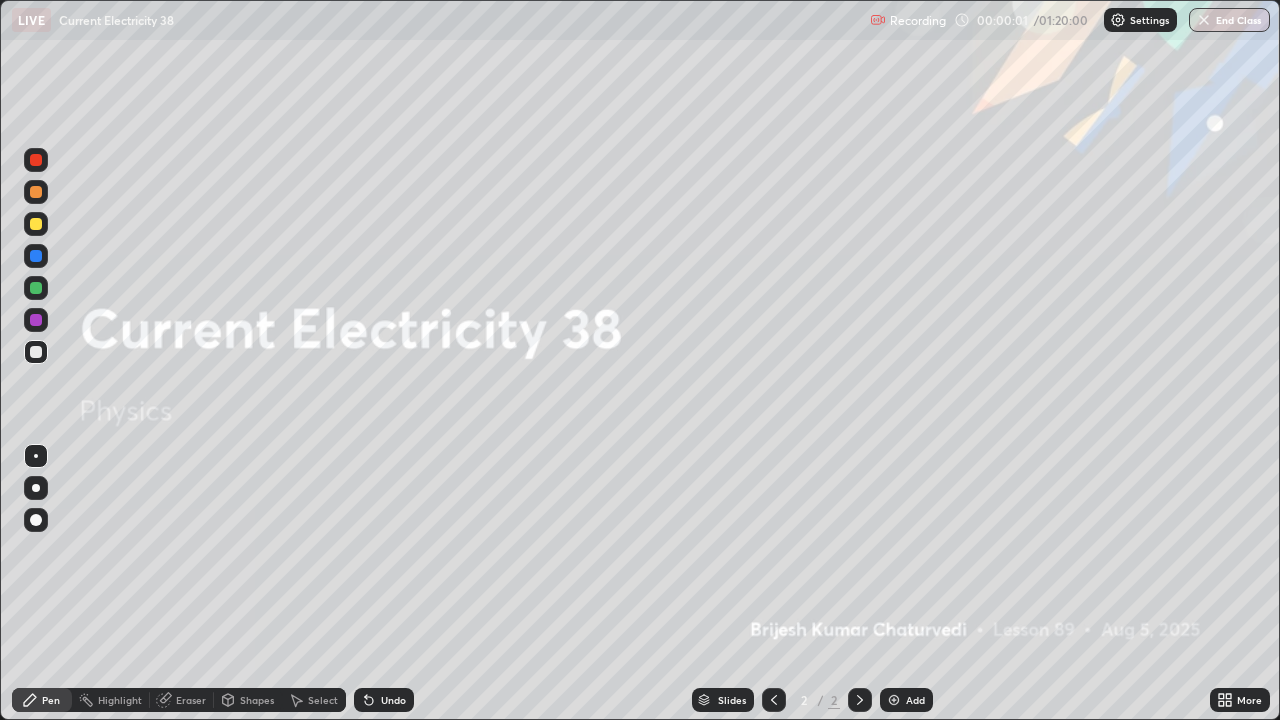 scroll, scrollTop: 99280, scrollLeft: 98720, axis: both 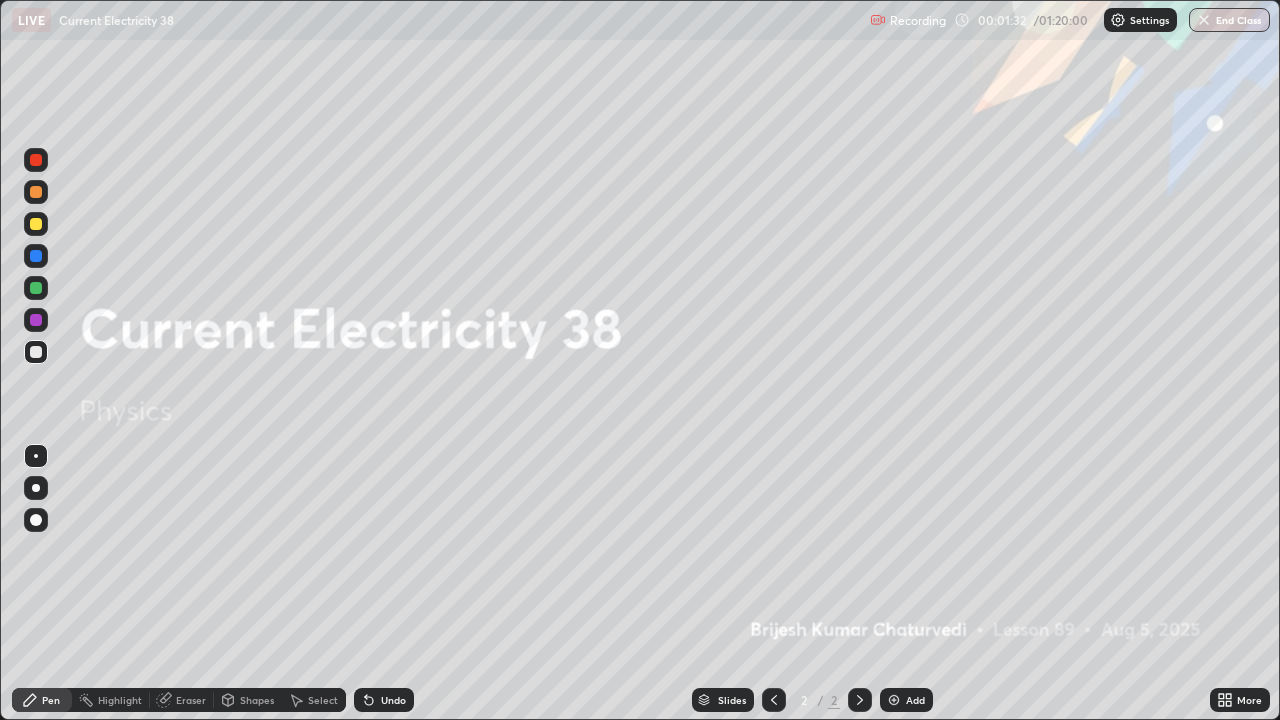 click at bounding box center (894, 700) 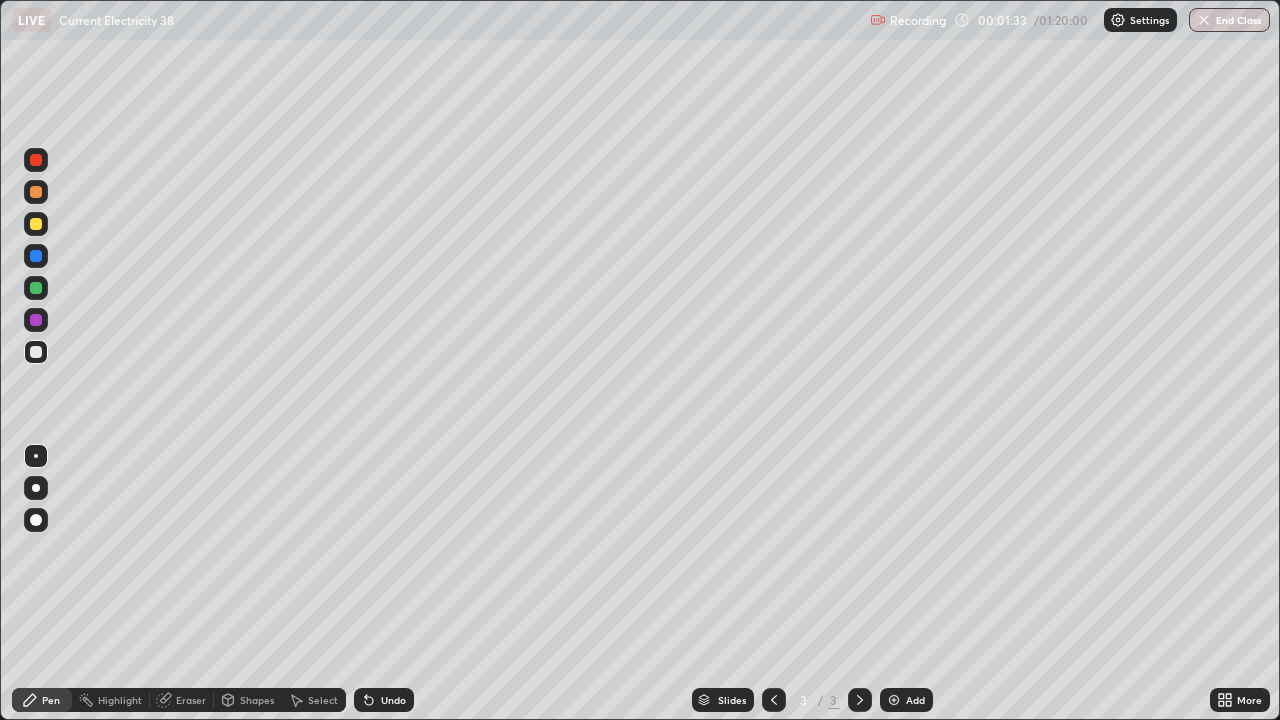 click at bounding box center (36, 224) 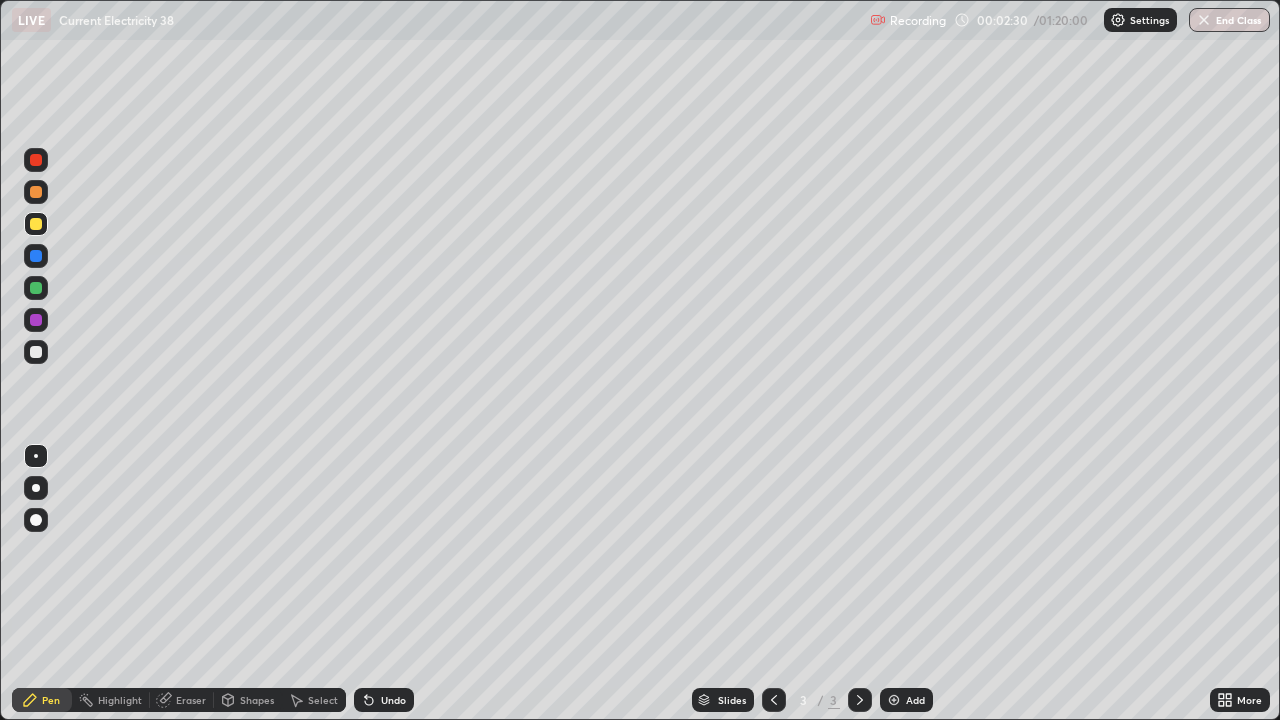 click at bounding box center (36, 224) 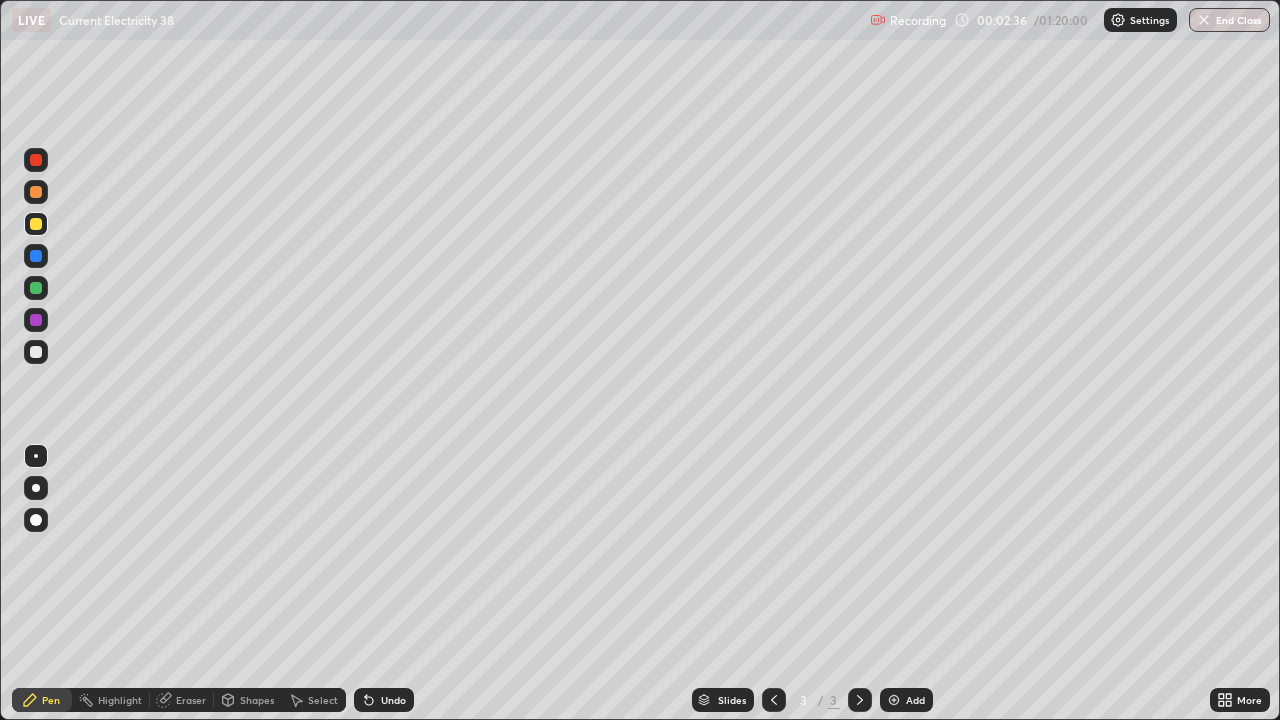 click on "Undo" at bounding box center [393, 700] 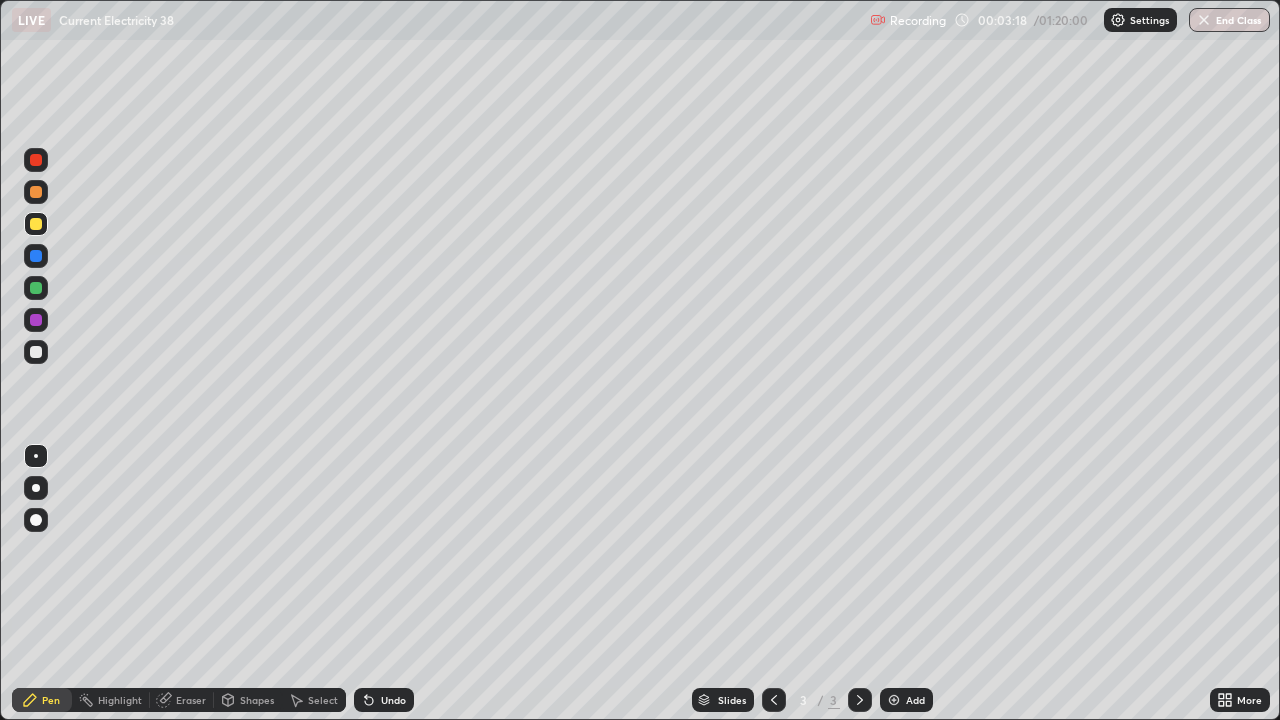 click at bounding box center [36, 352] 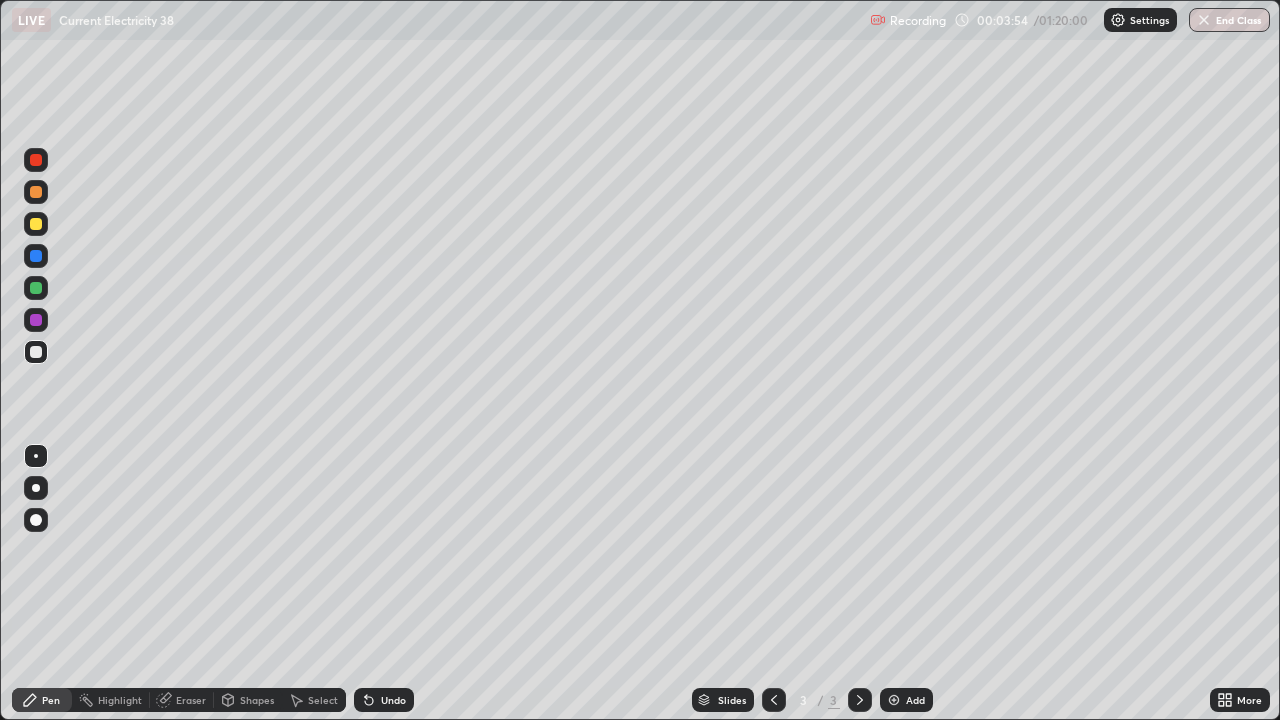 click on "Undo" at bounding box center [393, 700] 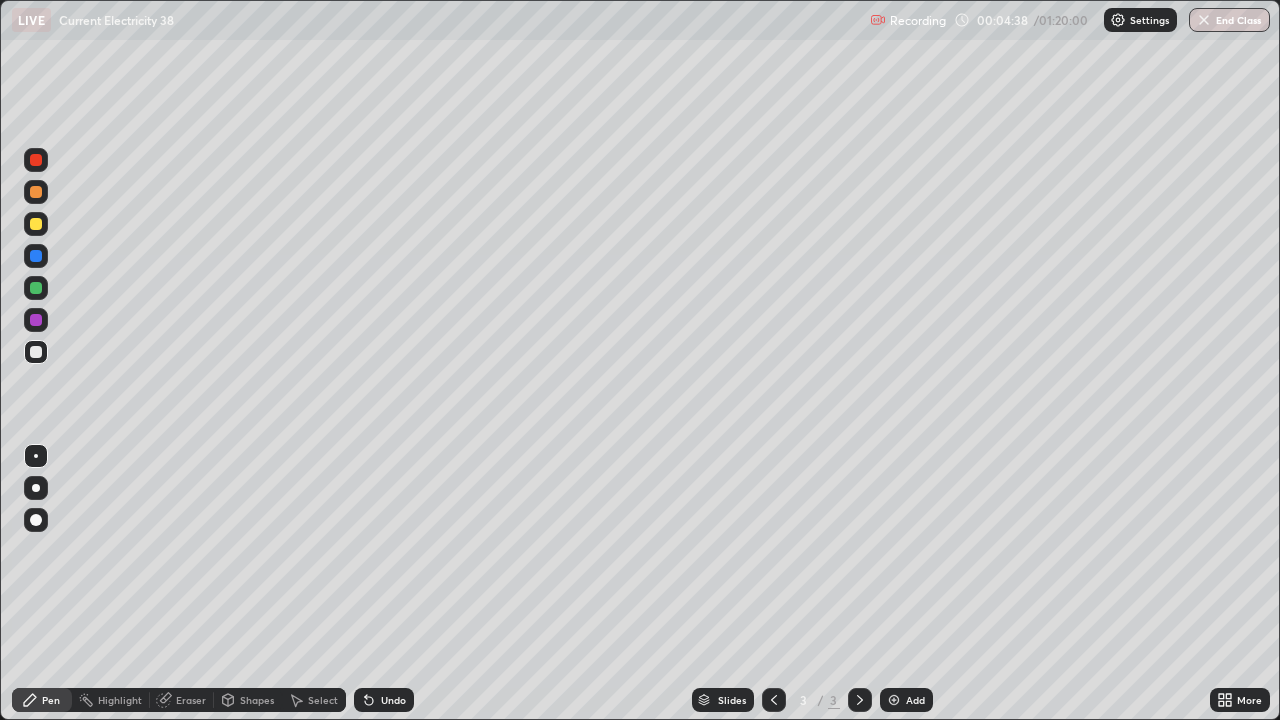 click at bounding box center [36, 192] 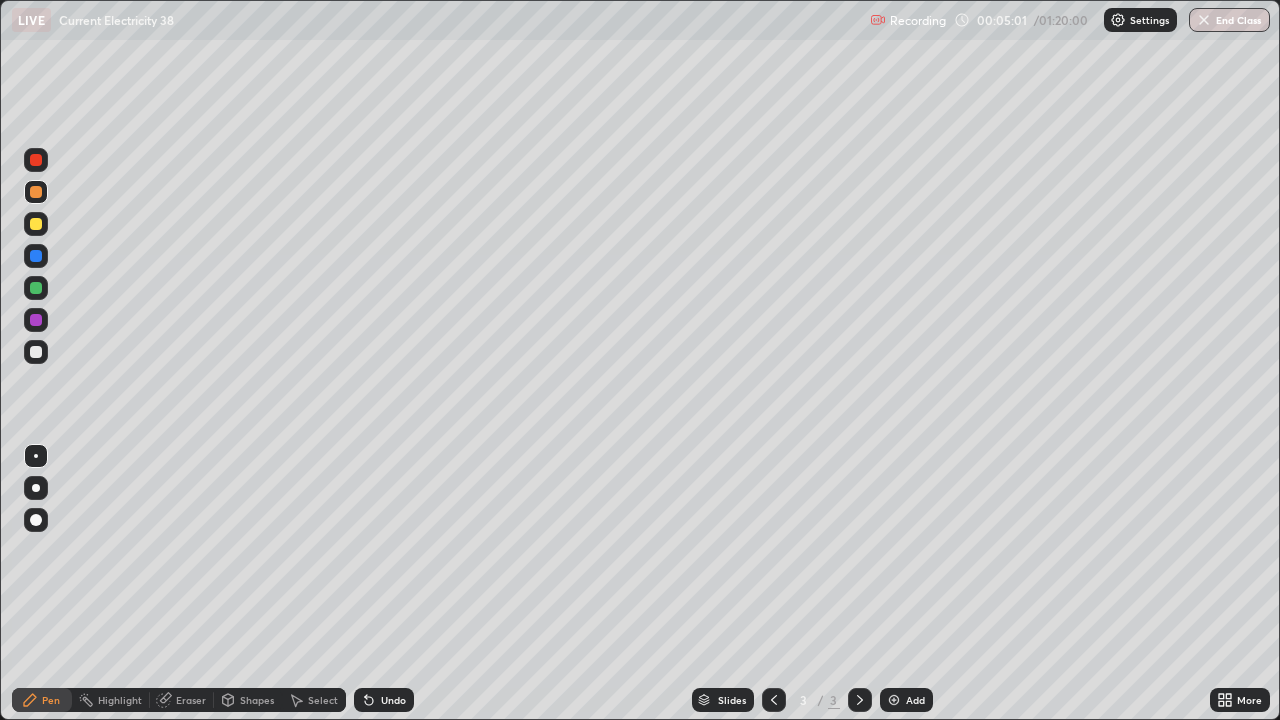 click at bounding box center [36, 224] 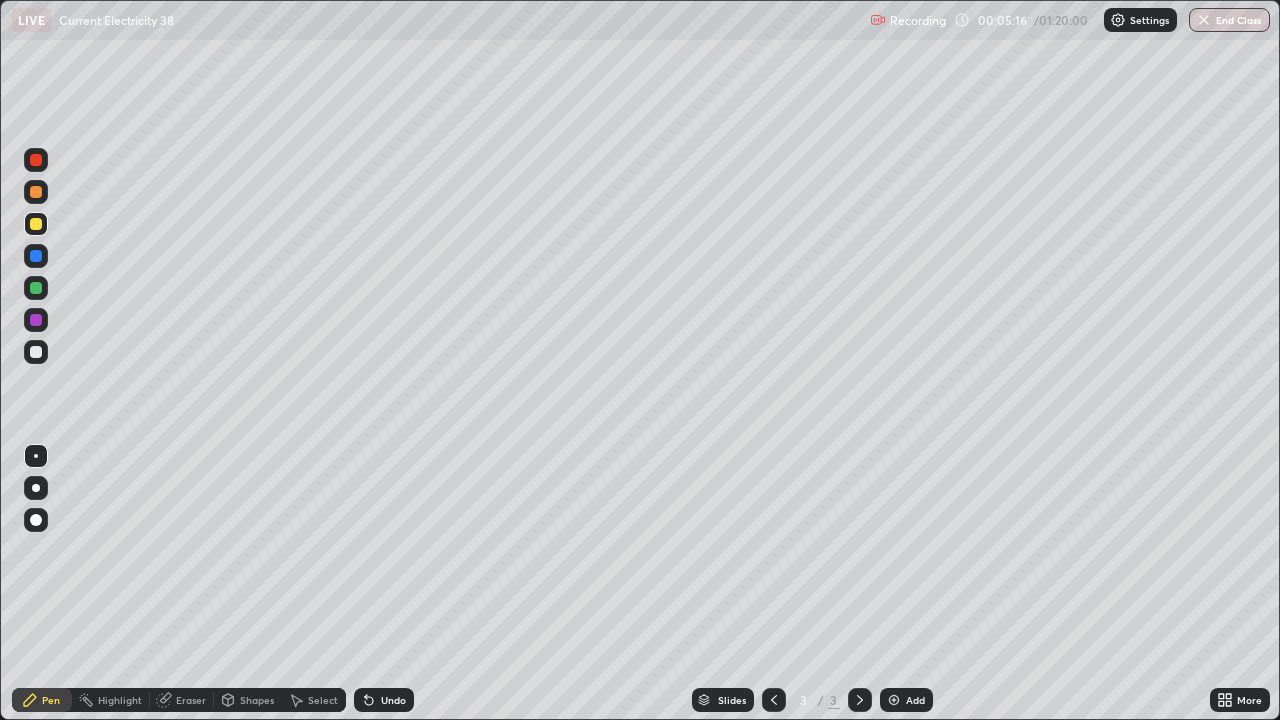 click at bounding box center [36, 192] 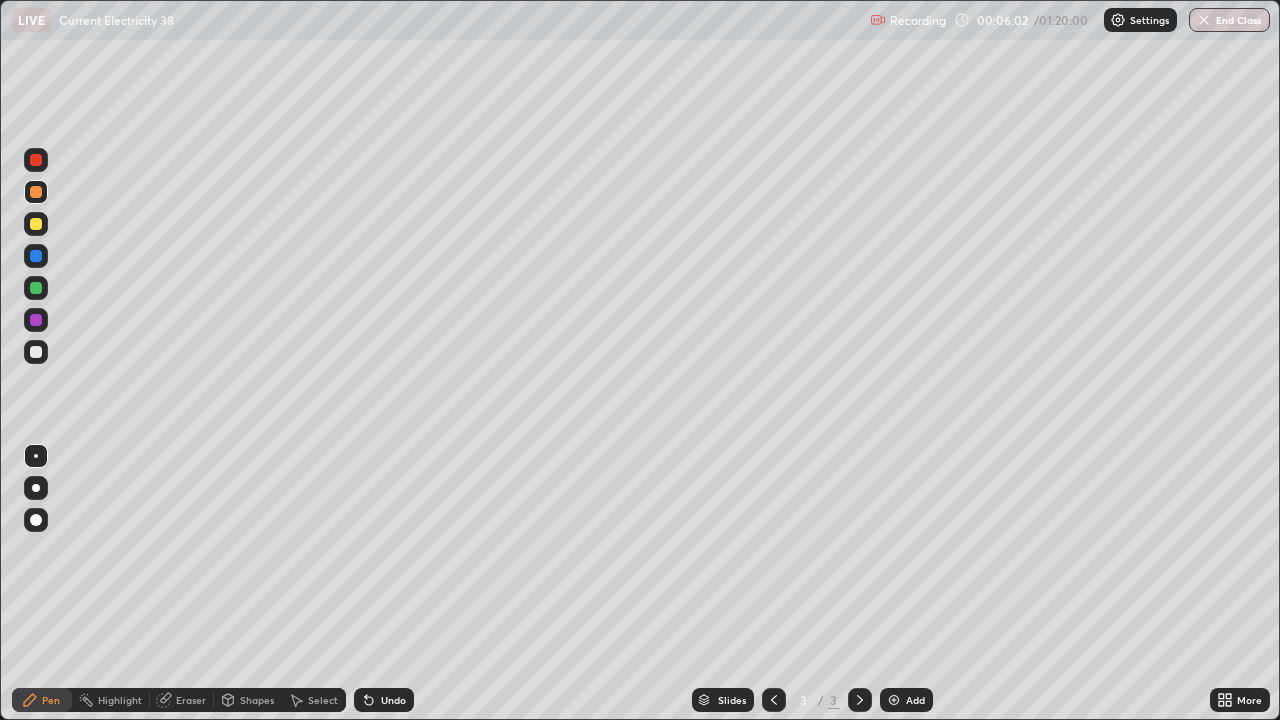 click on "Undo" at bounding box center [393, 700] 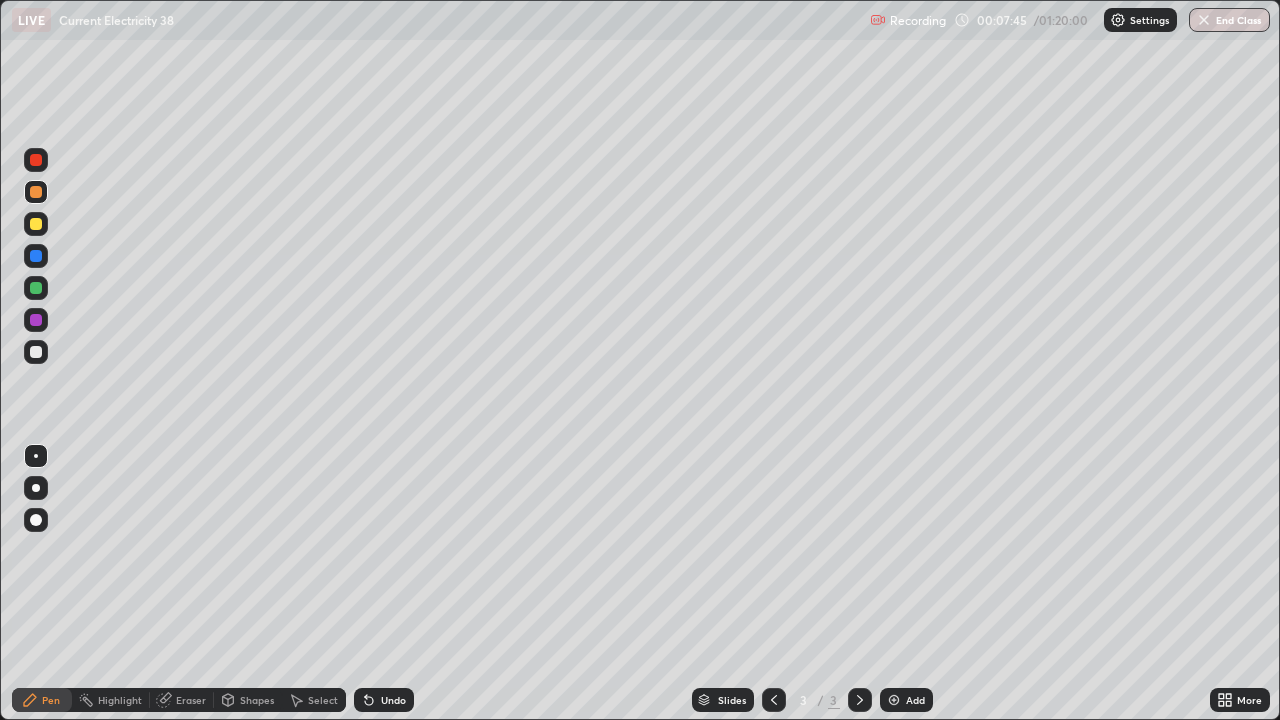 click on "Undo" at bounding box center (393, 700) 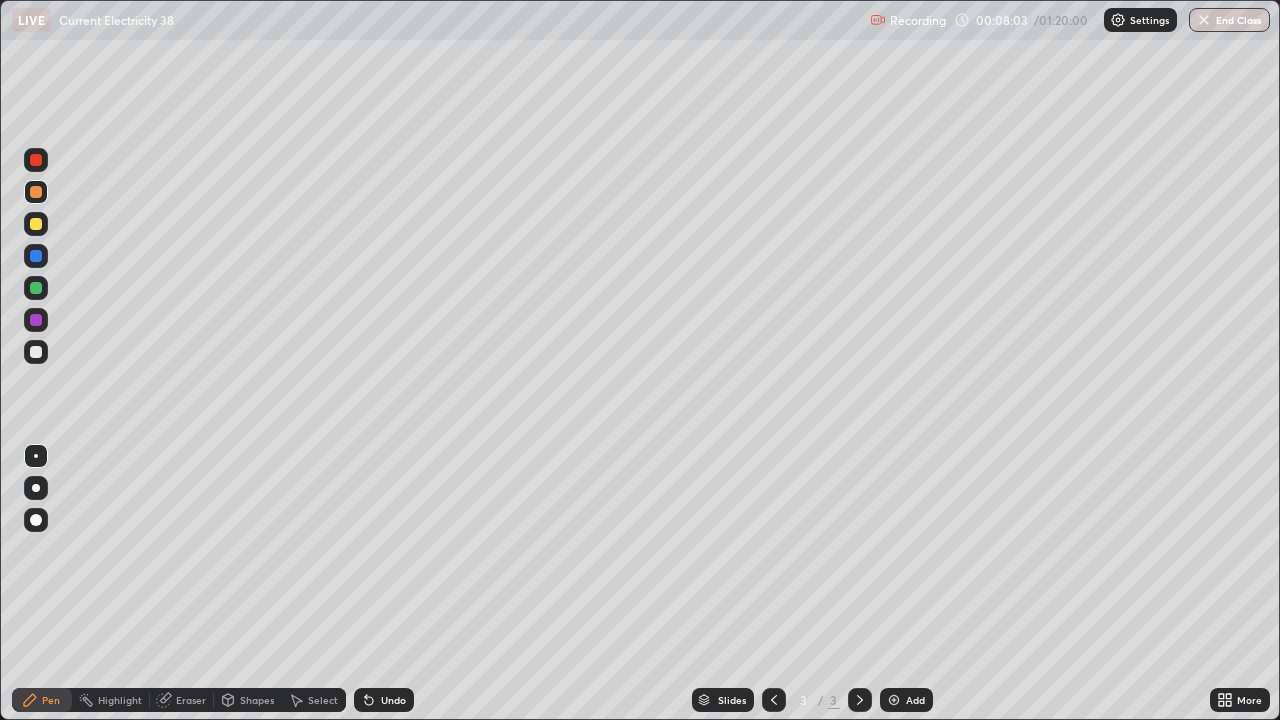 click on "Undo" at bounding box center (393, 700) 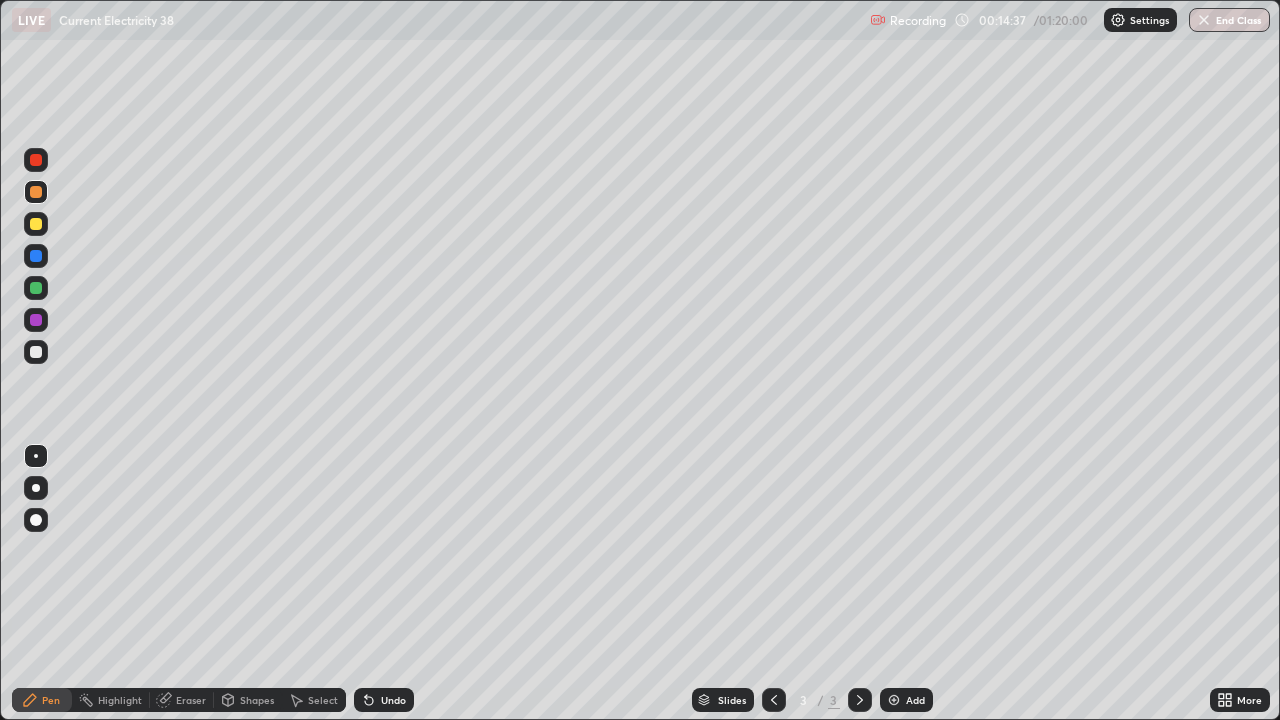 click at bounding box center [894, 700] 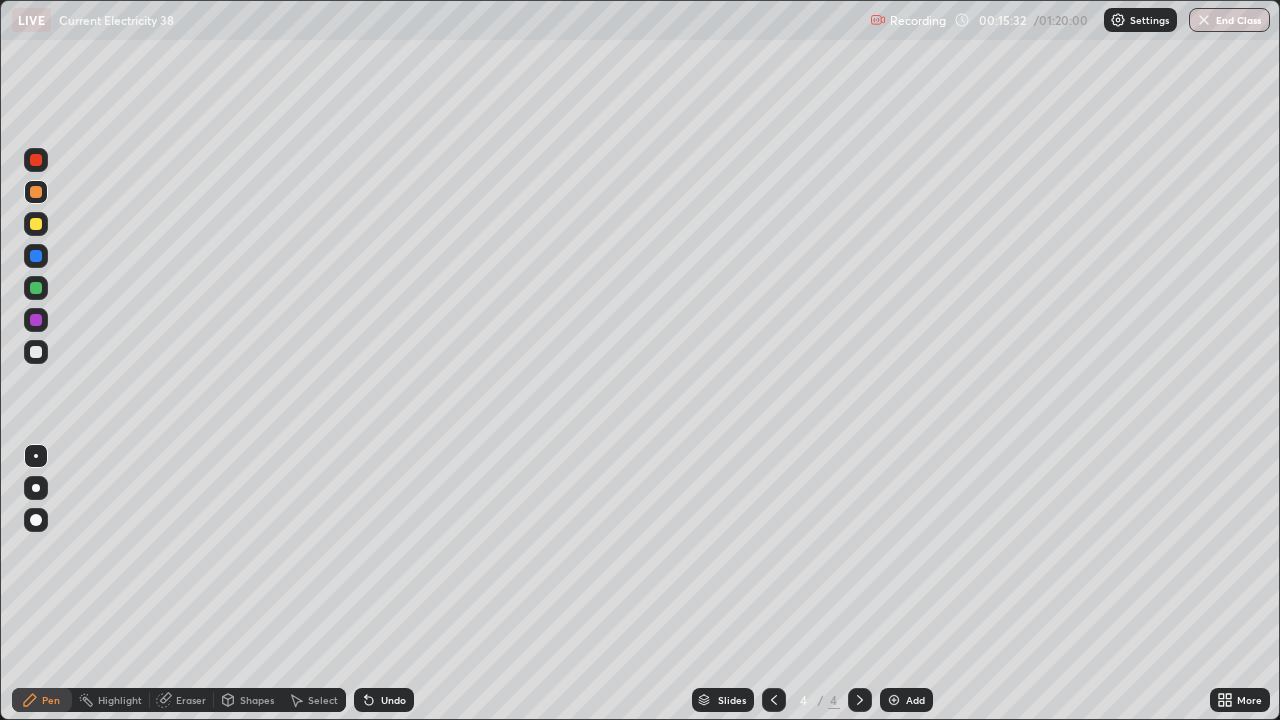 click on "Undo" at bounding box center (393, 700) 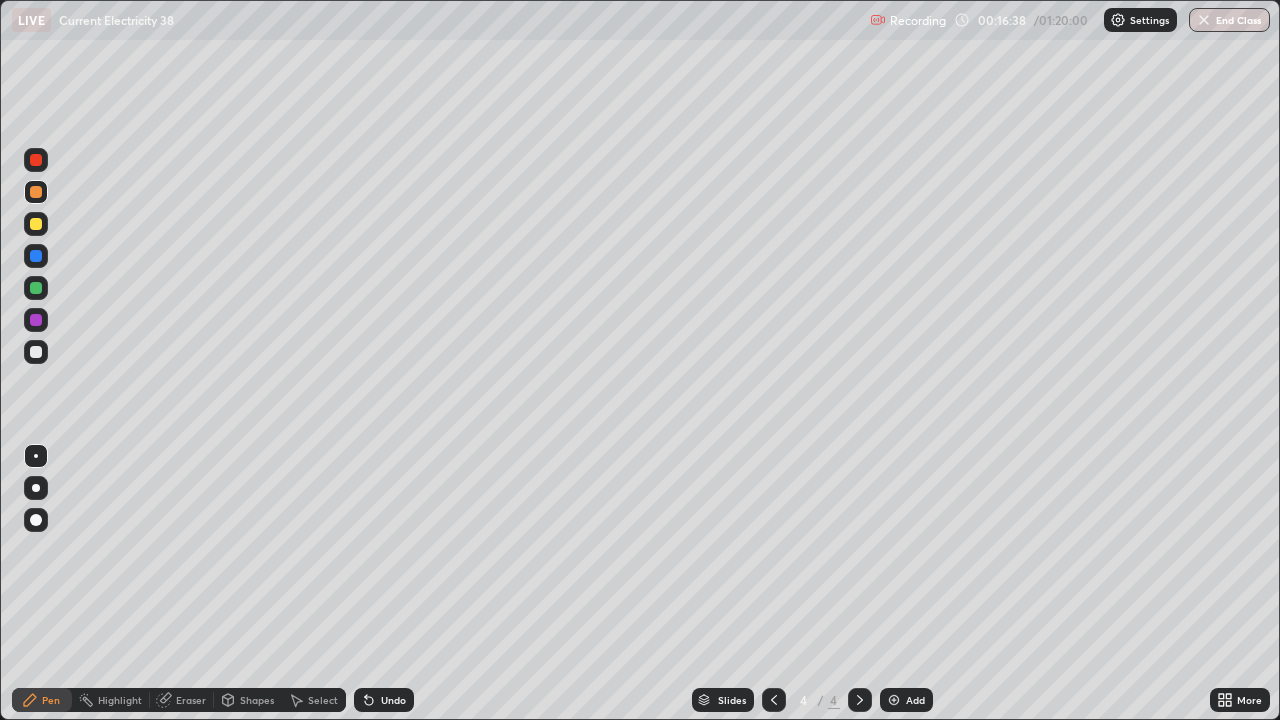 click at bounding box center [36, 352] 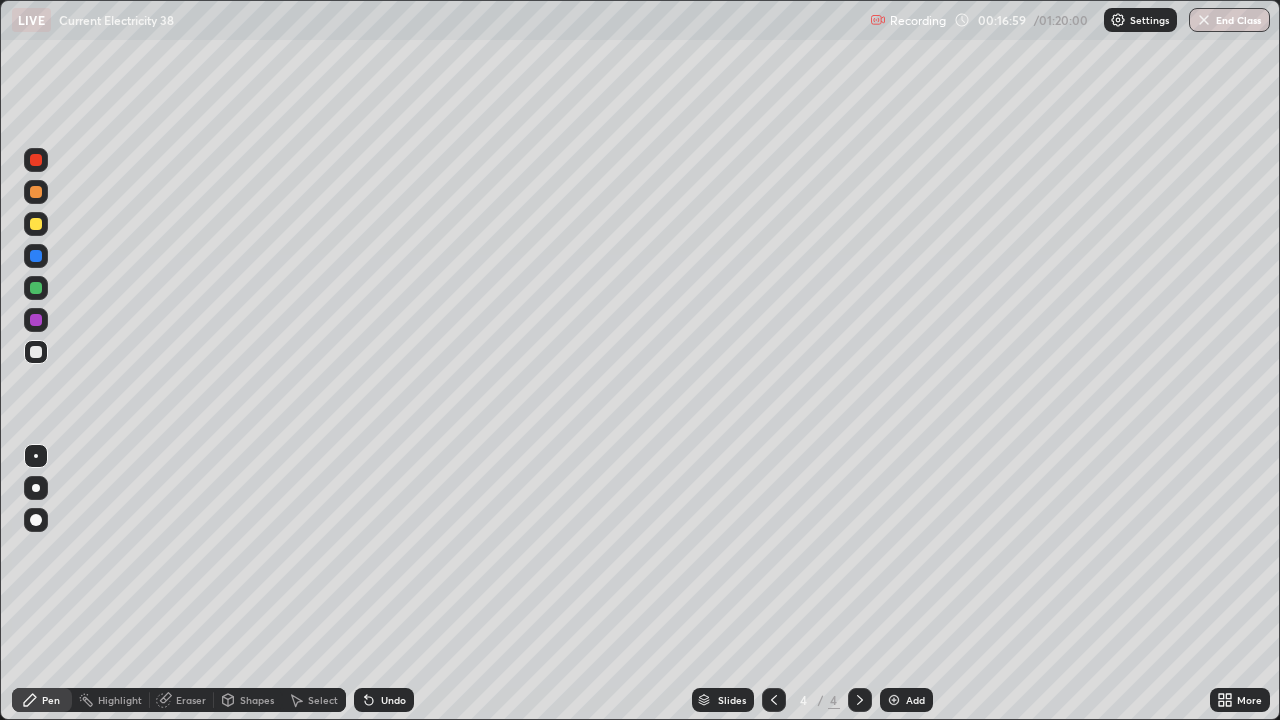 click on "Undo" at bounding box center (384, 700) 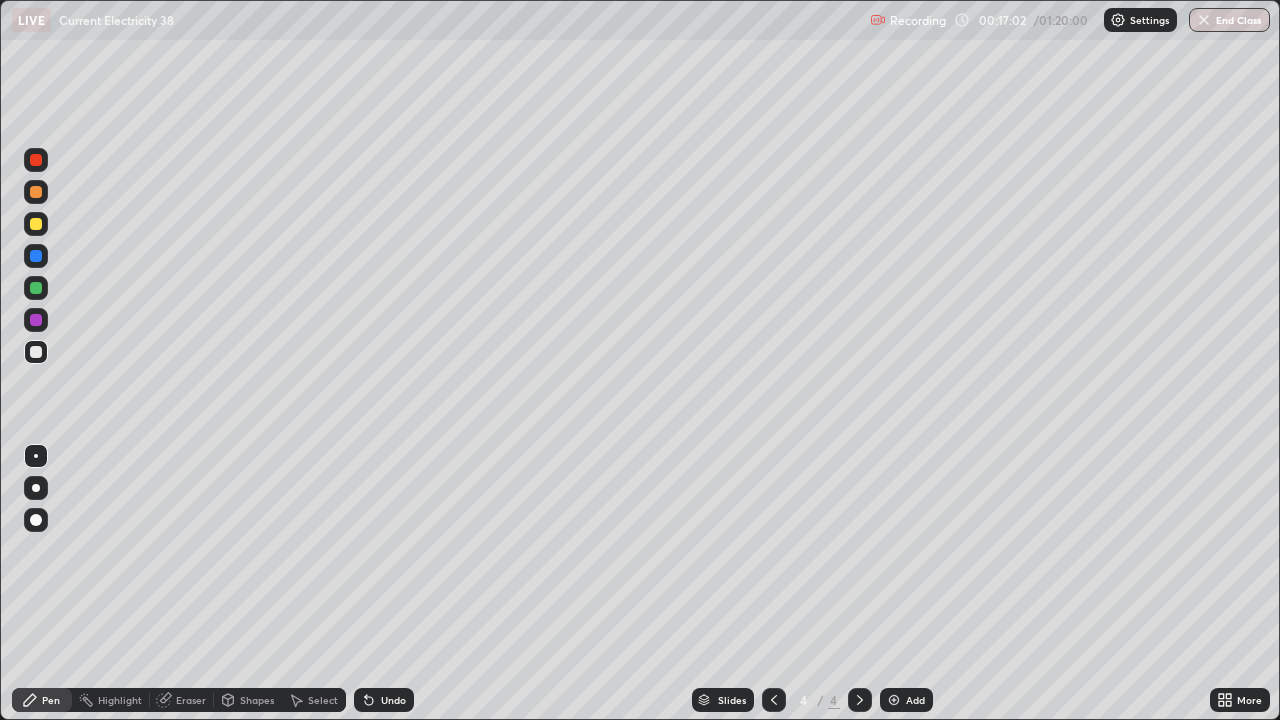 click on "Undo" at bounding box center [384, 700] 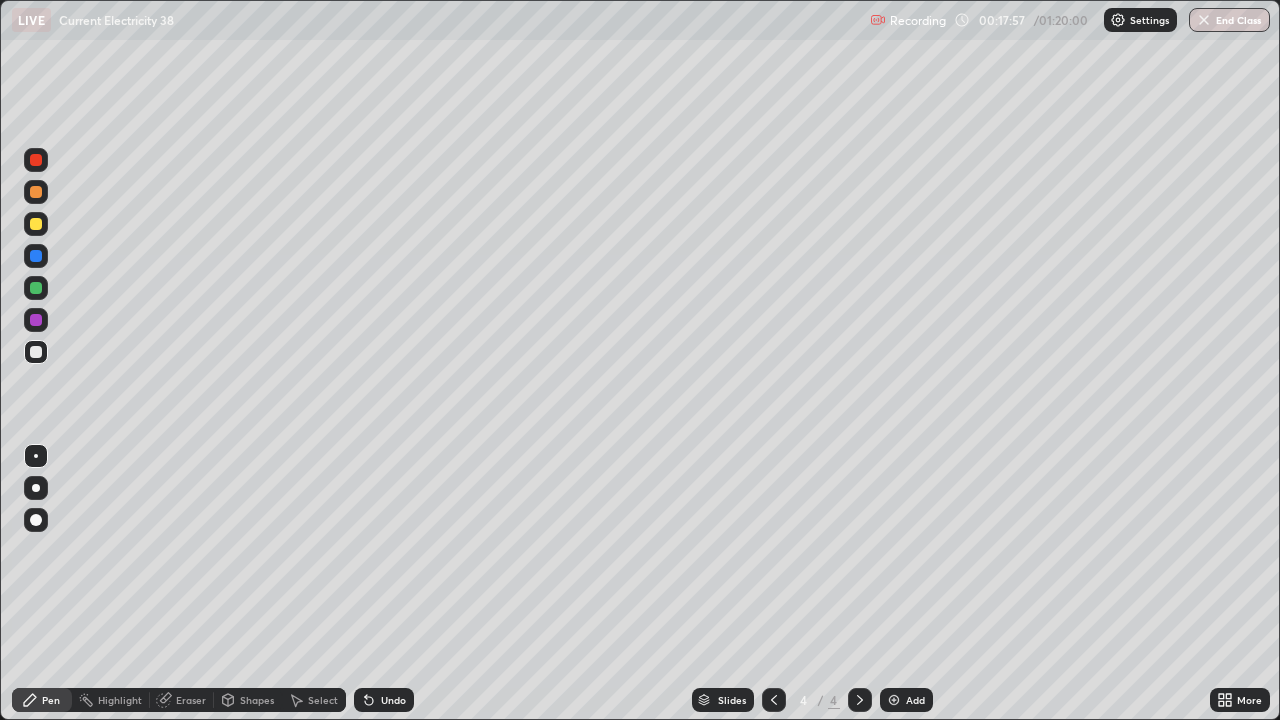 click on "Undo" at bounding box center (393, 700) 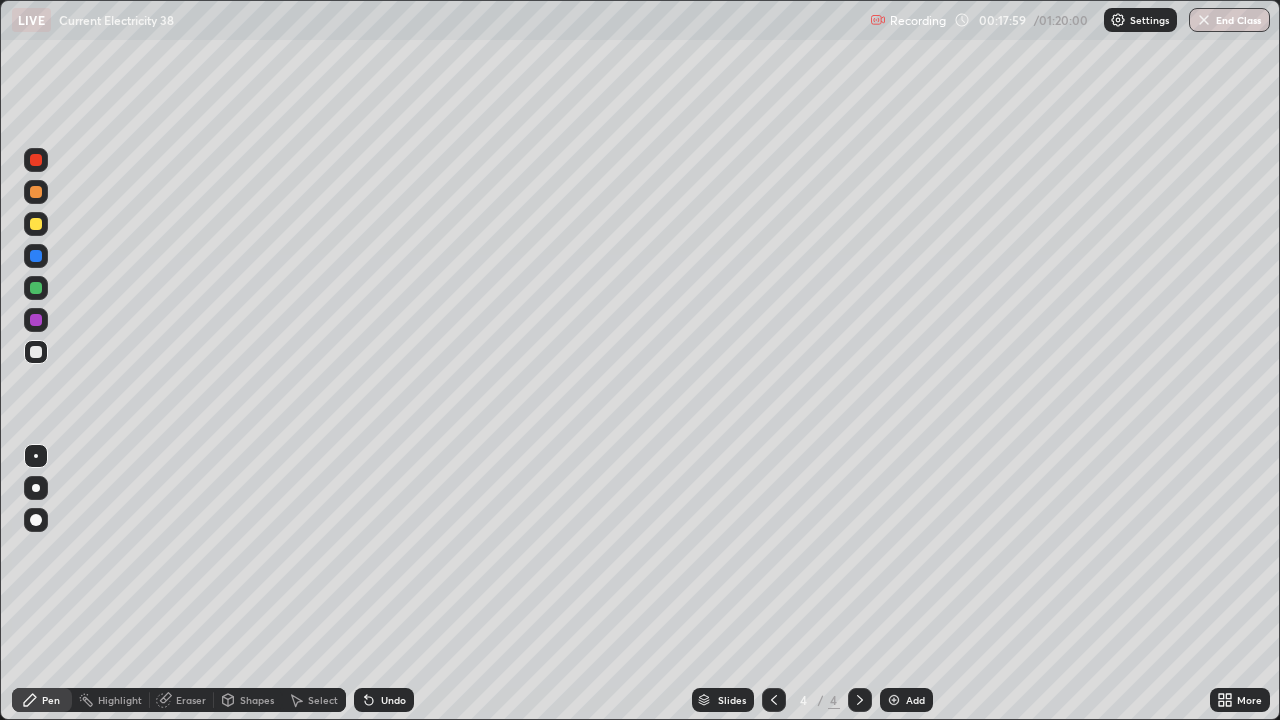 click on "Undo" at bounding box center (393, 700) 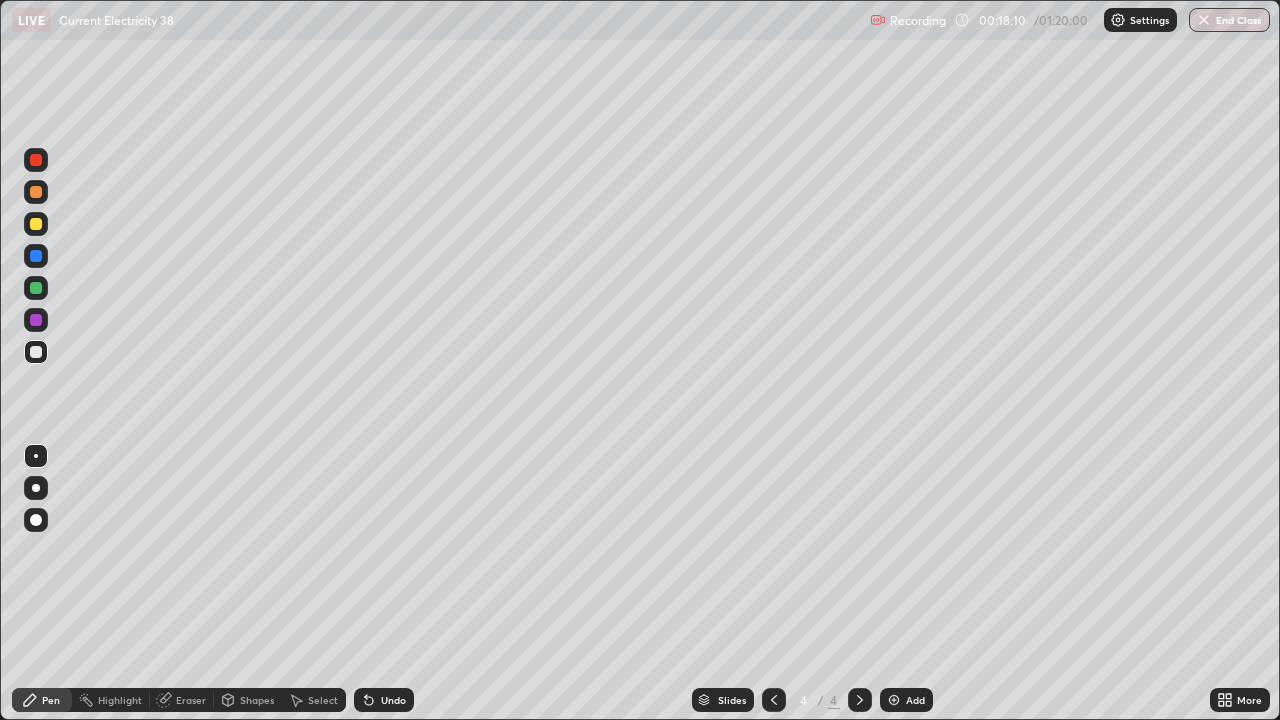 click on "Eraser" at bounding box center [191, 700] 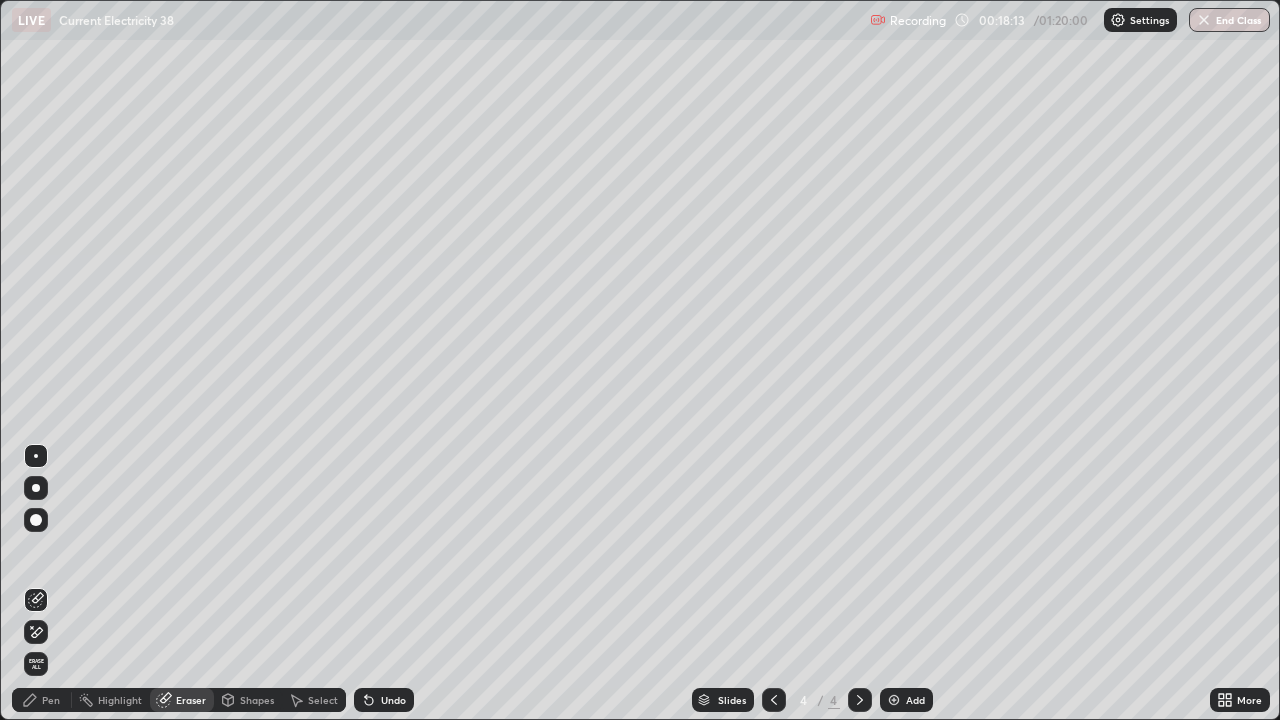 click on "Pen" at bounding box center [51, 700] 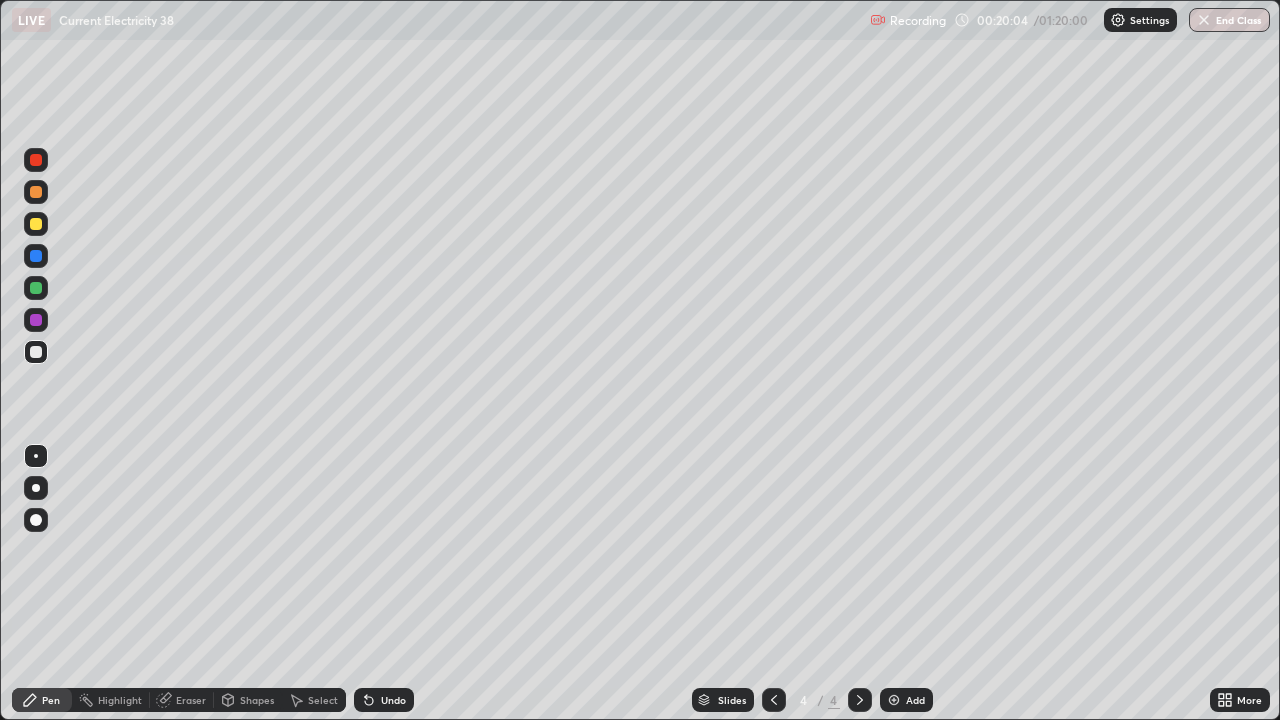 click on "Undo" at bounding box center [393, 700] 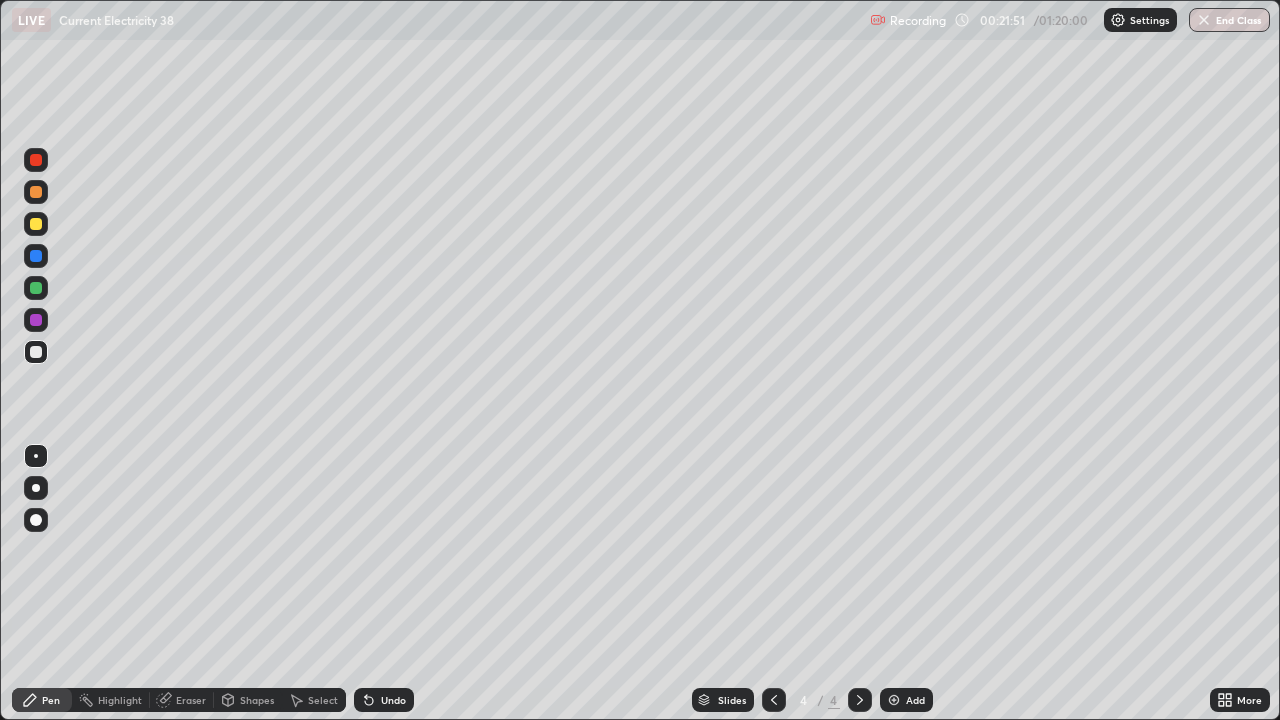 click 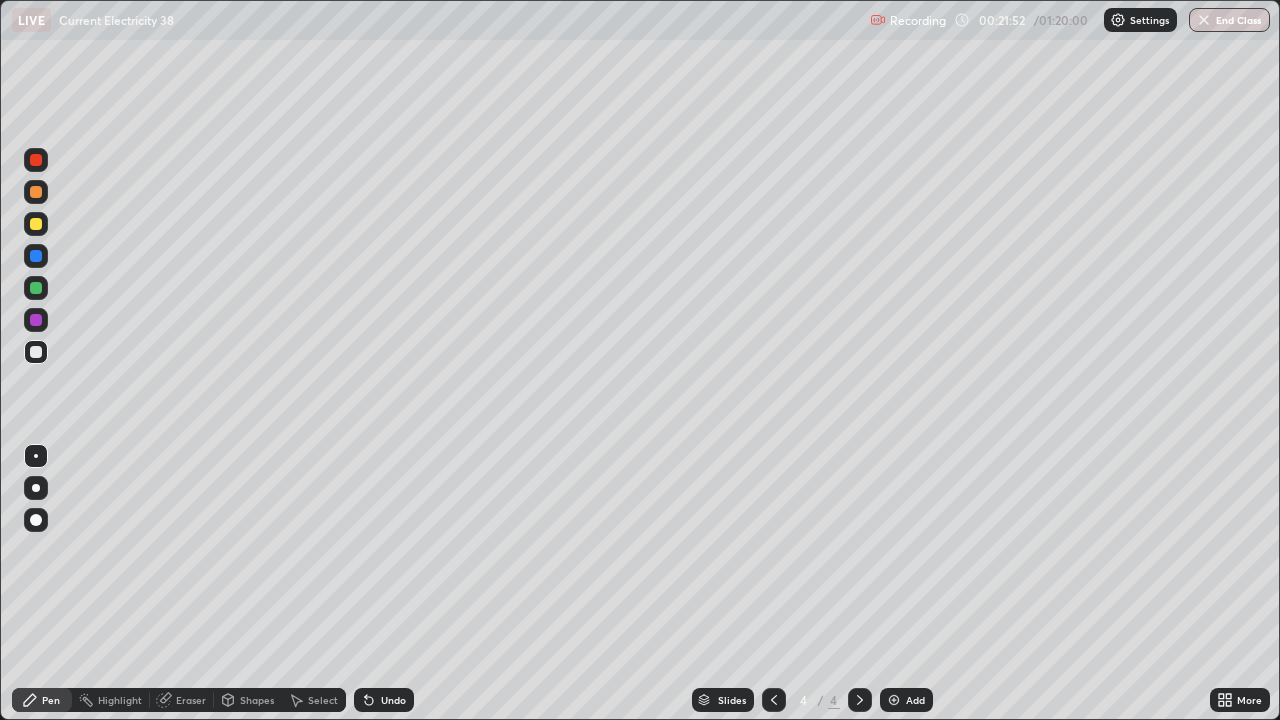 click on "Add" at bounding box center (915, 700) 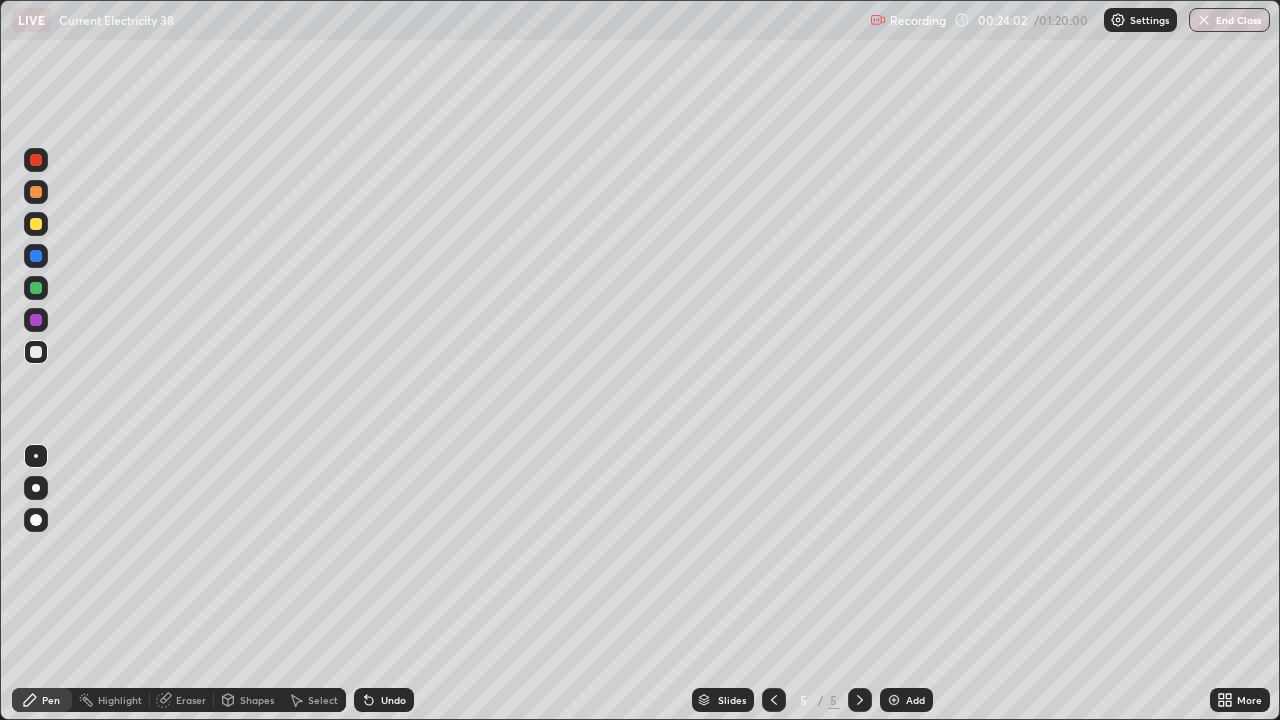 click on "Undo" at bounding box center (393, 700) 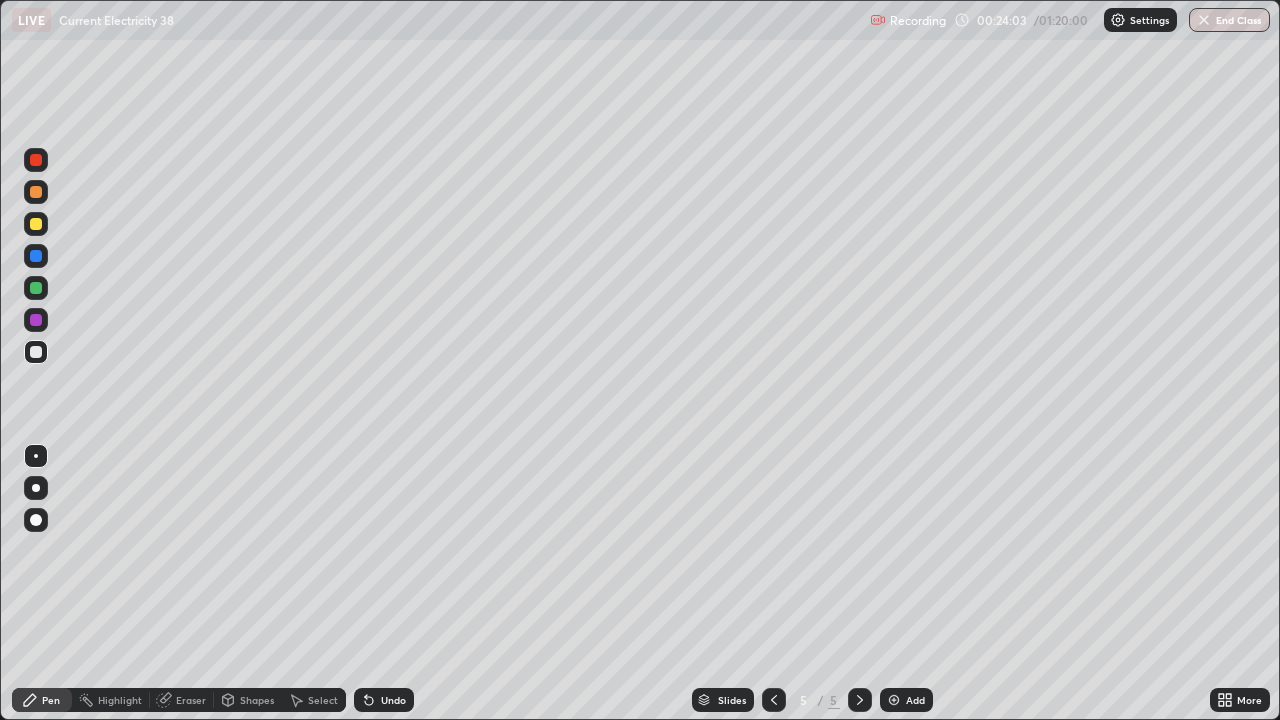 click on "Undo" at bounding box center (393, 700) 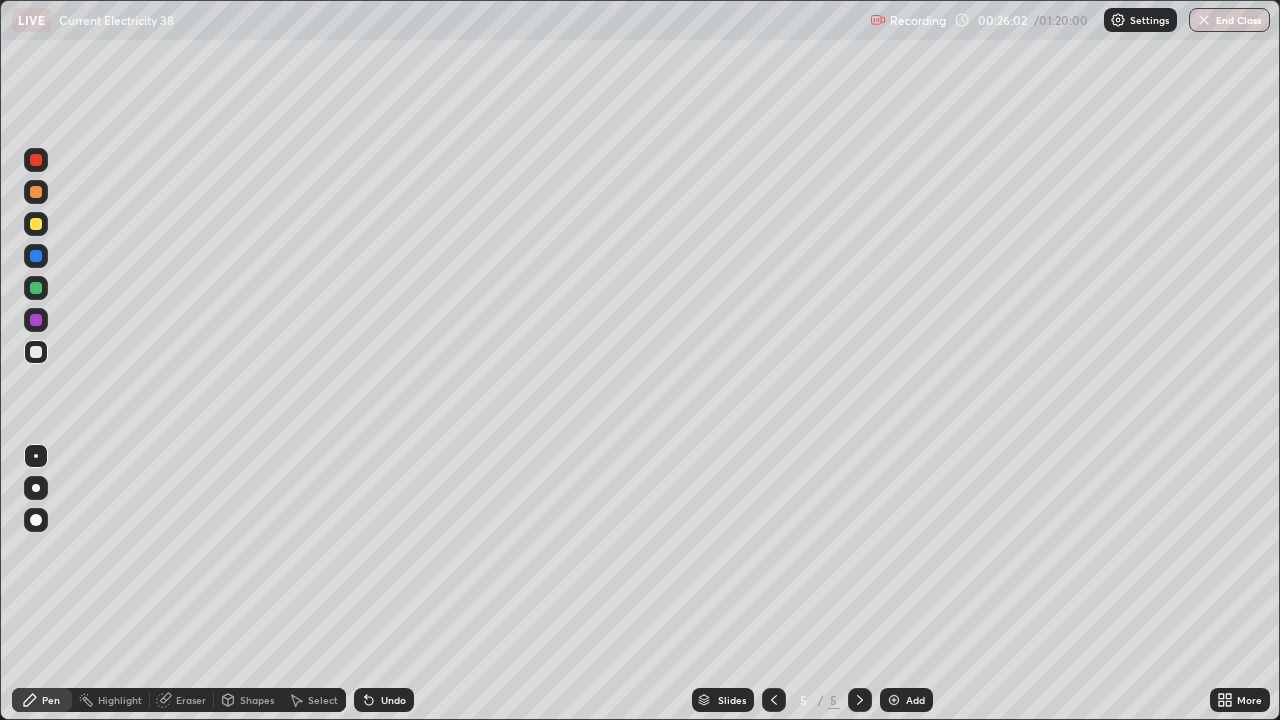 click at bounding box center (36, 192) 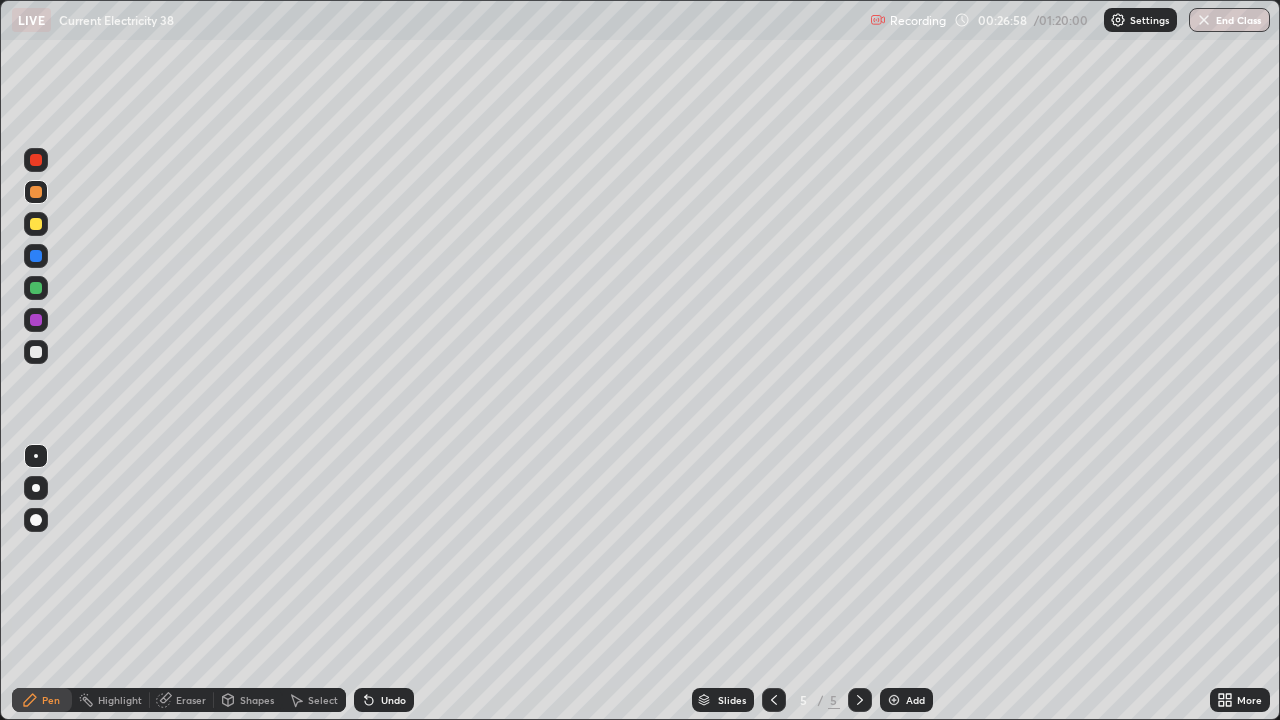 click at bounding box center (36, 352) 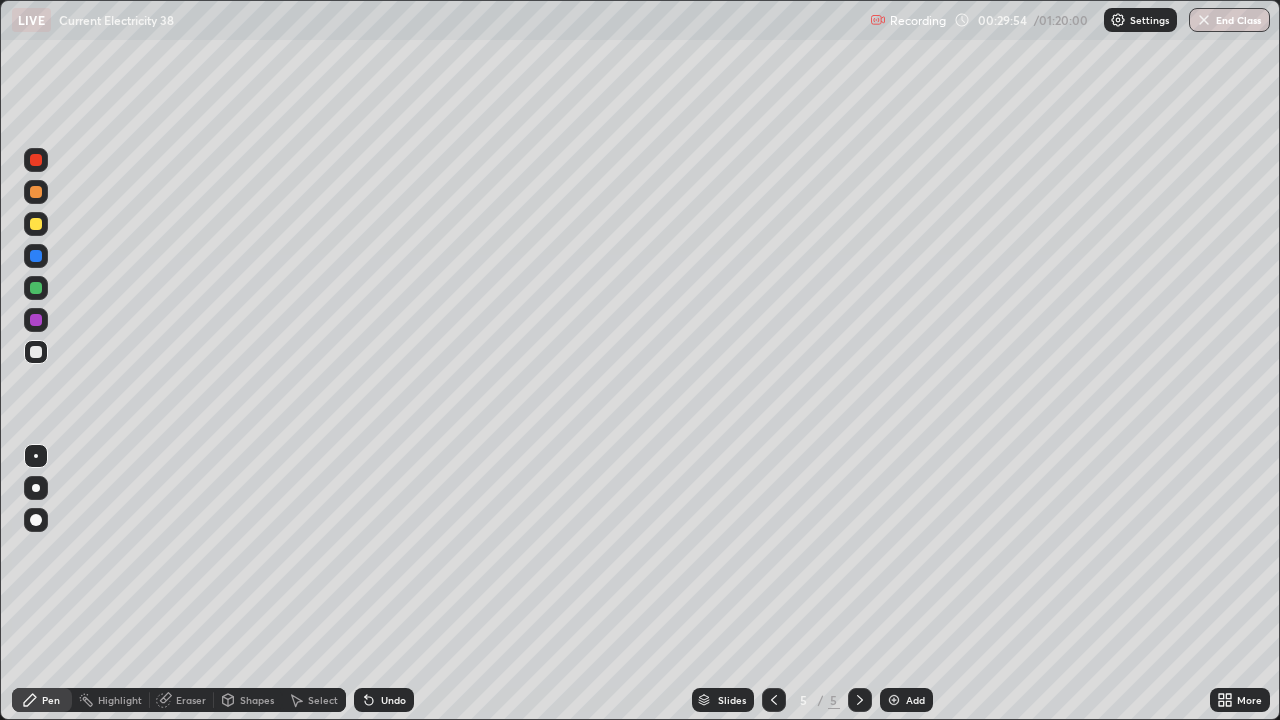 click 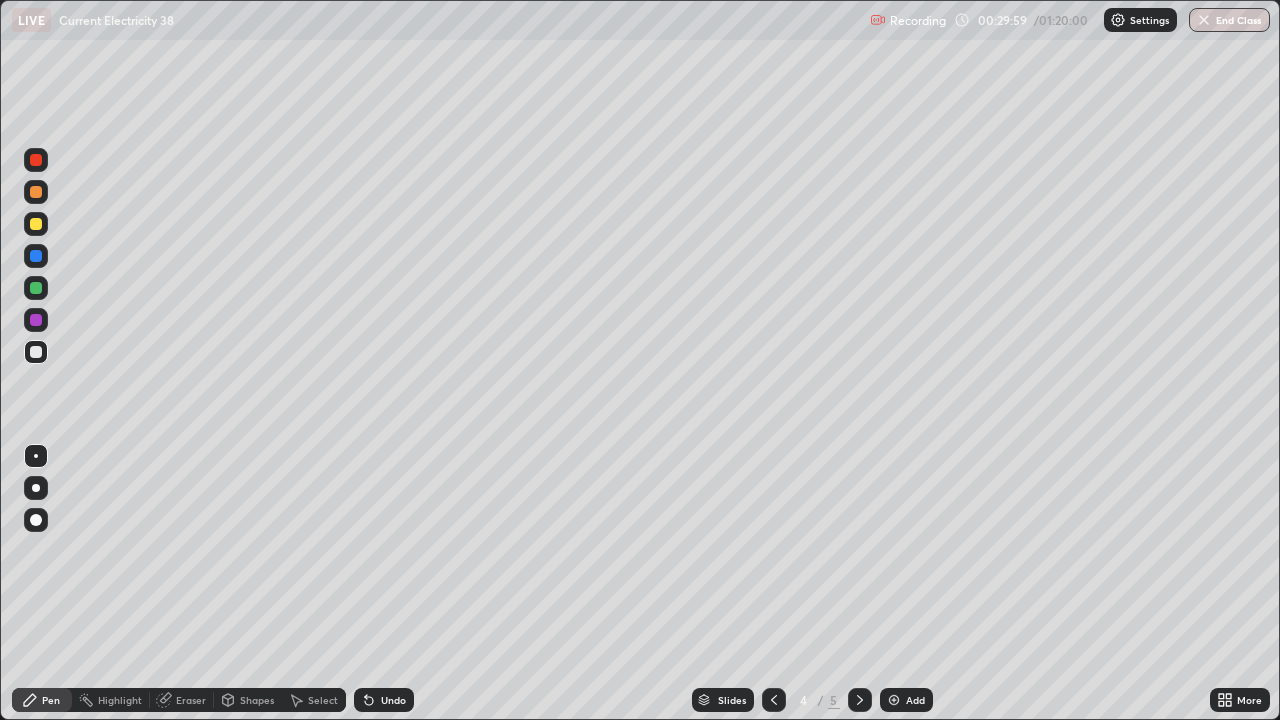 click 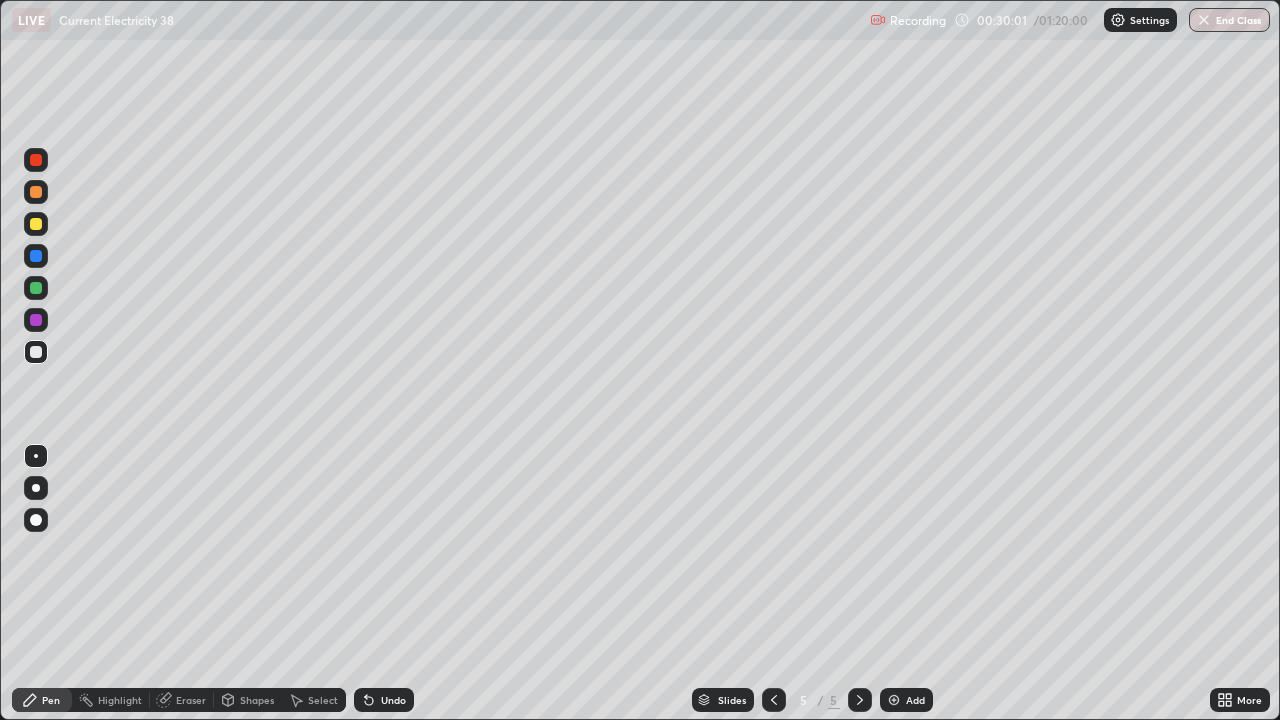 click at bounding box center (894, 700) 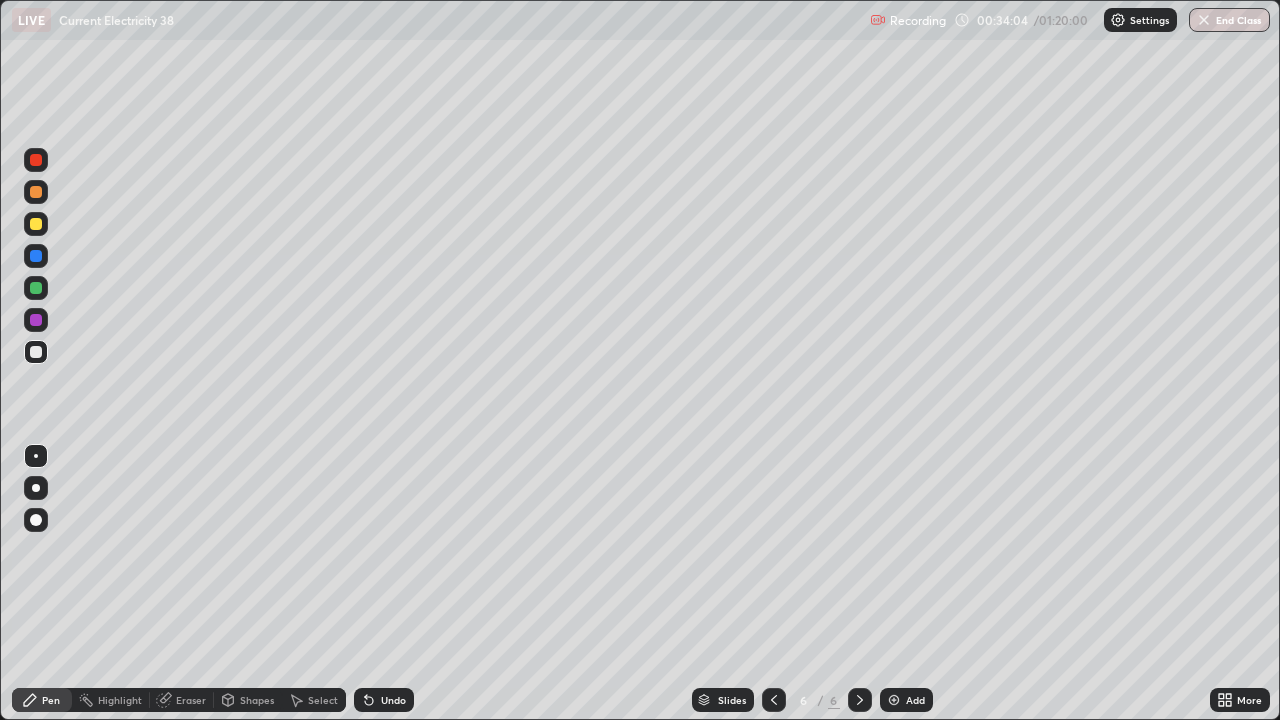 click on "Undo" at bounding box center [393, 700] 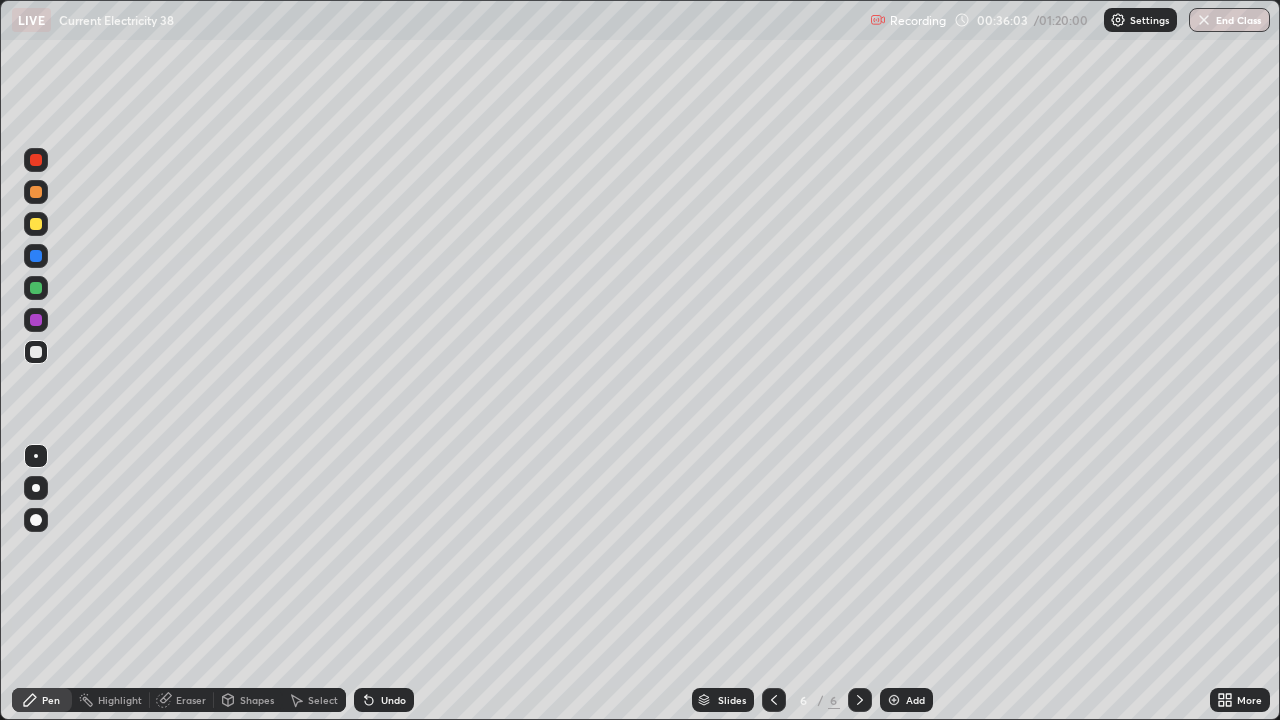 click at bounding box center [36, 192] 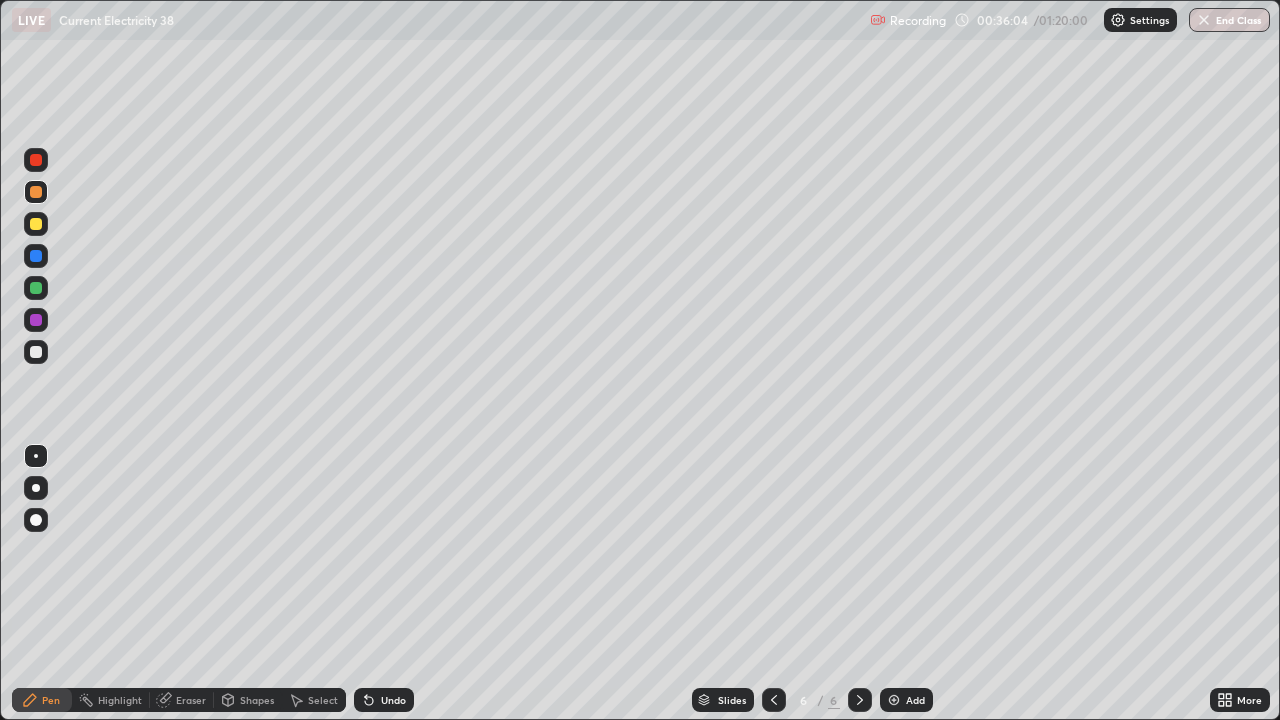 click at bounding box center (36, 192) 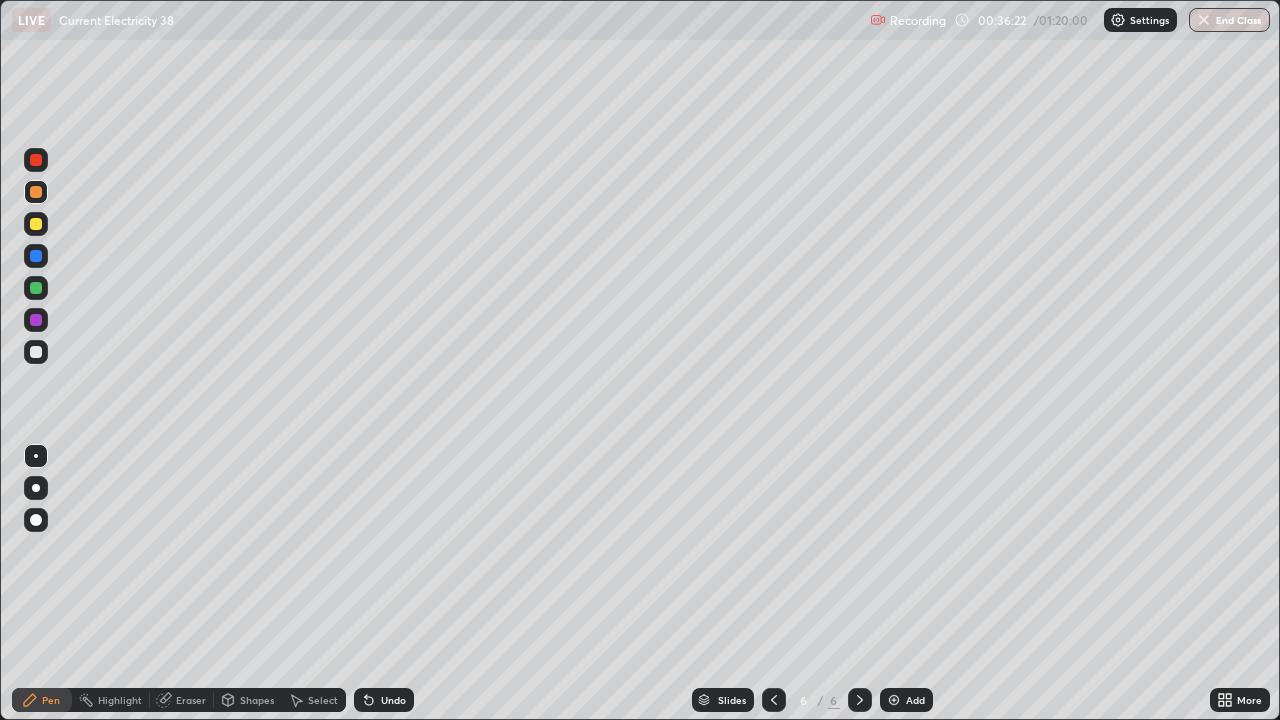 click on "Undo" at bounding box center [384, 700] 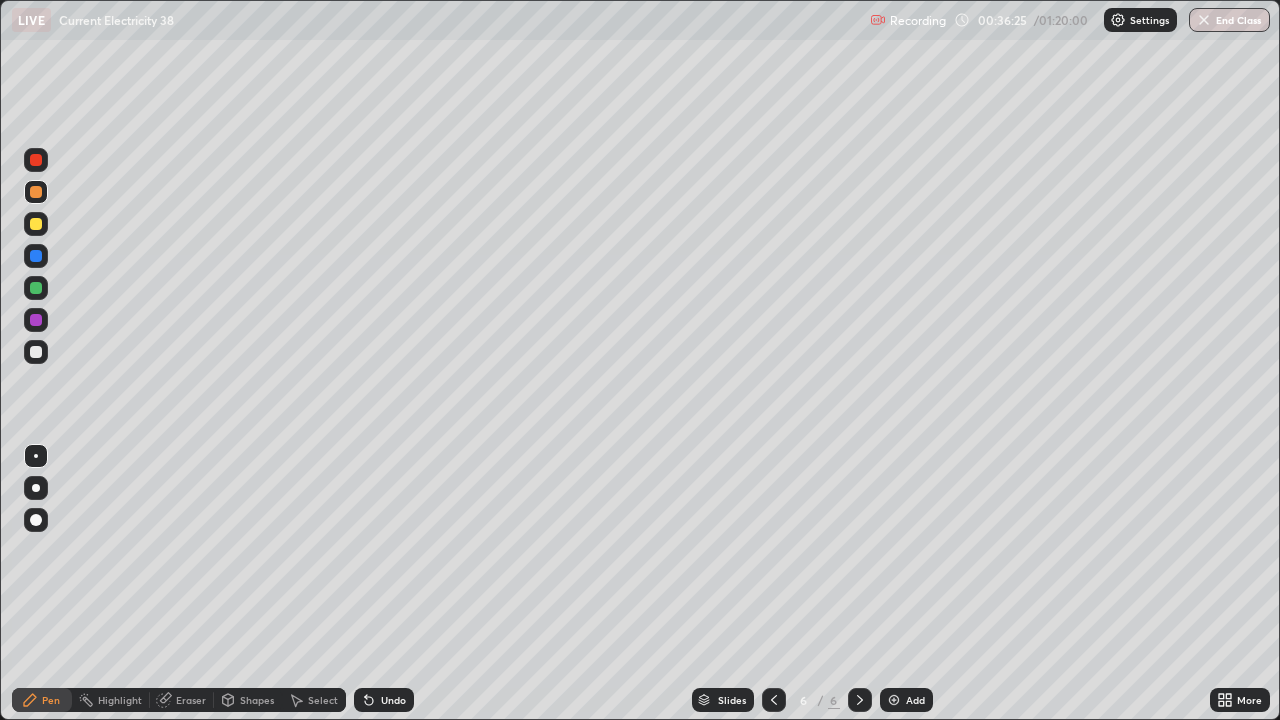 click on "Undo" at bounding box center [393, 700] 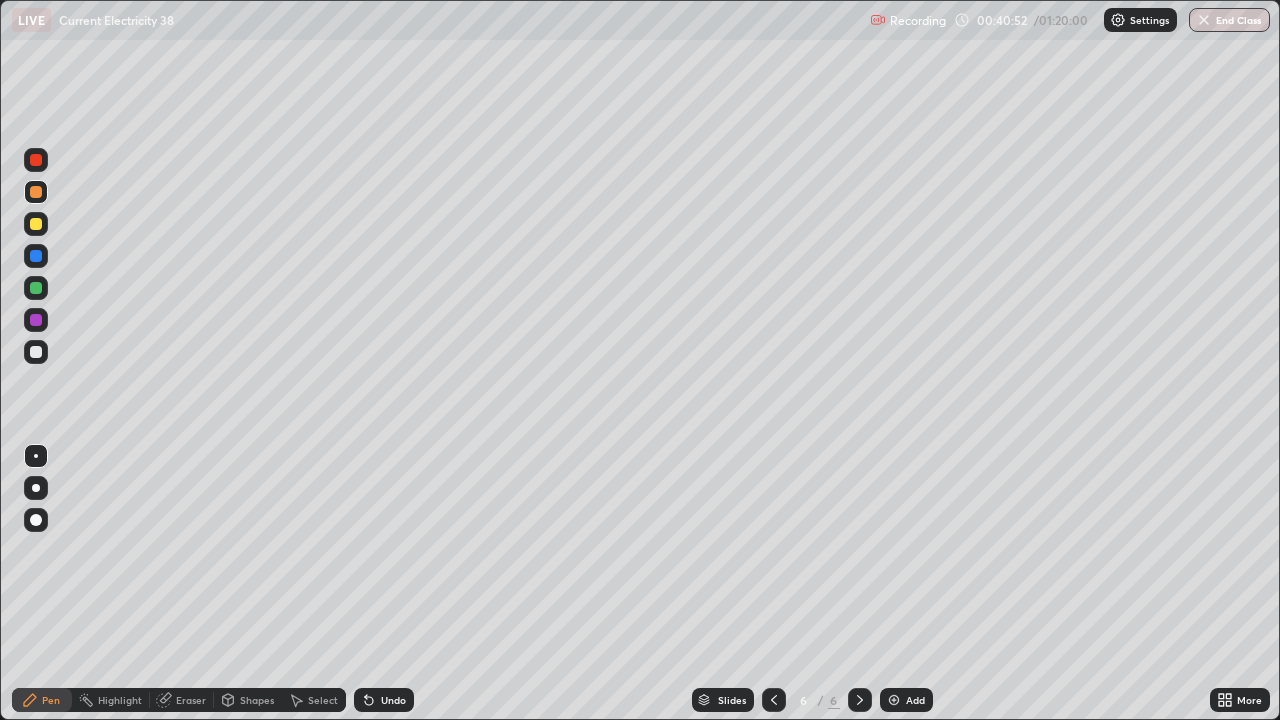 click on "Eraser" at bounding box center [182, 700] 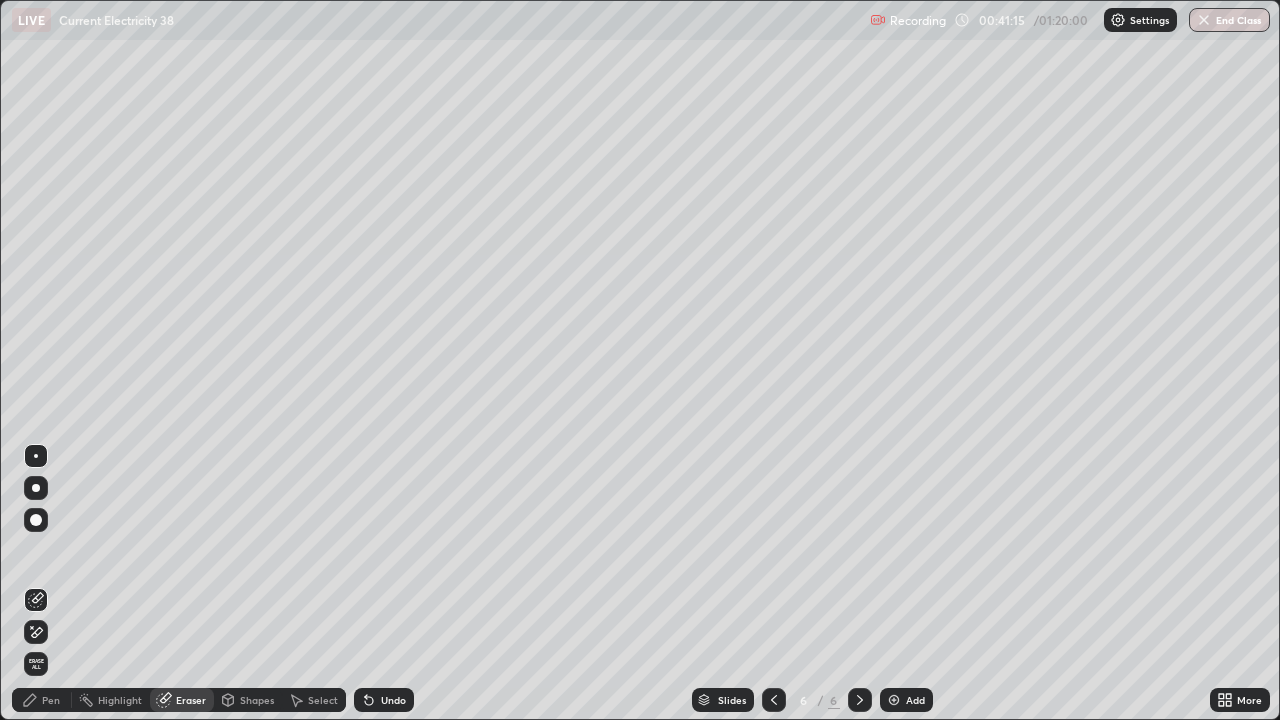 click on "Pen" at bounding box center [51, 700] 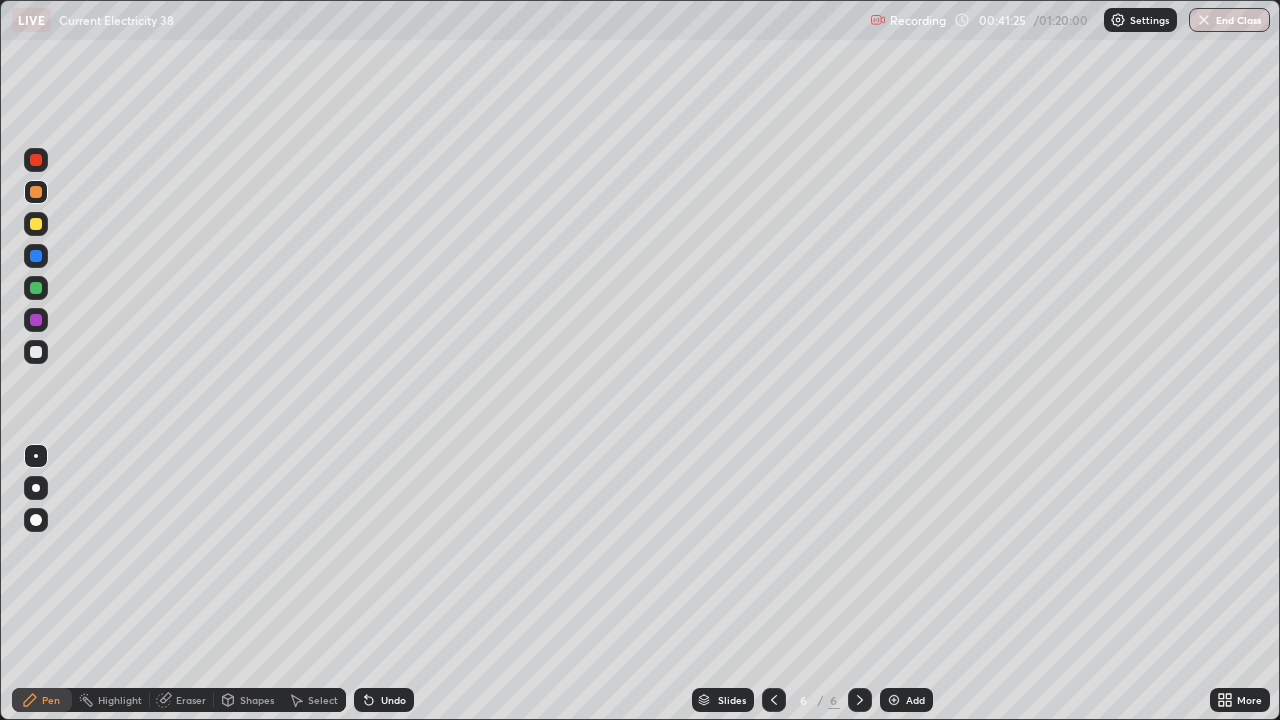 click at bounding box center (36, 352) 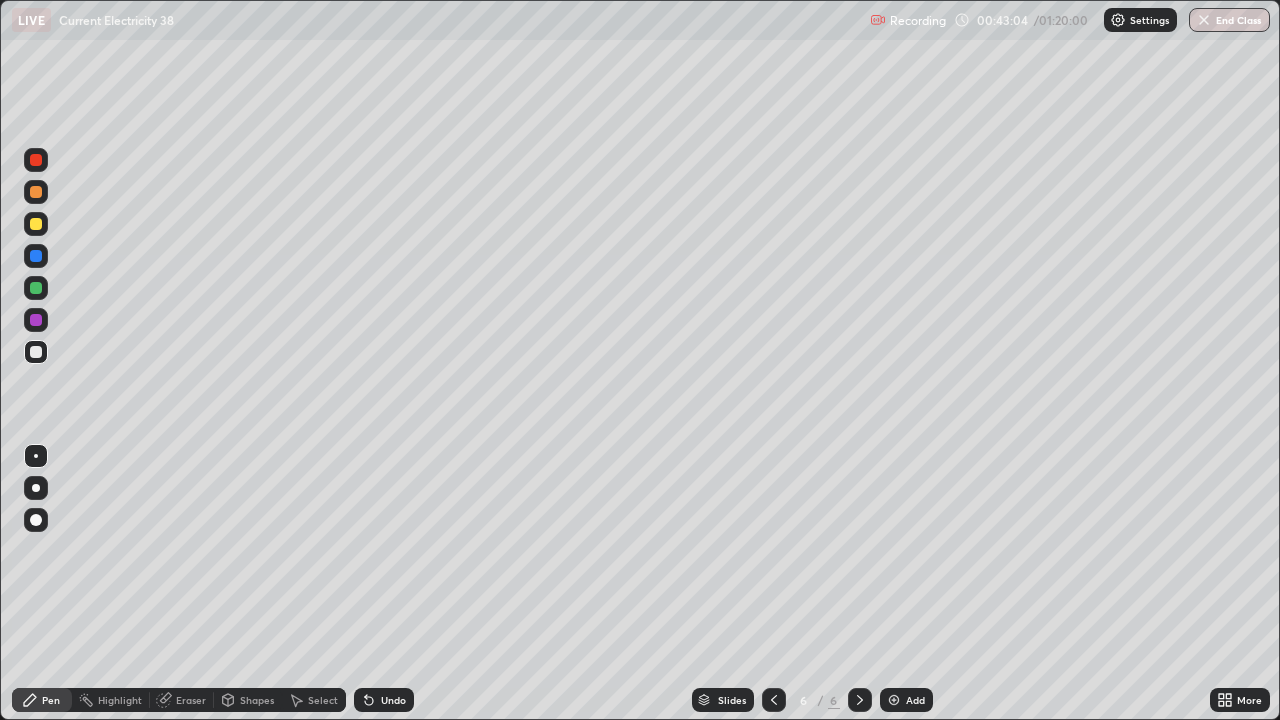 click on "Undo" at bounding box center [384, 700] 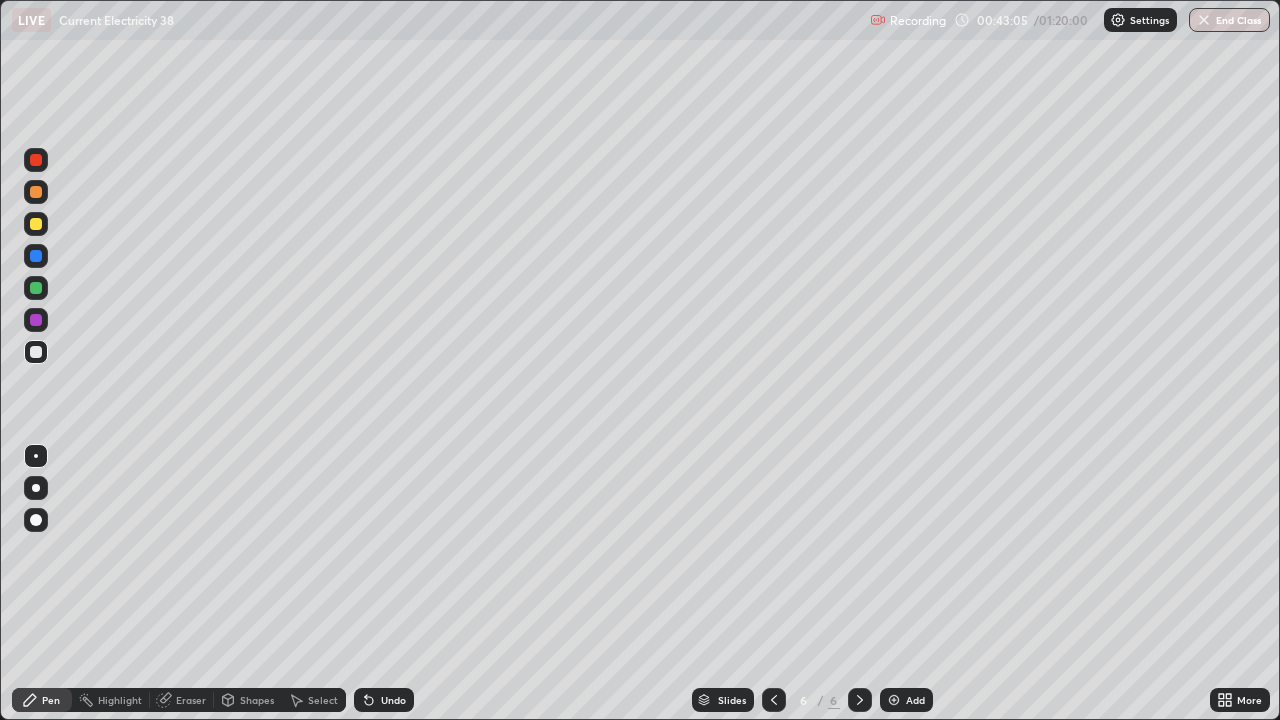 click on "Undo" at bounding box center [384, 700] 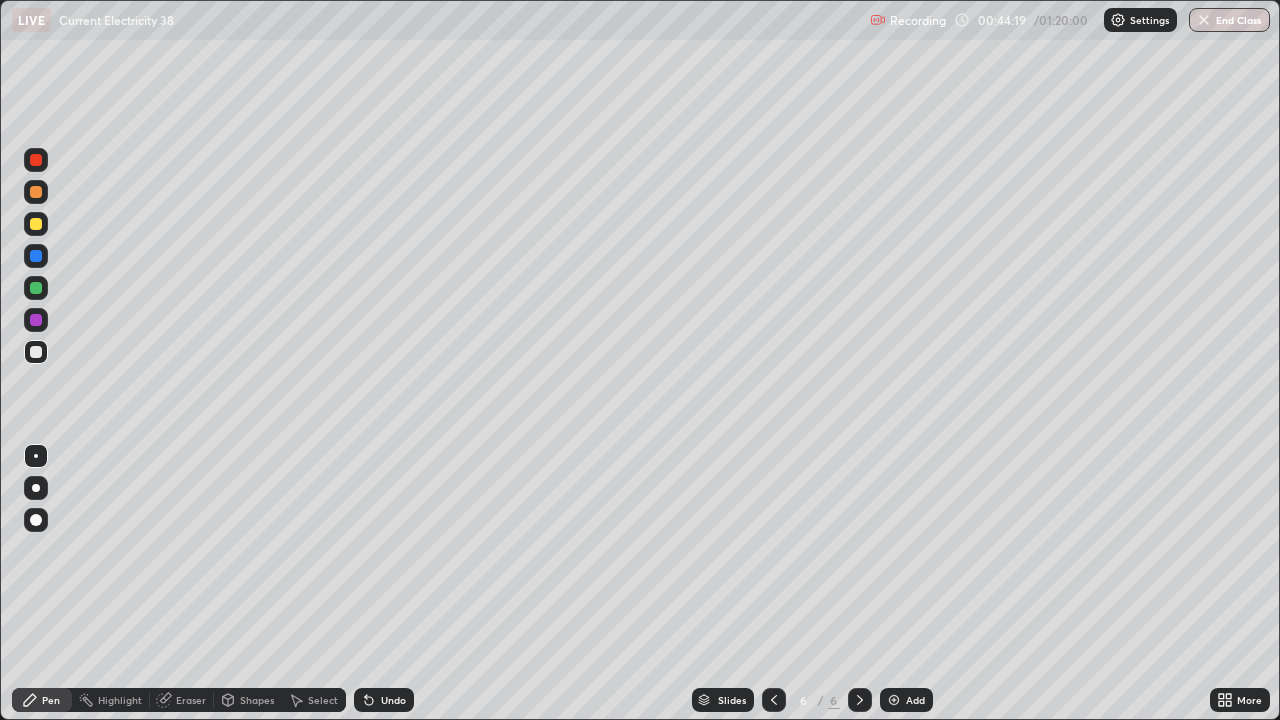 click at bounding box center [36, 192] 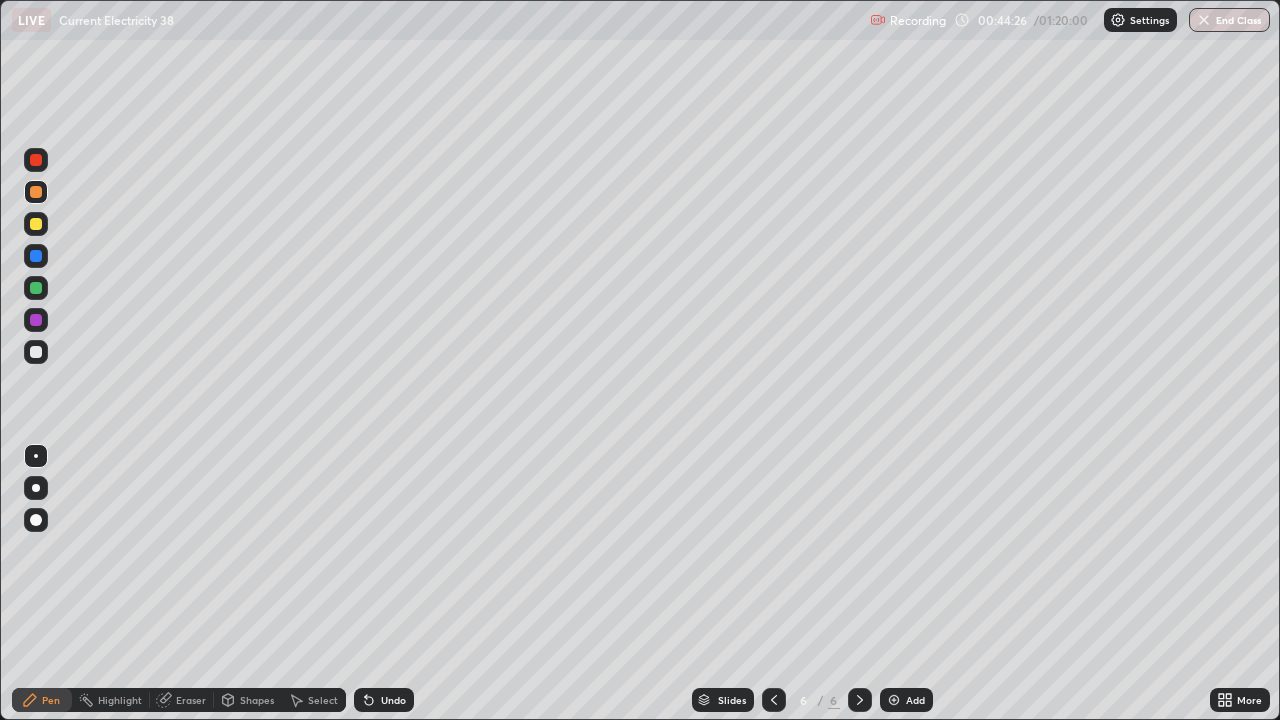 click on "Undo" at bounding box center [393, 700] 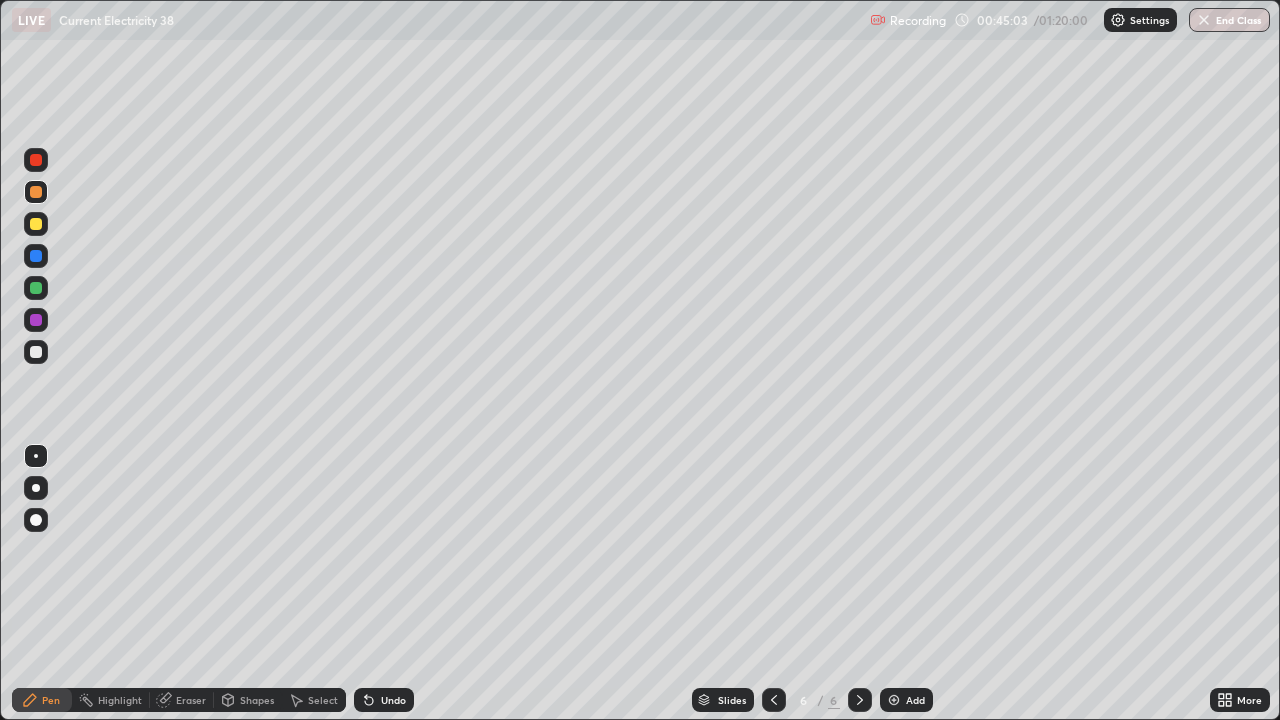 click at bounding box center [36, 320] 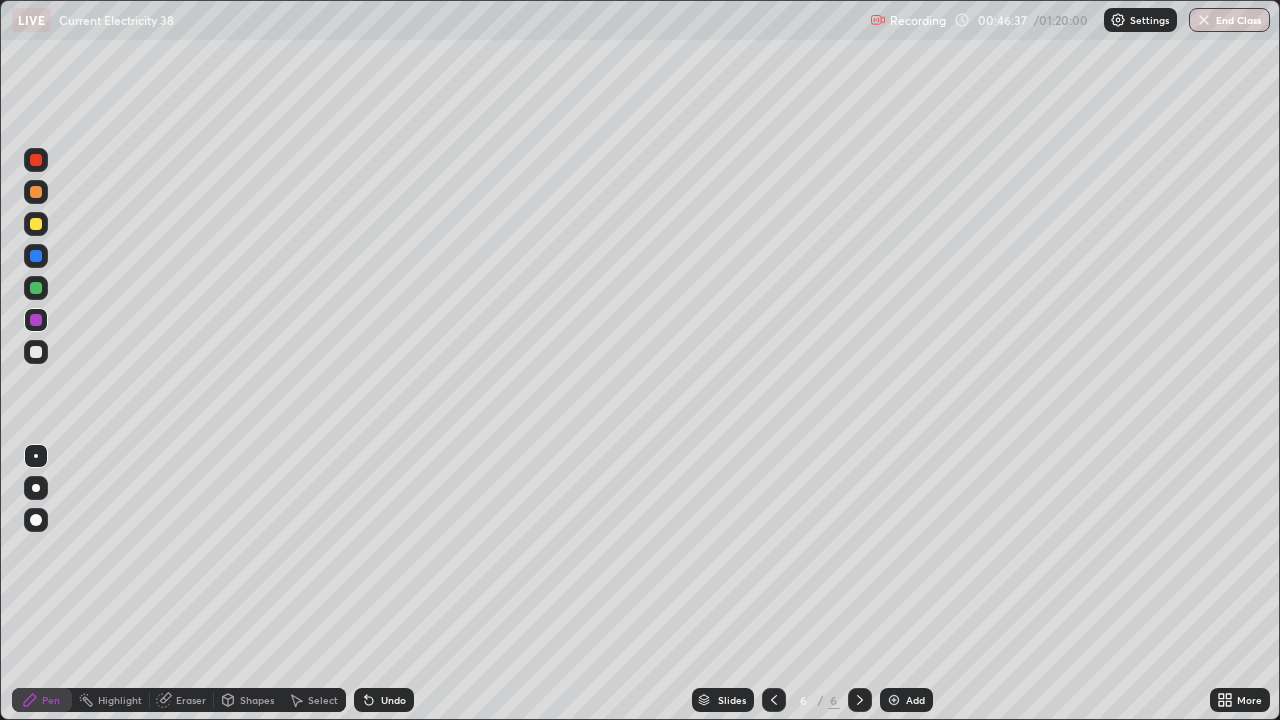 click on "Add" at bounding box center (906, 700) 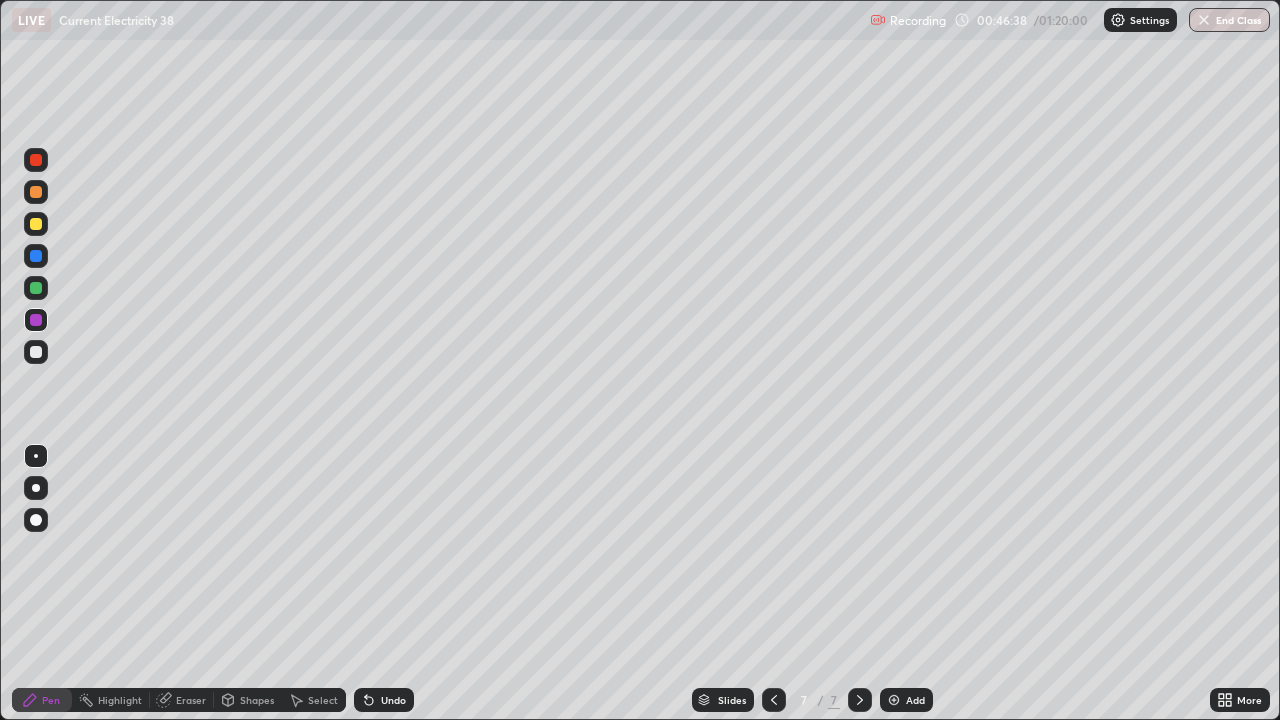 click at bounding box center (774, 700) 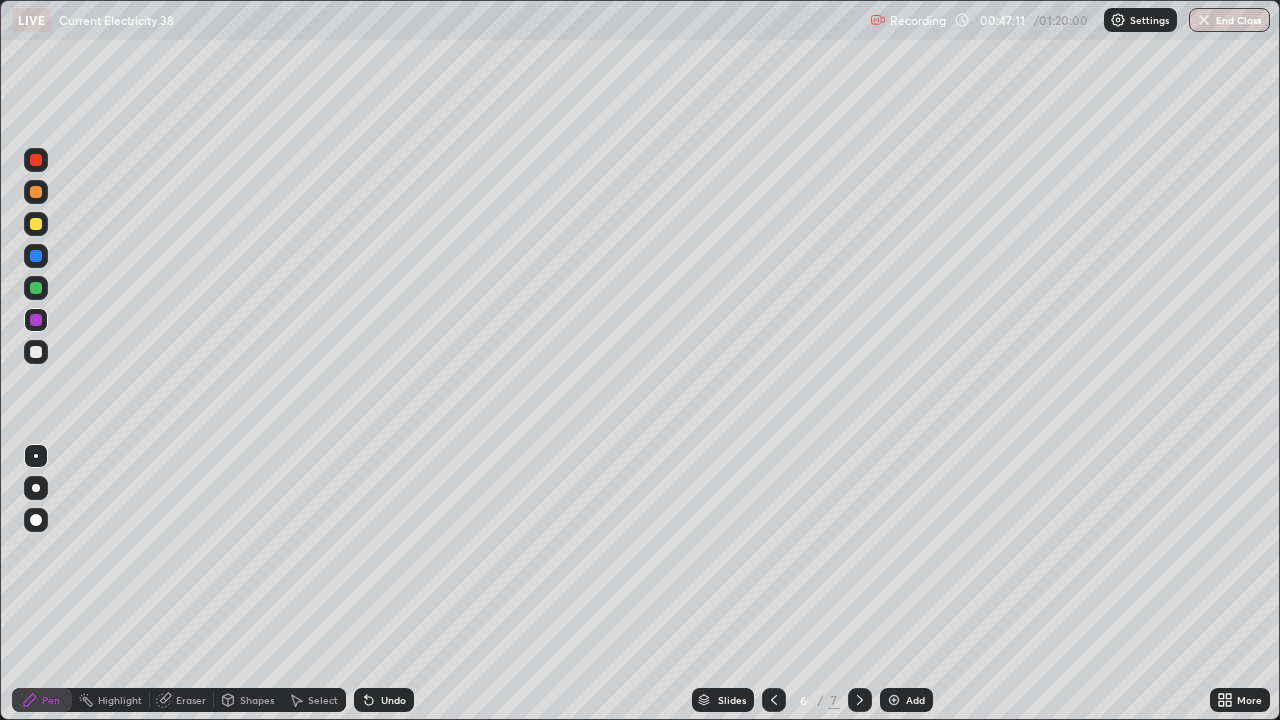 click 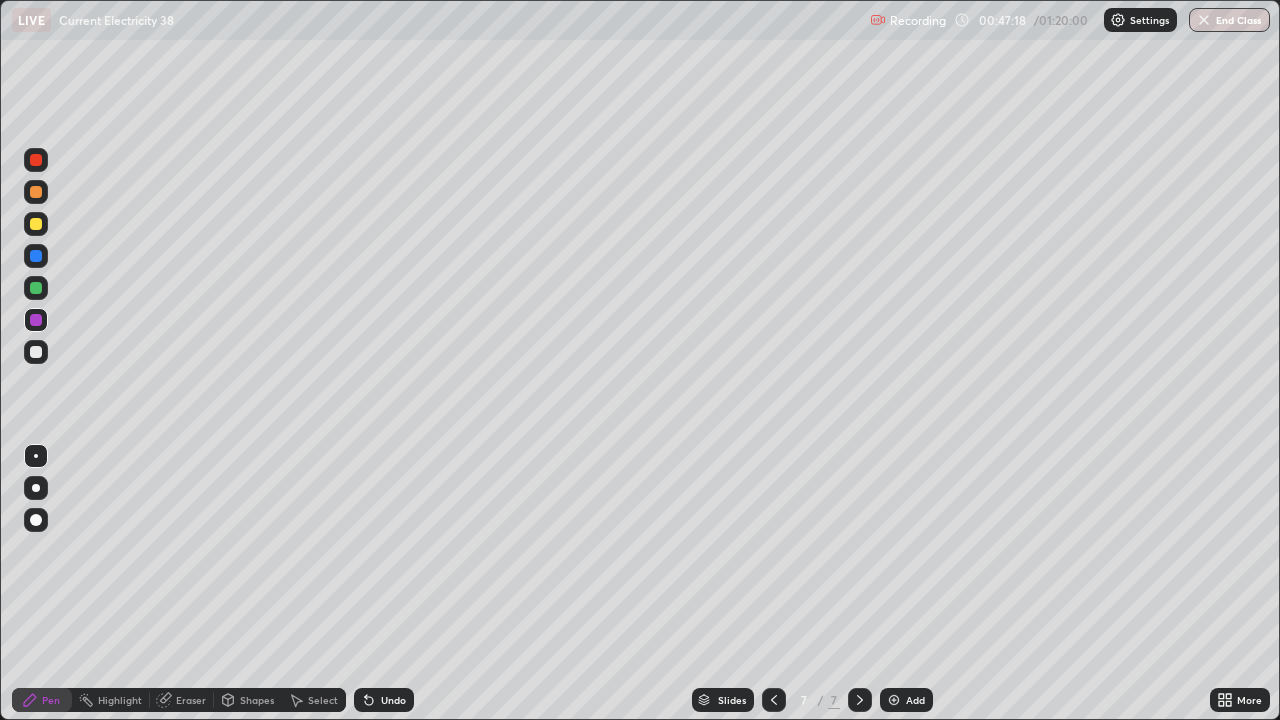 click at bounding box center [36, 224] 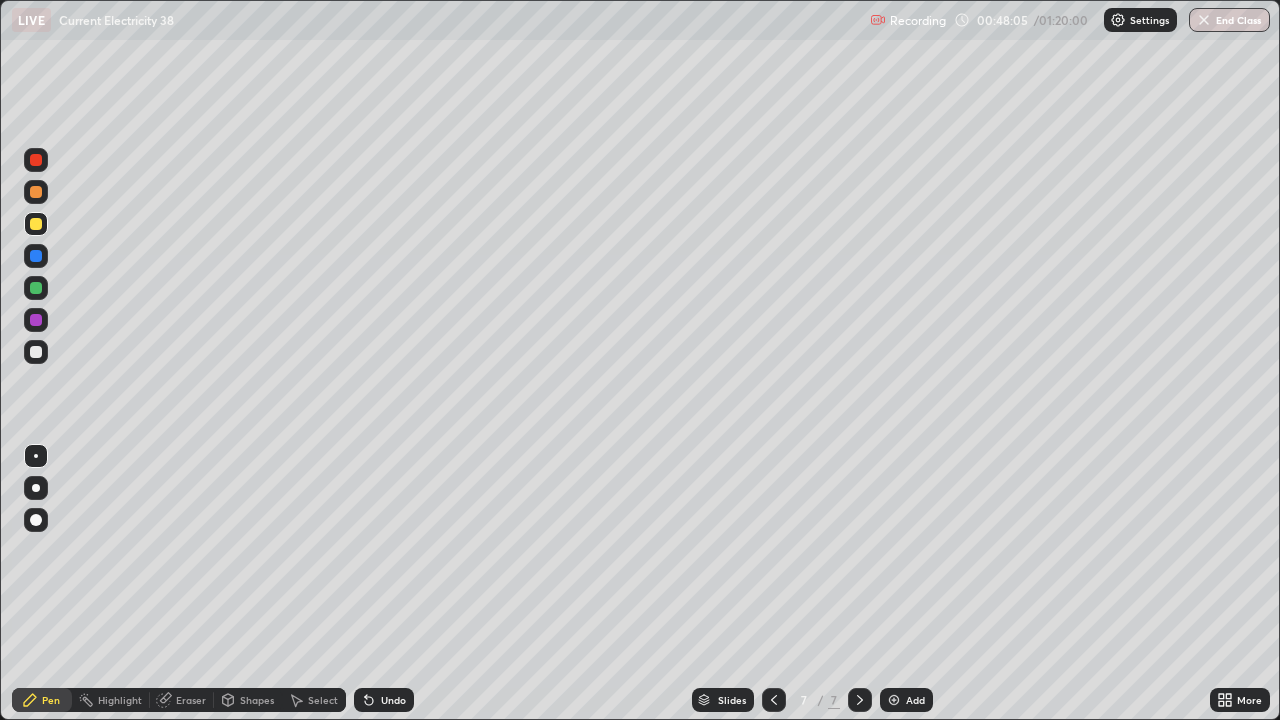 click at bounding box center (36, 352) 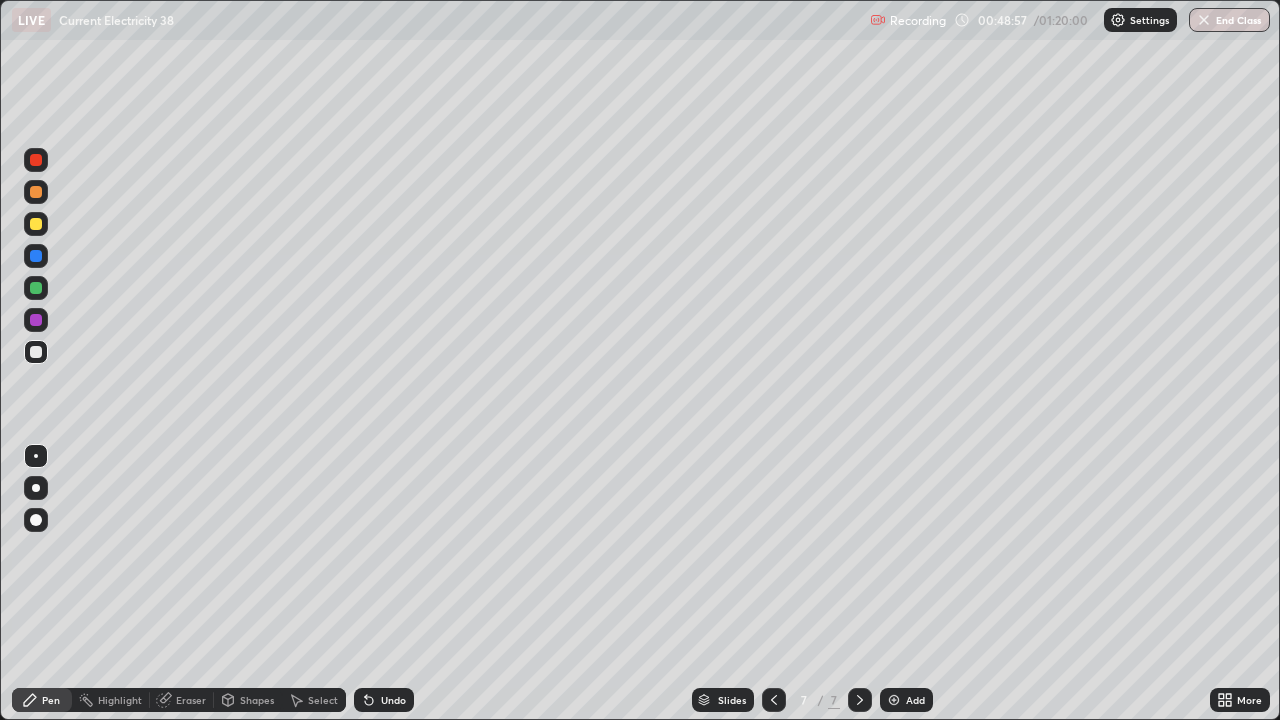 click at bounding box center [36, 192] 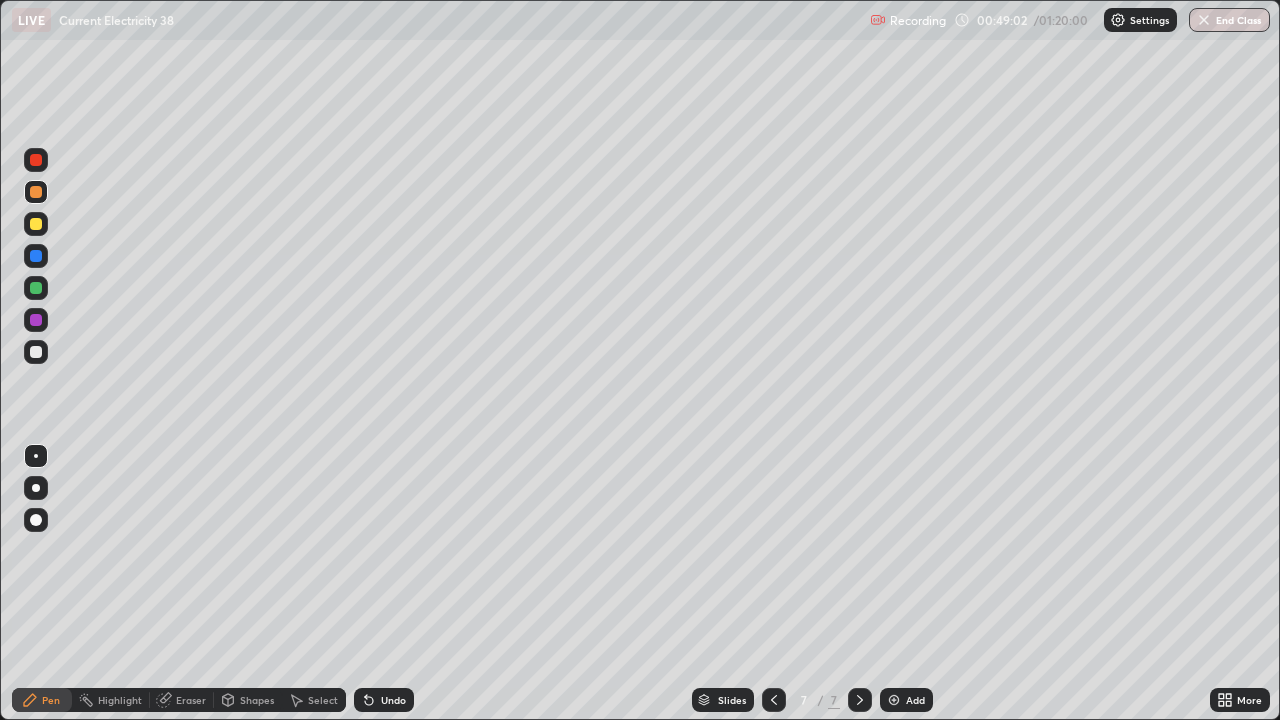 click on "Undo" at bounding box center (393, 700) 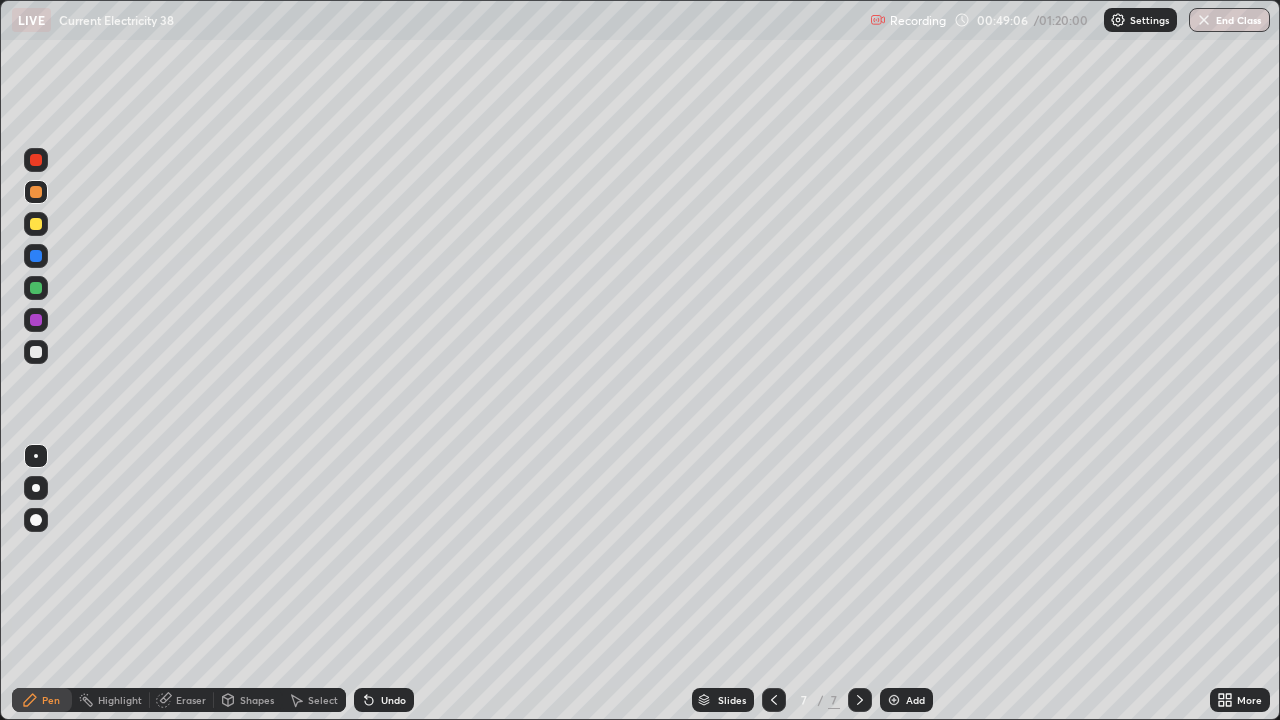 click on "Undo" at bounding box center [393, 700] 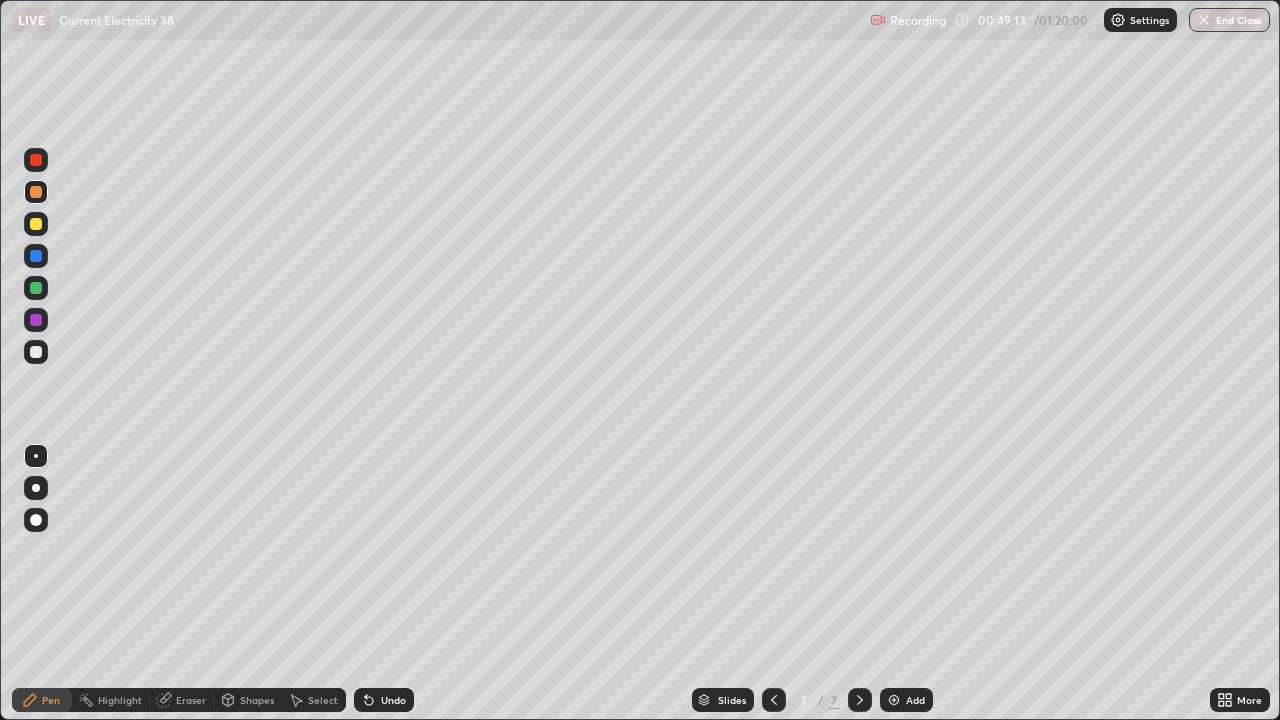 click on "Shapes" at bounding box center [257, 700] 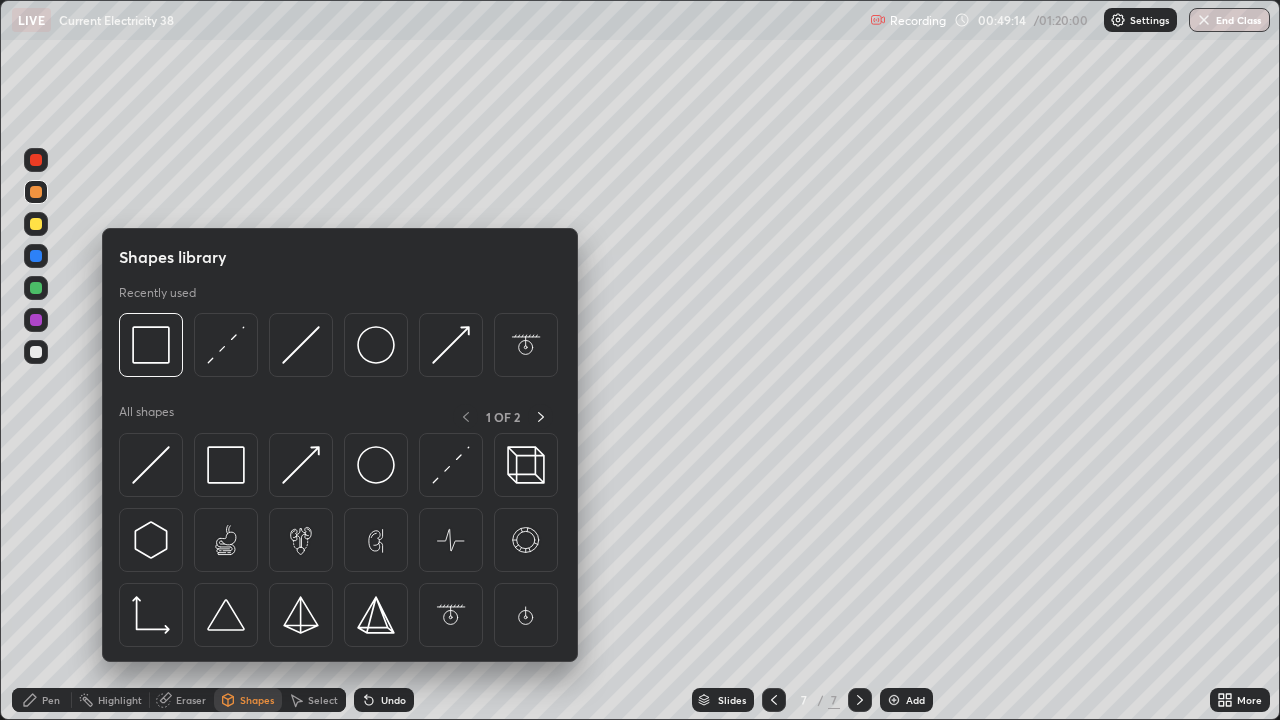 click on "Select" at bounding box center [323, 700] 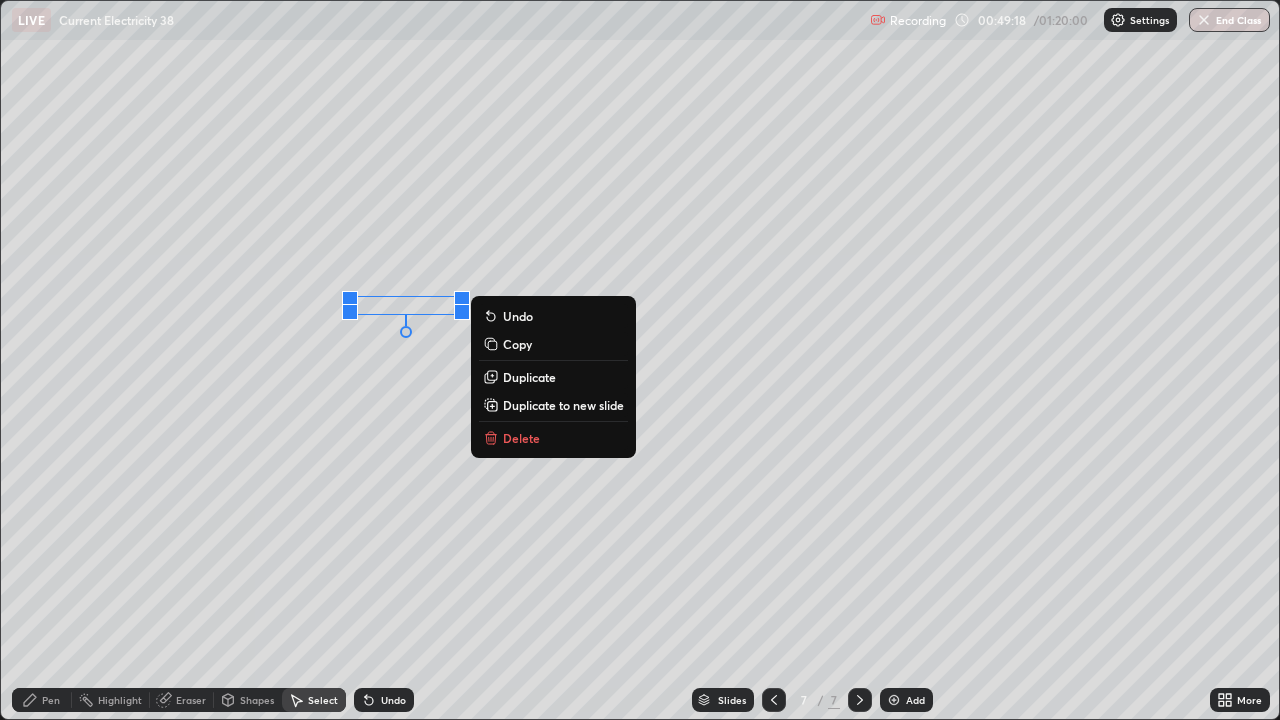 click on "0 ° Undo Copy Duplicate Duplicate to new slide Delete" at bounding box center (640, 360) 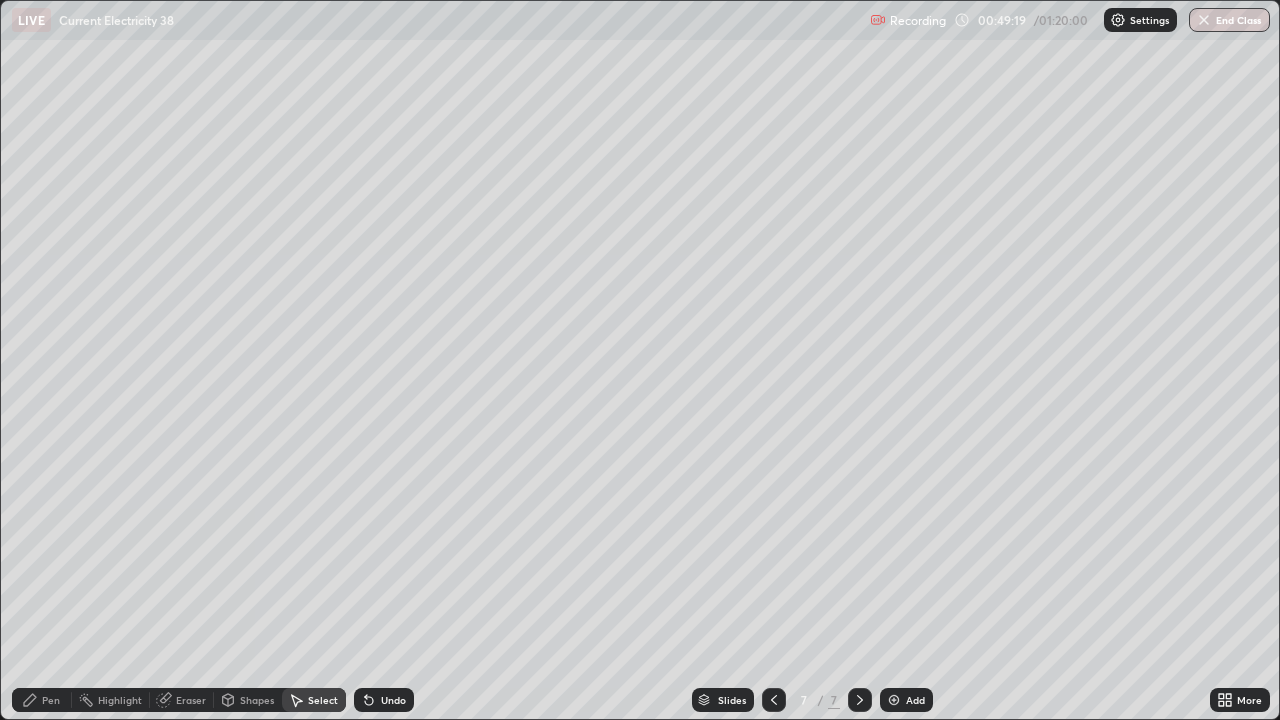 click on "Pen" at bounding box center (42, 700) 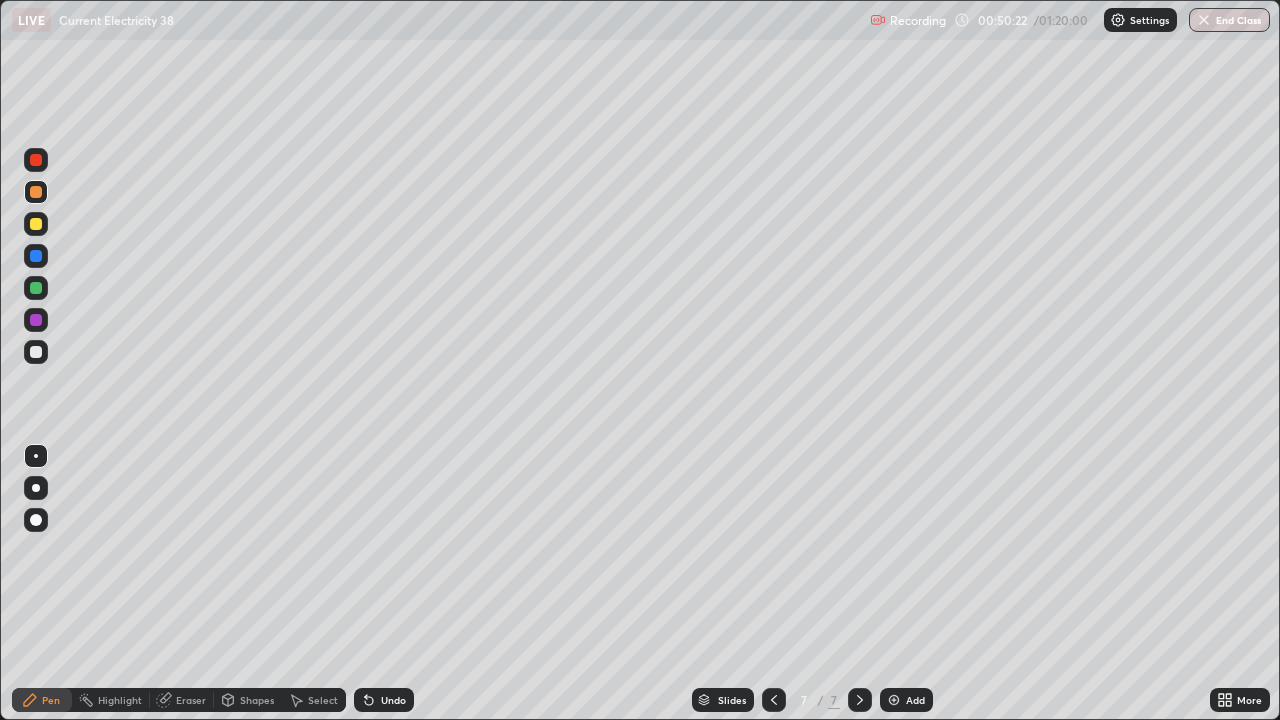click at bounding box center [36, 352] 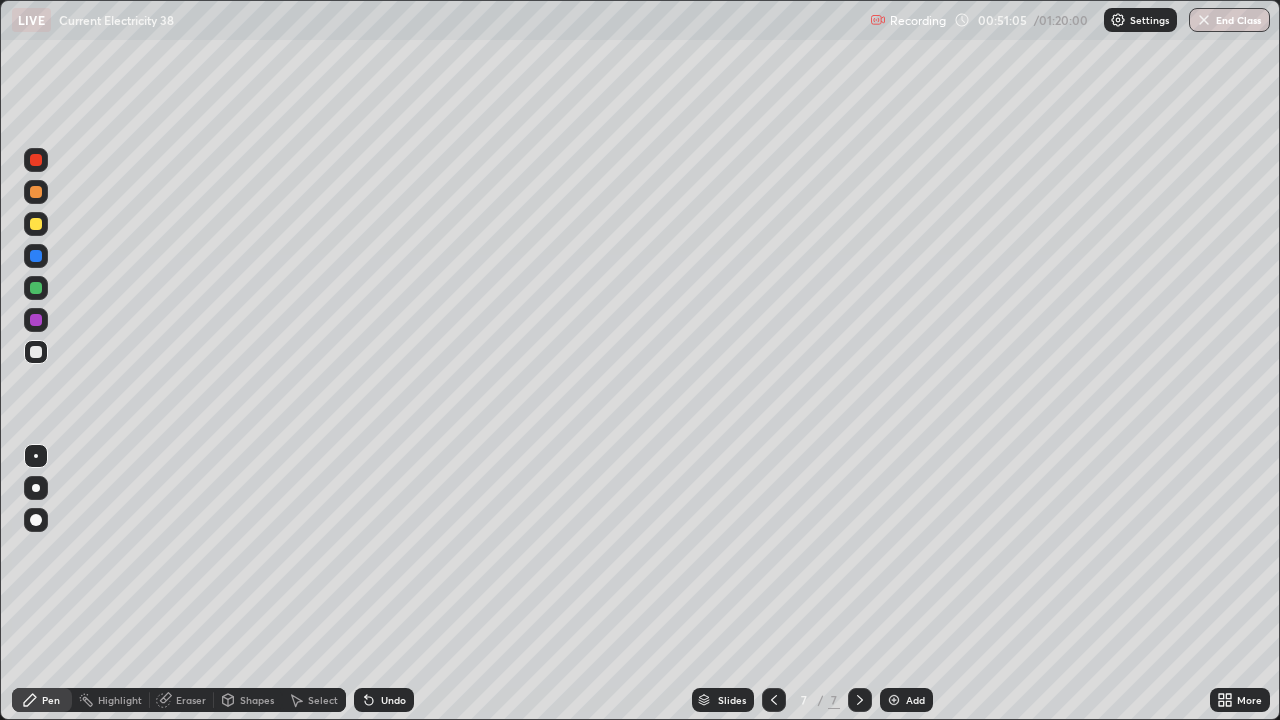 click on "Undo" at bounding box center [393, 700] 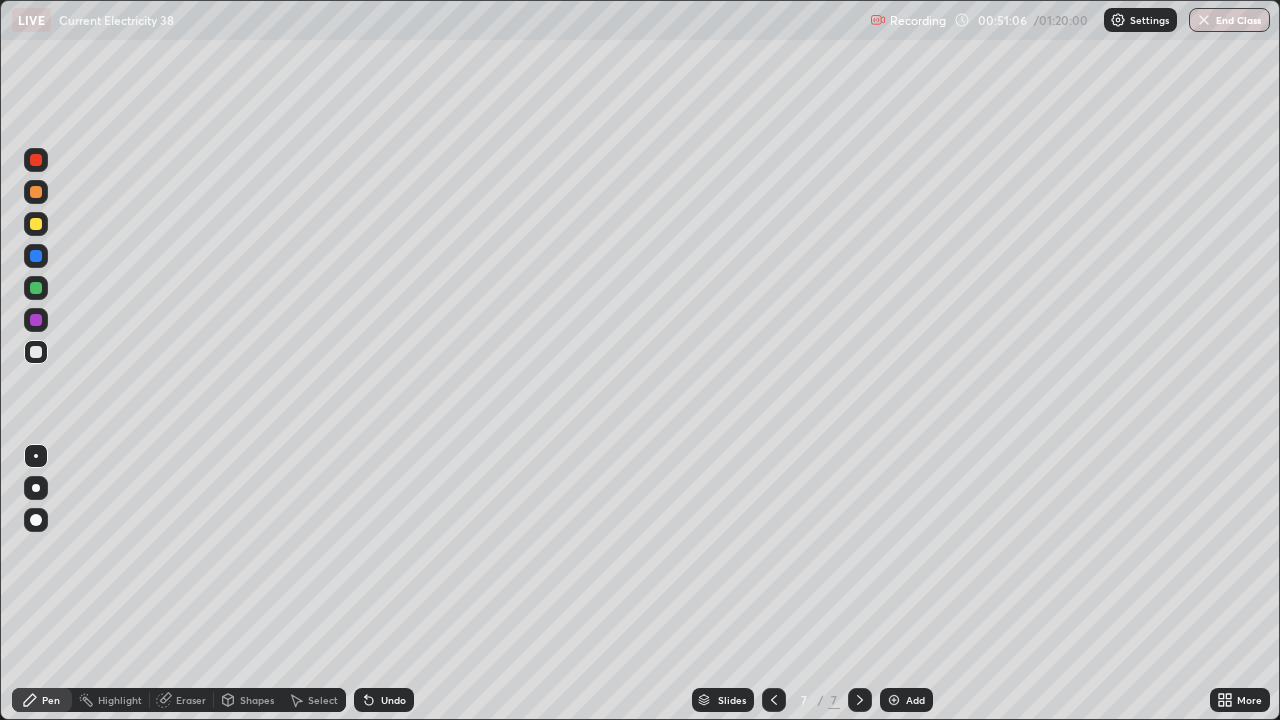 click on "Undo" at bounding box center (393, 700) 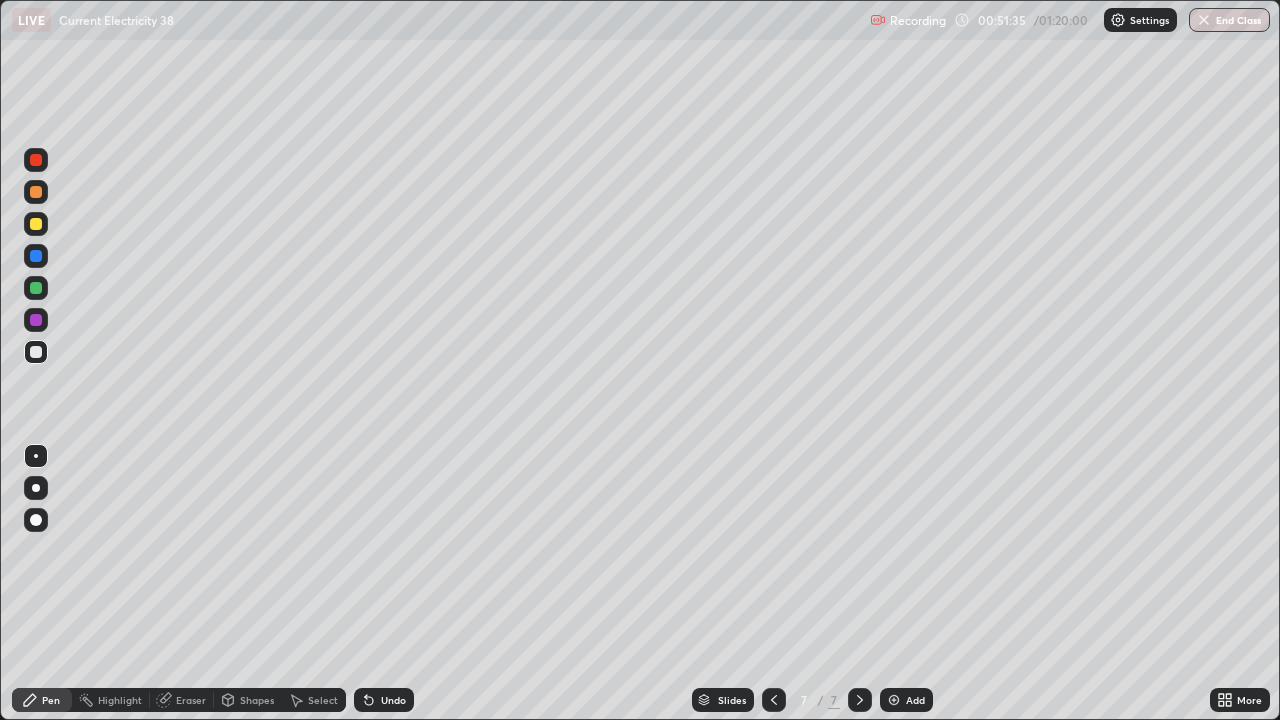 click on "Undo" at bounding box center (393, 700) 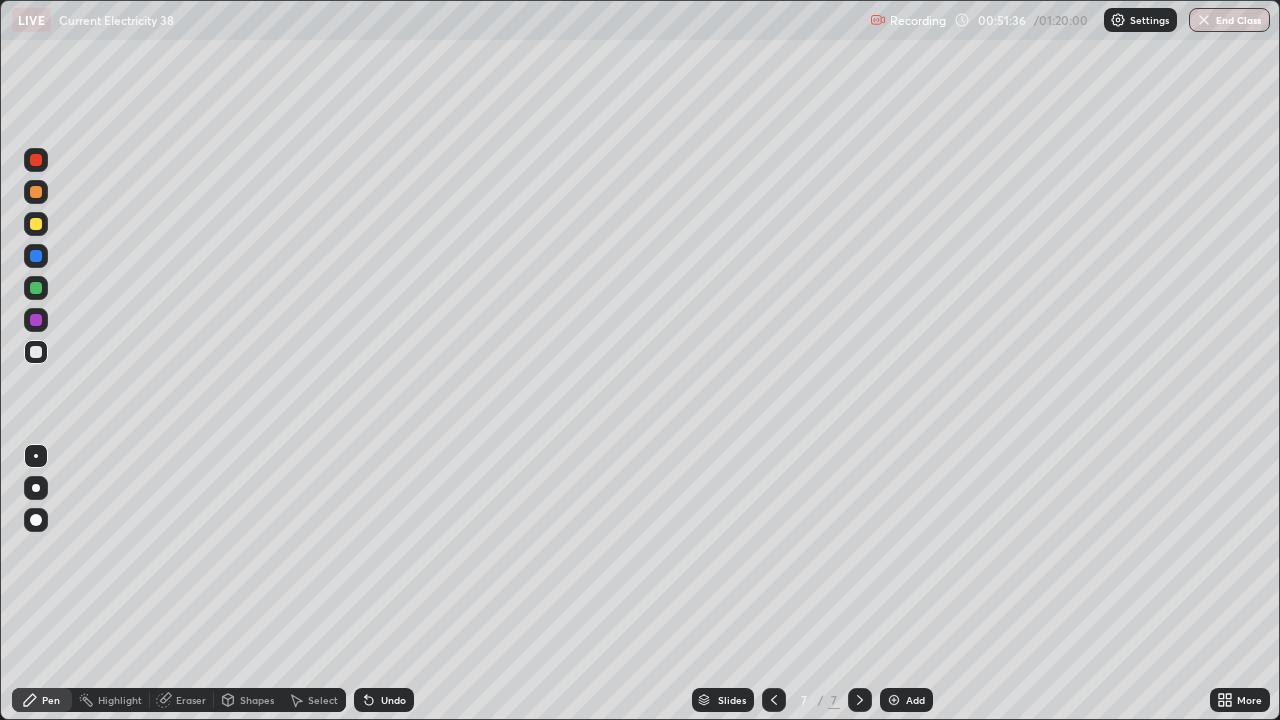 click on "Undo" at bounding box center (384, 700) 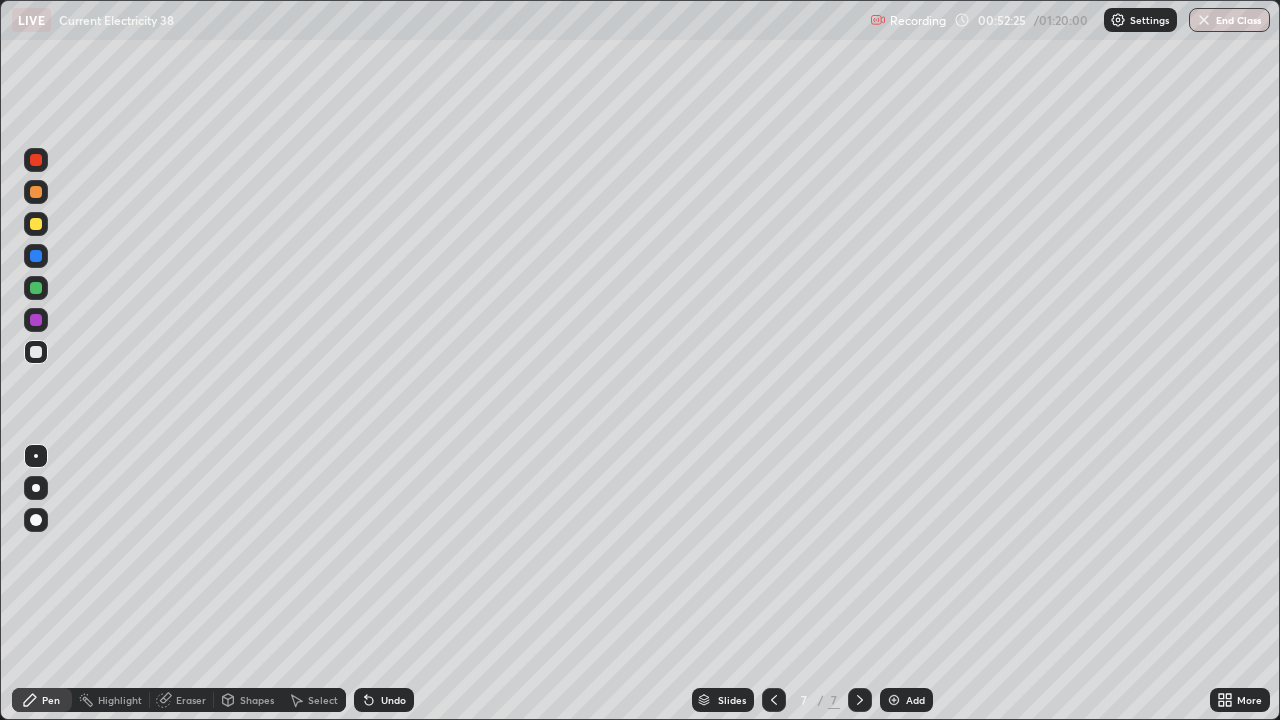 click on "Eraser" at bounding box center (191, 700) 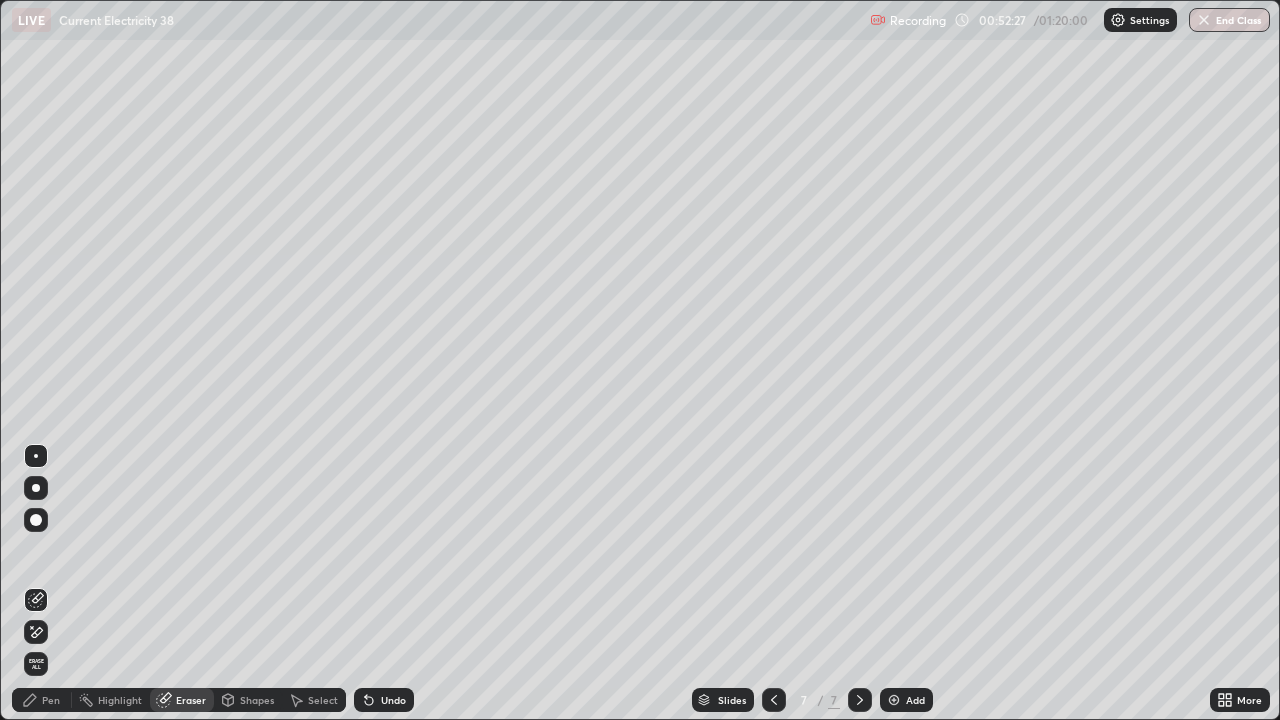 click on "Pen" at bounding box center [51, 700] 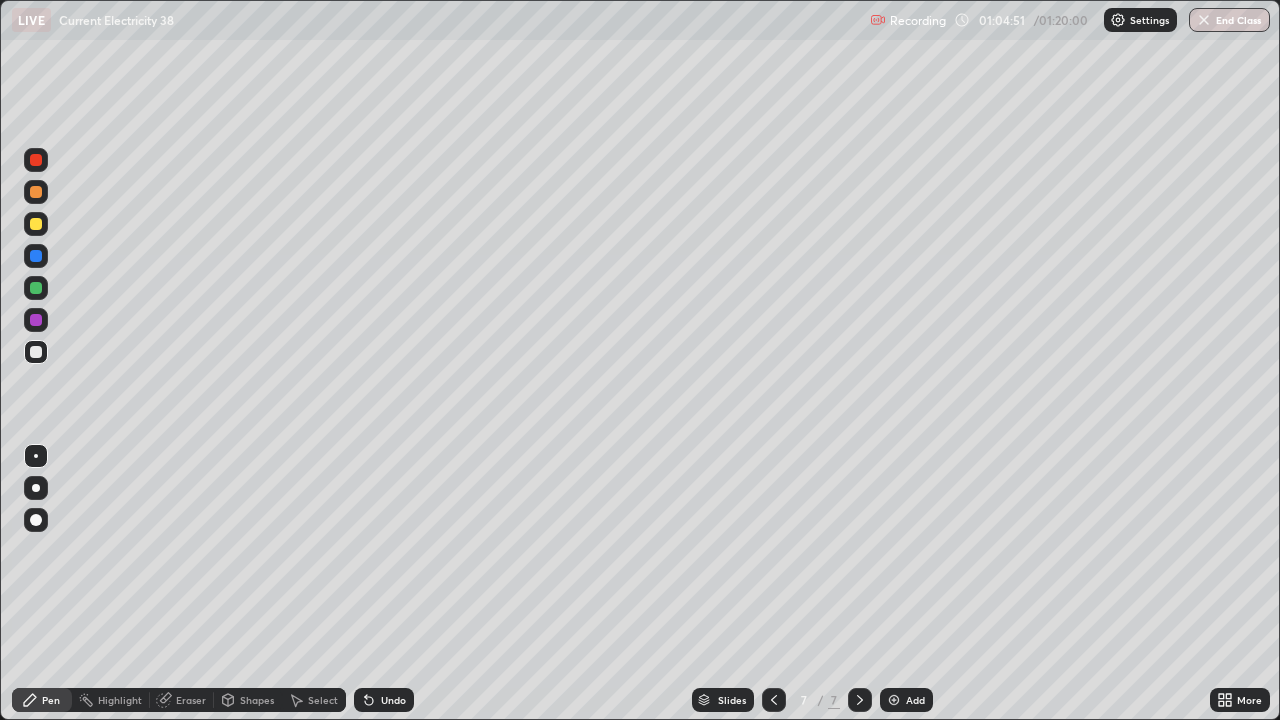 click on "Add" at bounding box center [906, 700] 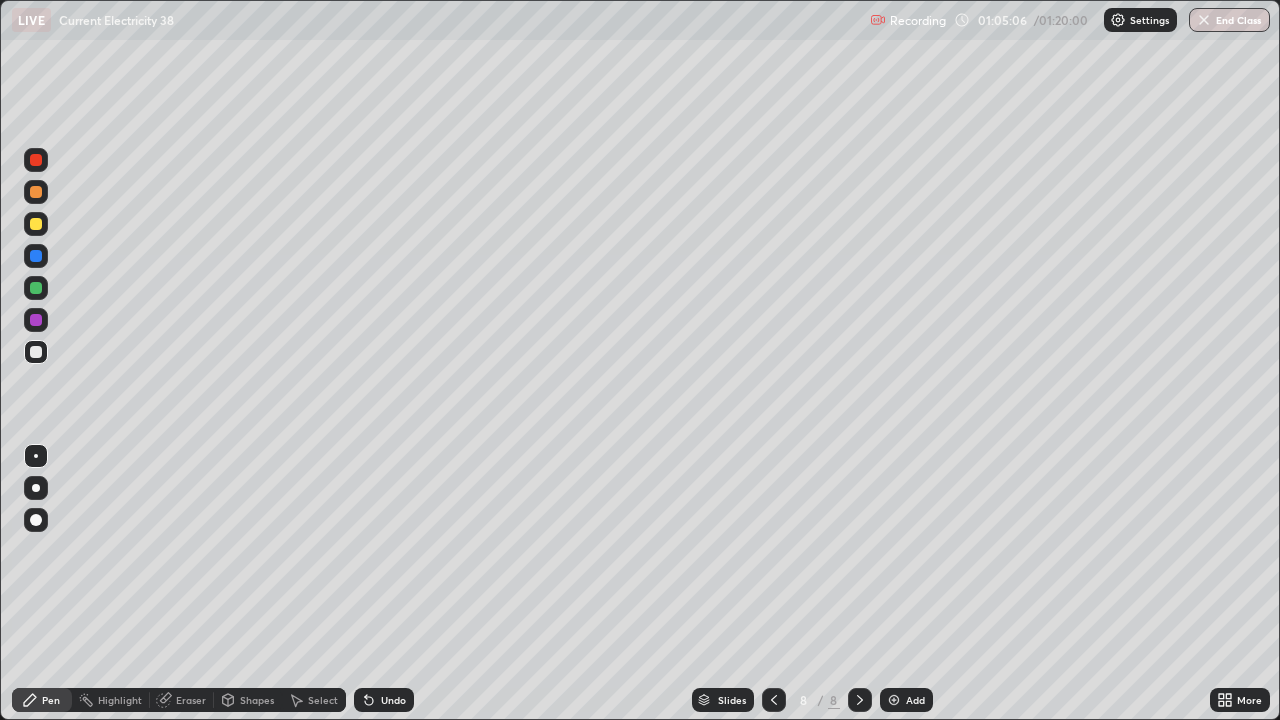 click on "Undo" at bounding box center (384, 700) 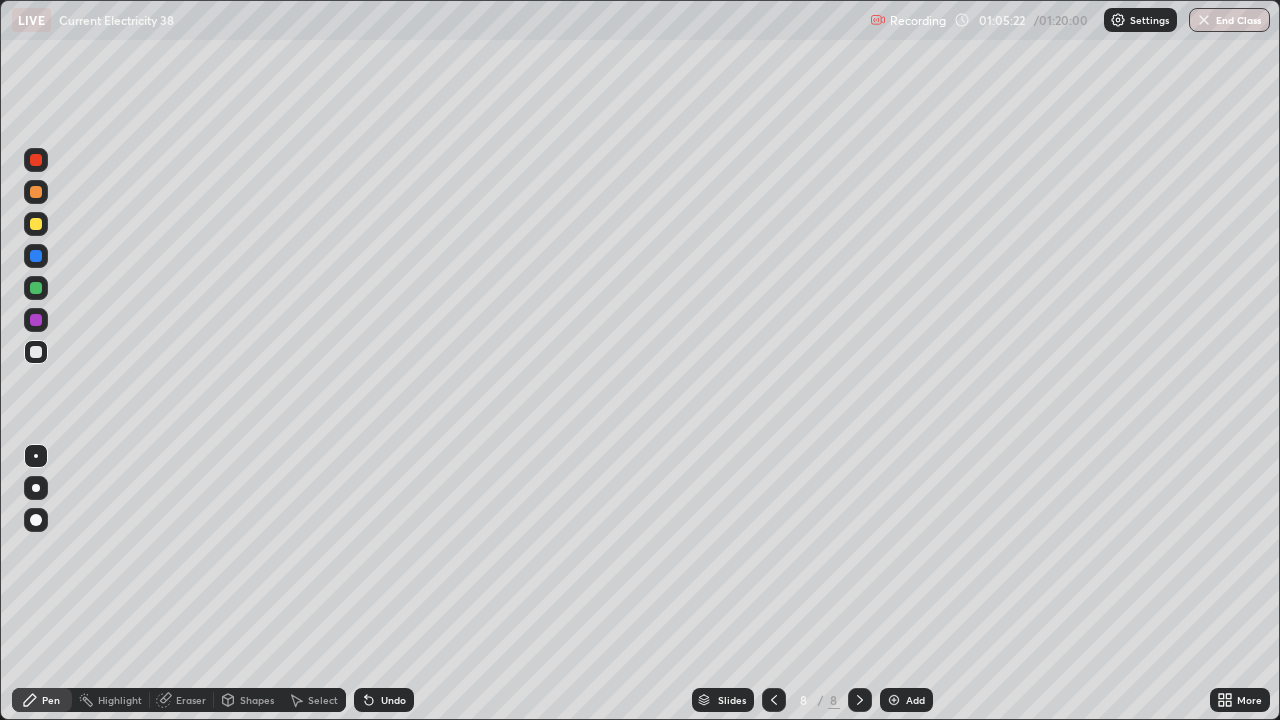 click on "Undo" at bounding box center [393, 700] 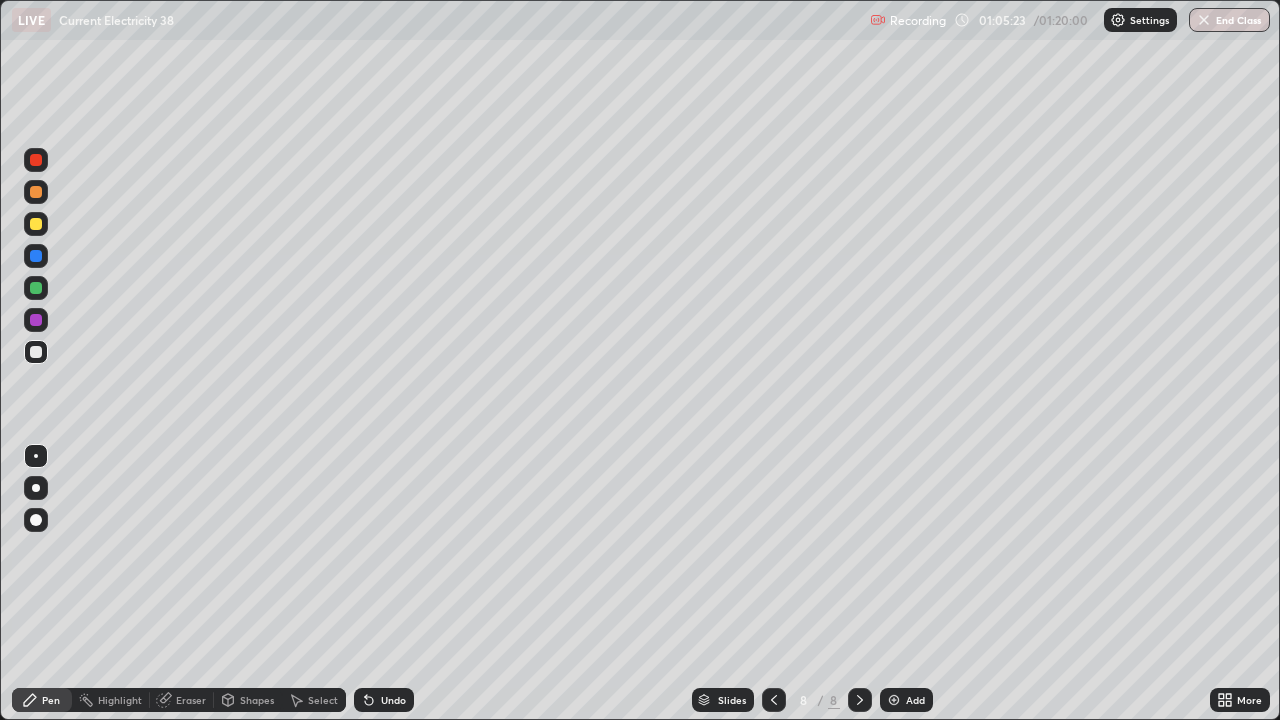 click on "Undo" at bounding box center (393, 700) 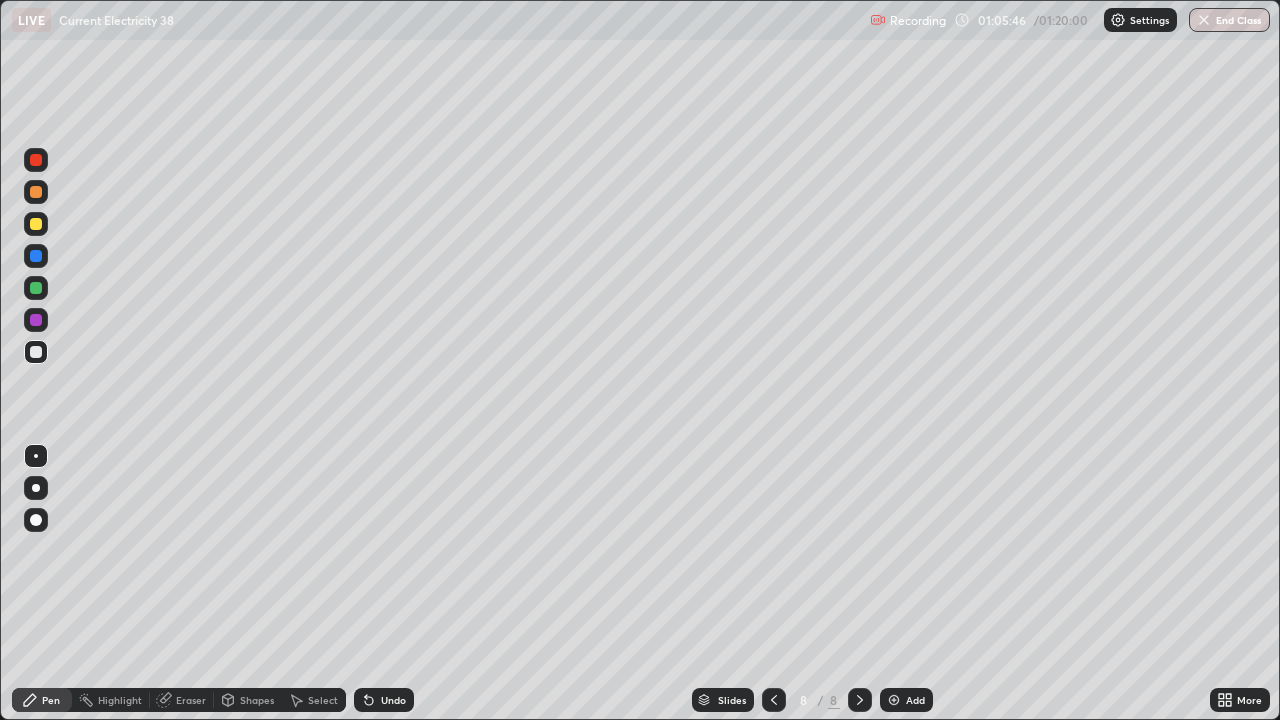 click 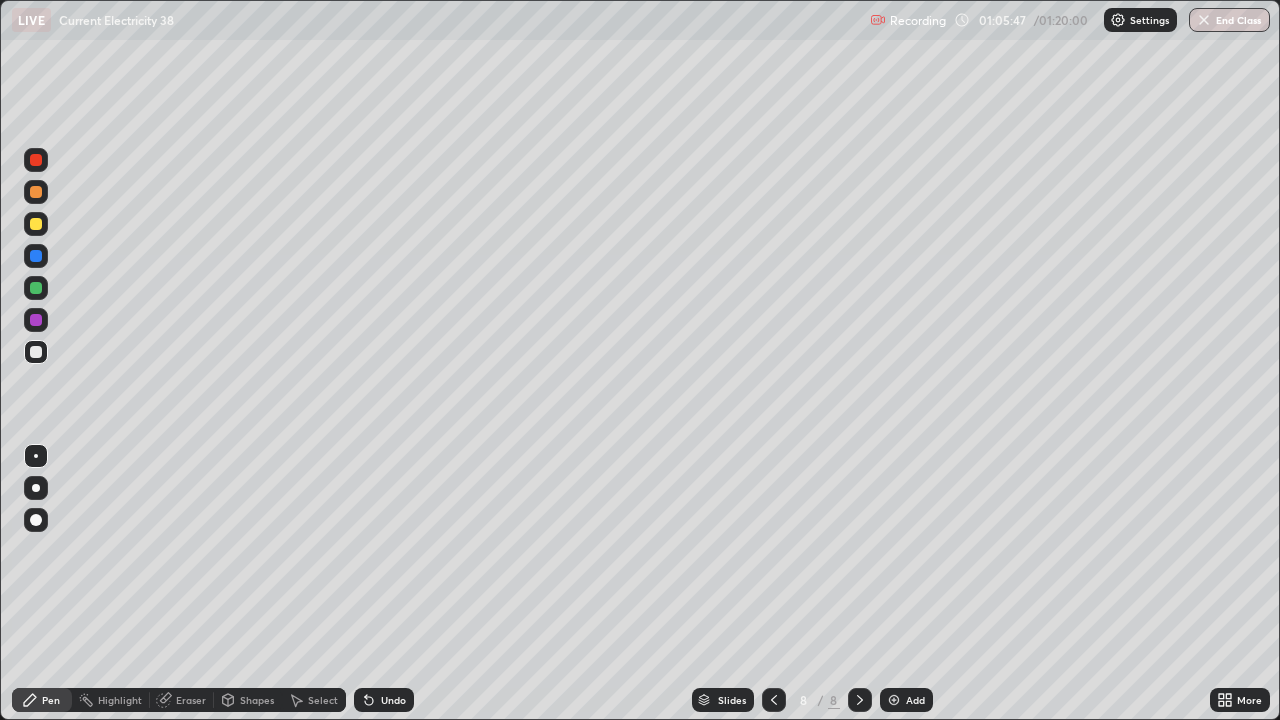 click on "Undo" at bounding box center [384, 700] 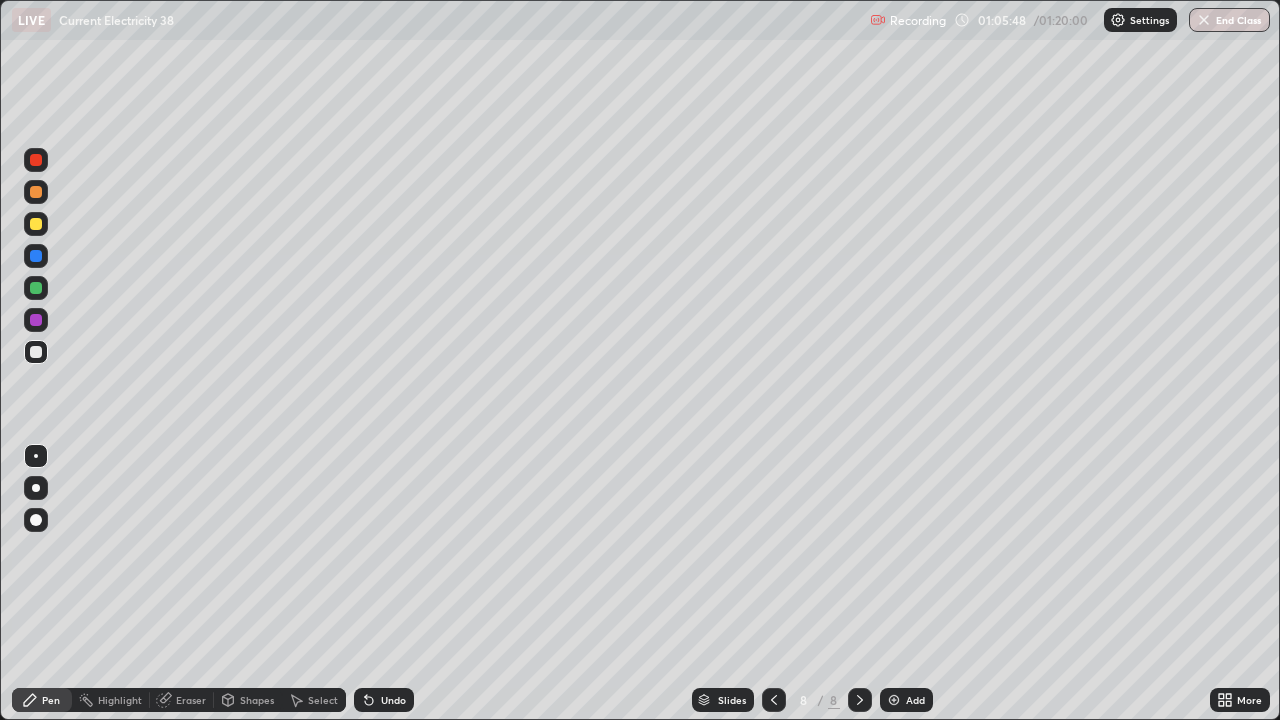 click on "Undo" at bounding box center (384, 700) 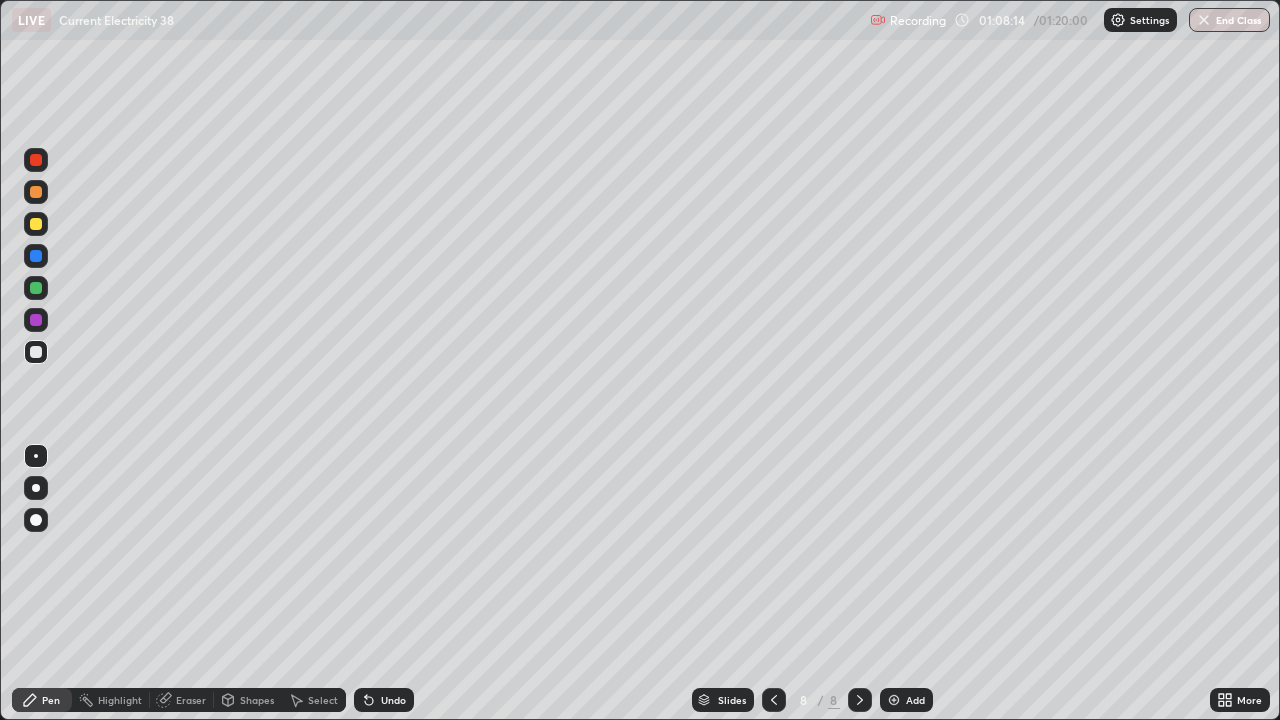 click on "Select" at bounding box center [314, 700] 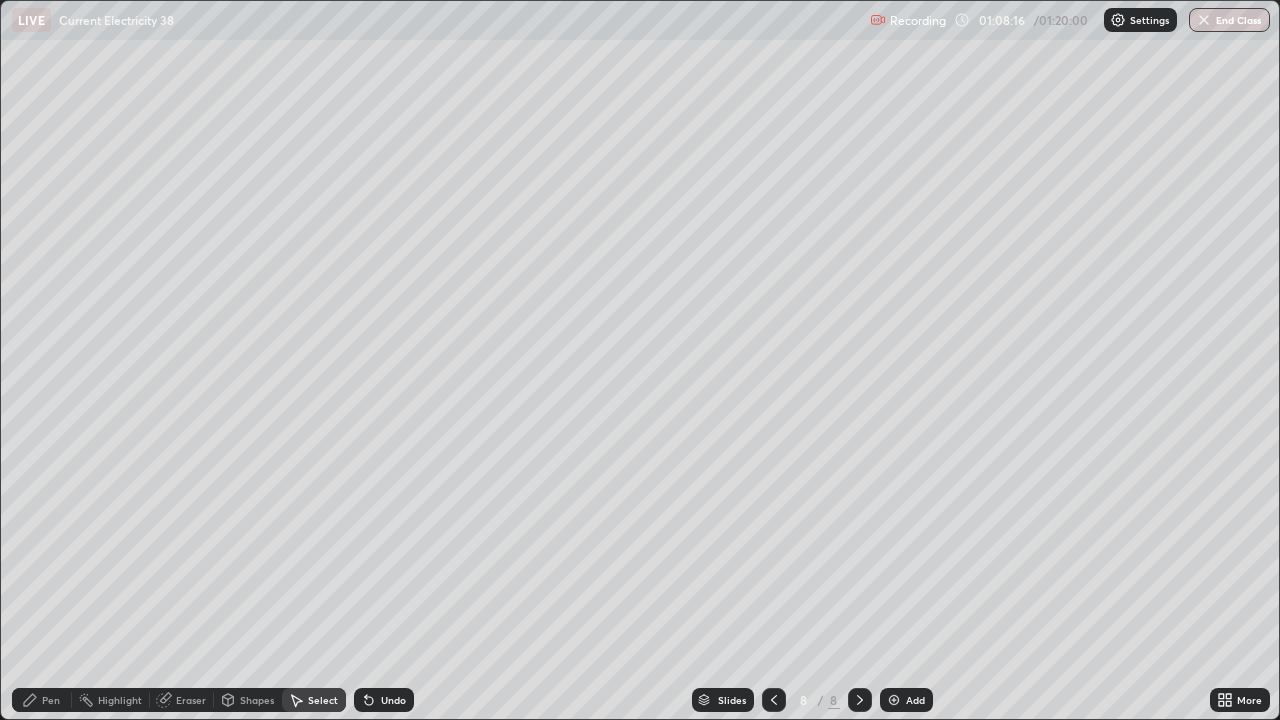 click on "Pen" at bounding box center [51, 700] 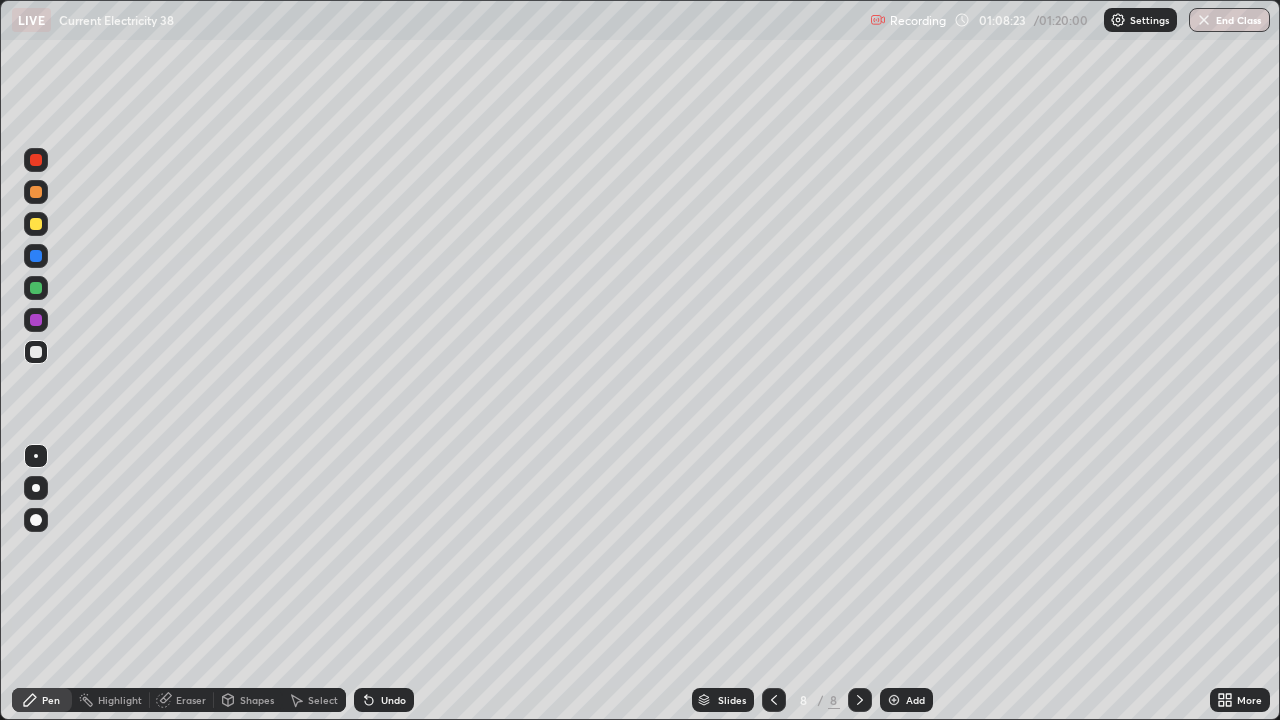click on "Select" at bounding box center [323, 700] 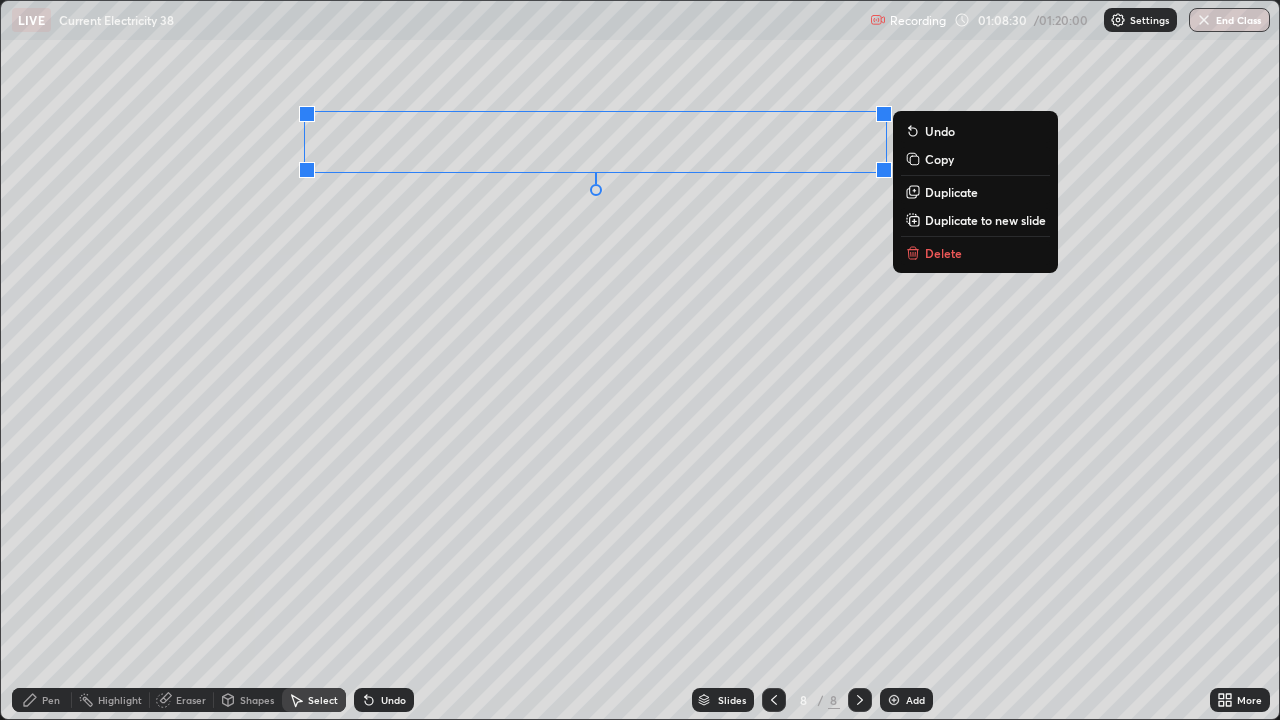 click on "Duplicate" at bounding box center [951, 192] 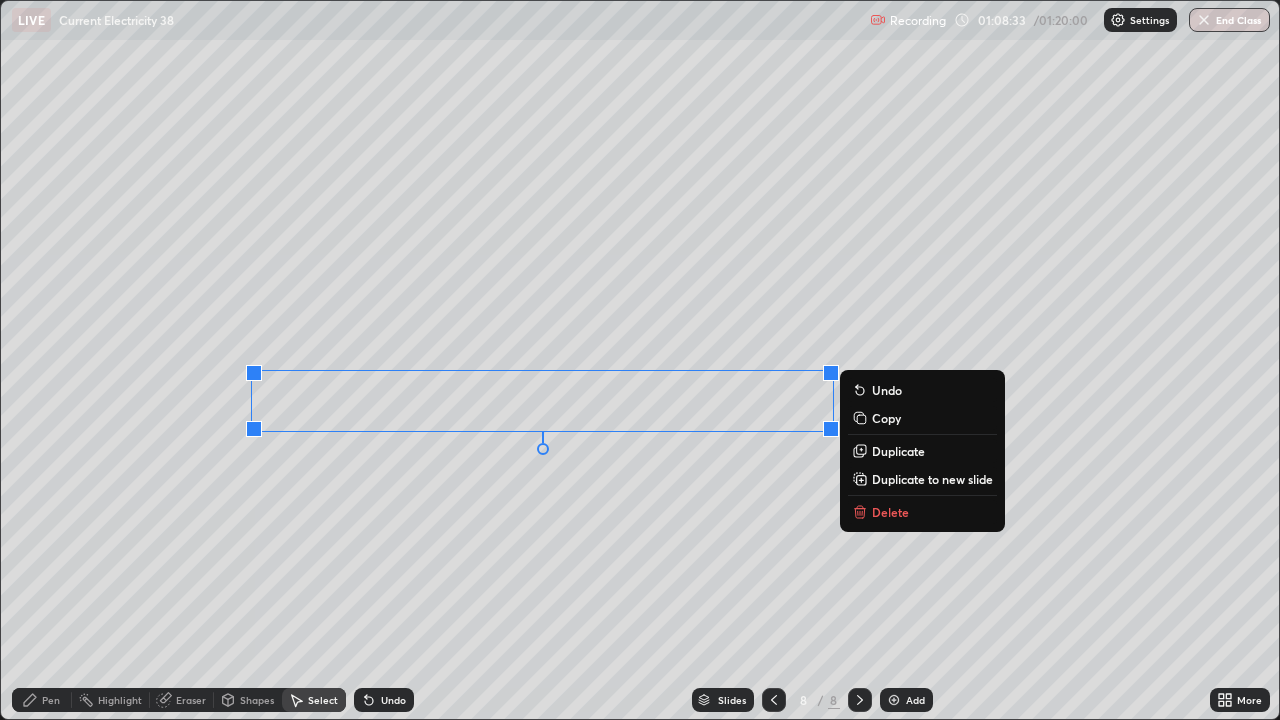 click on "0 ° Undo Copy Duplicate Duplicate to new slide Delete" at bounding box center (640, 360) 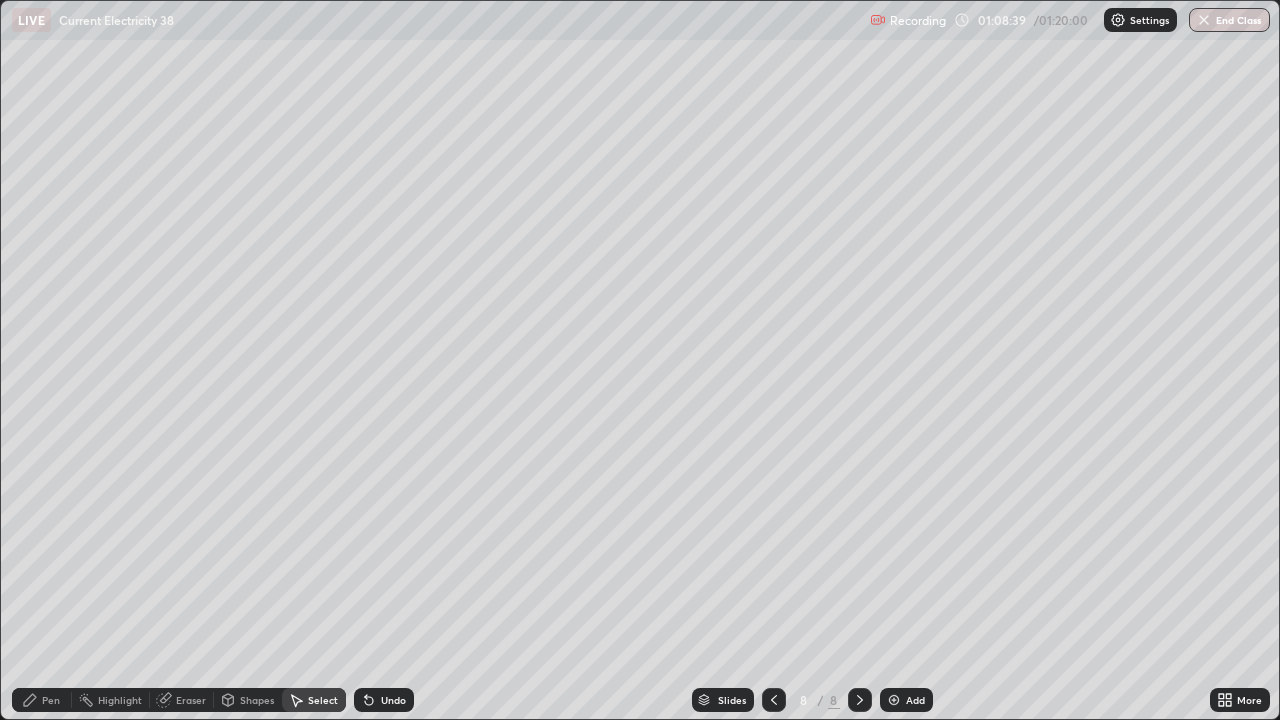 click on "Pen" at bounding box center (51, 700) 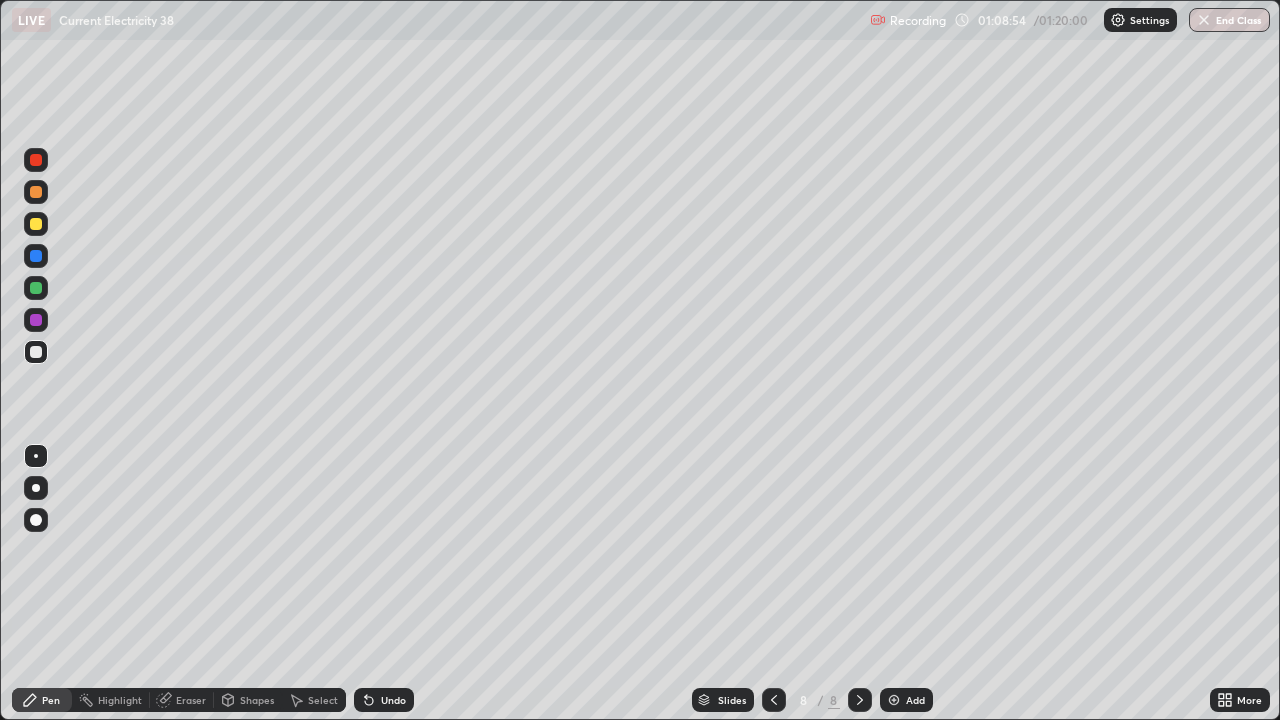 click on "Undo" at bounding box center (384, 700) 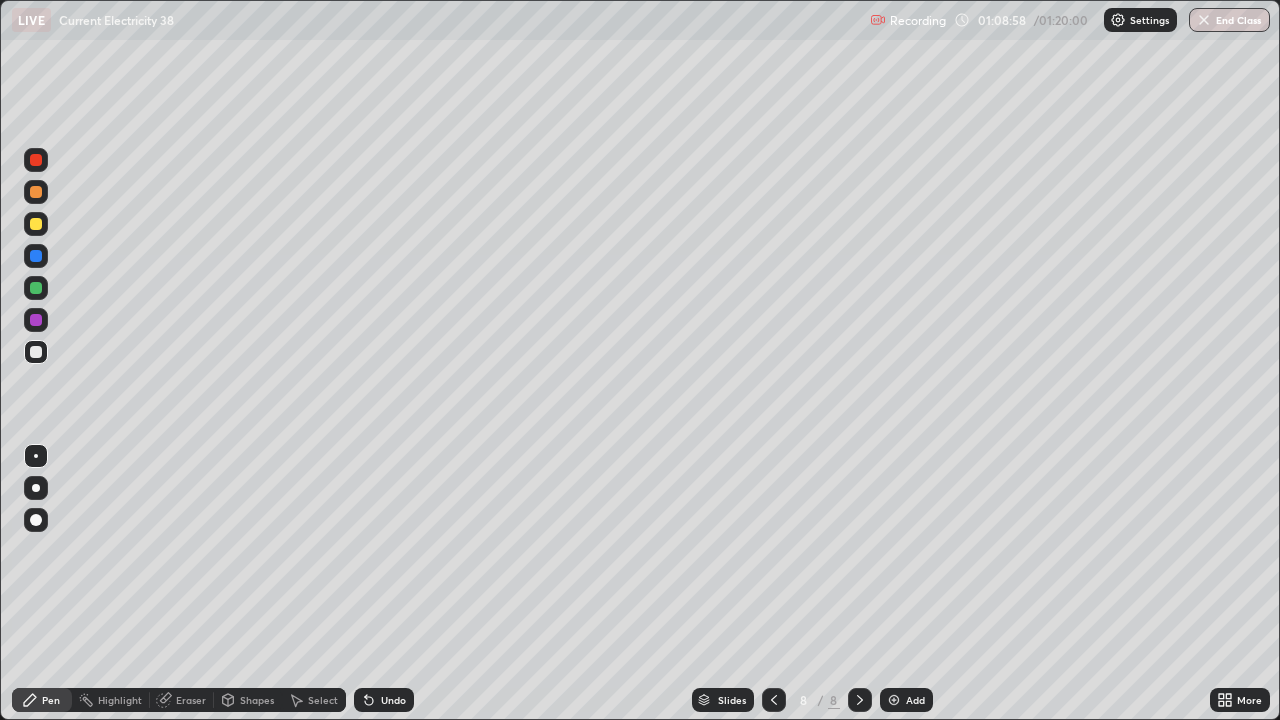 click on "Eraser" at bounding box center (191, 700) 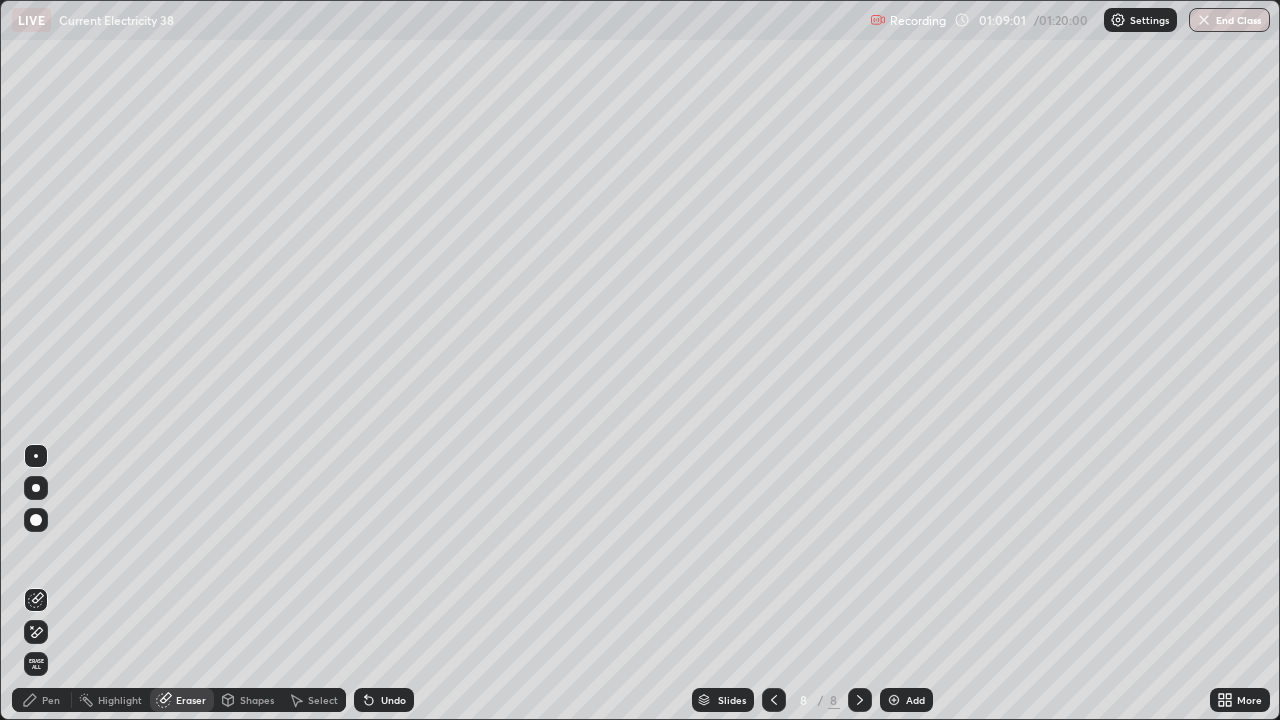 click on "Pen" at bounding box center [42, 700] 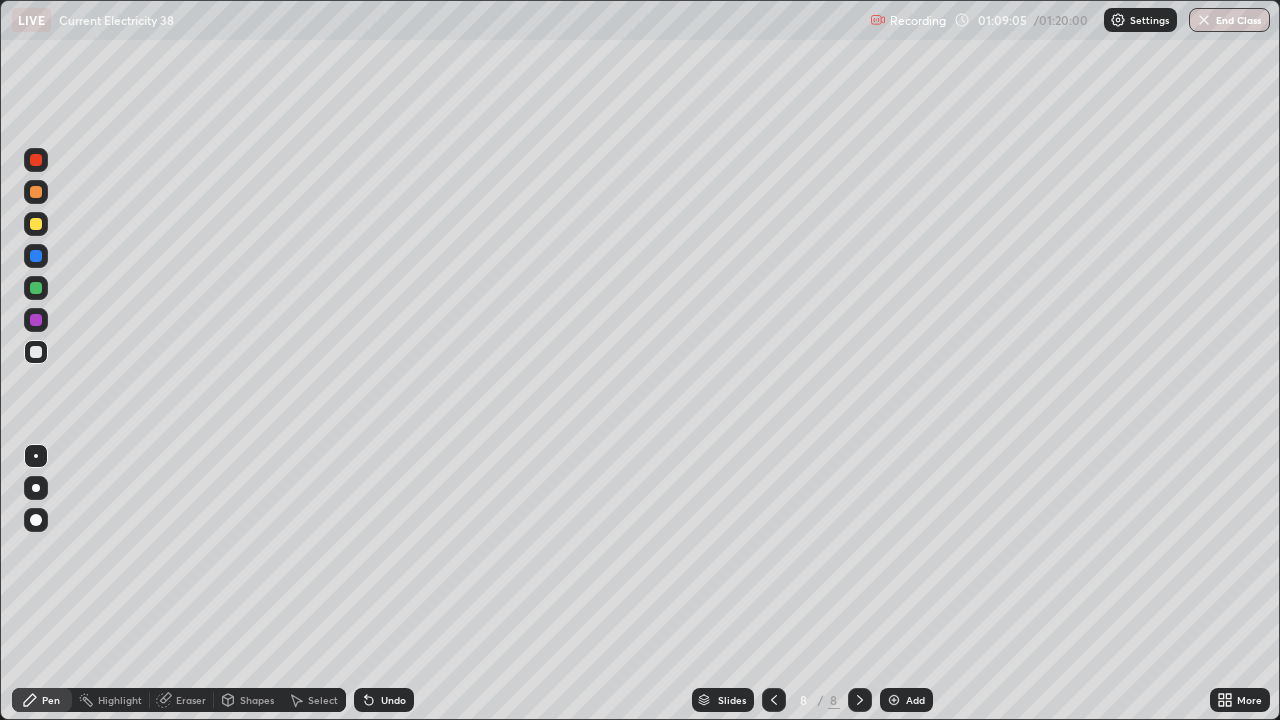 click on "Undo" at bounding box center [393, 700] 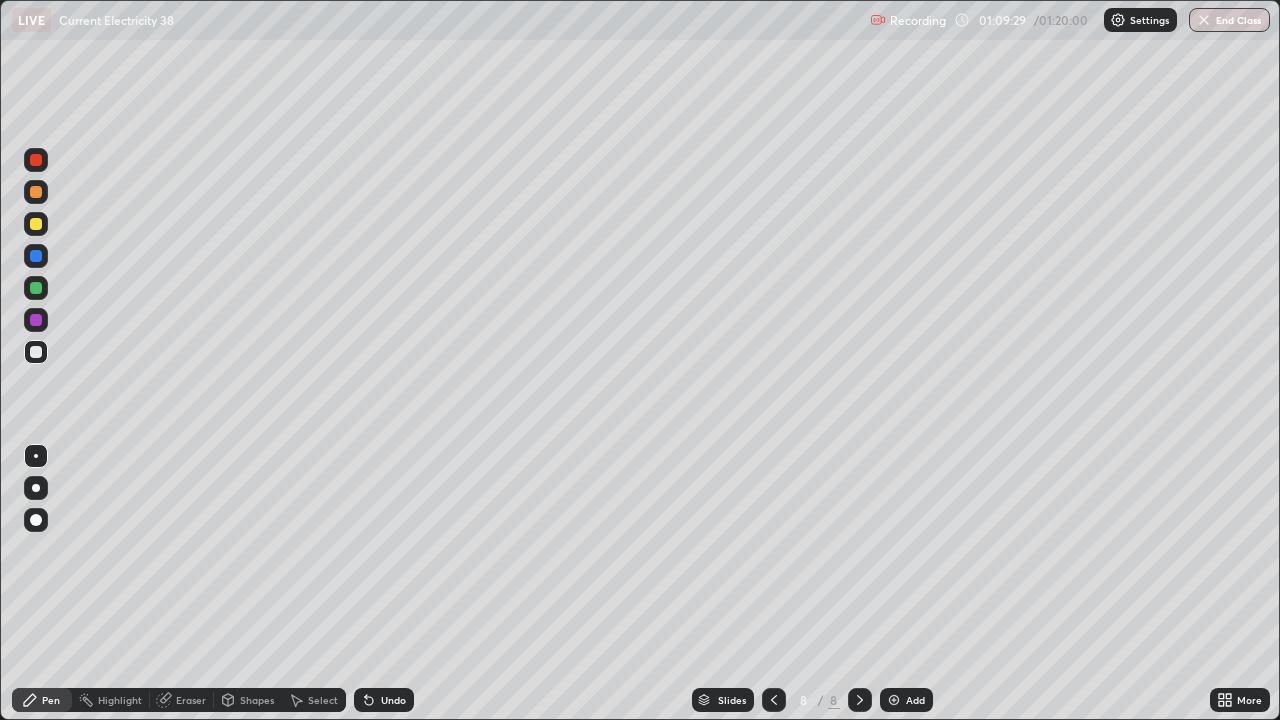 click on "Undo" at bounding box center [393, 700] 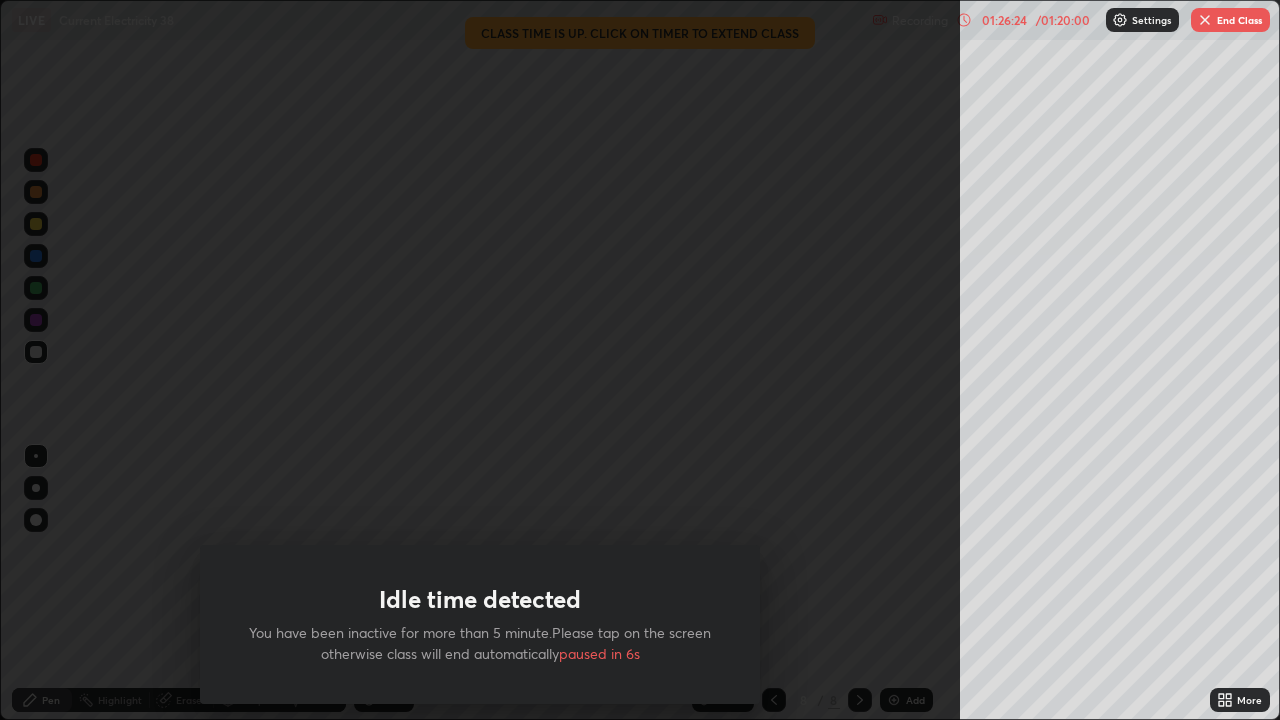 click on "End Class" at bounding box center (1230, 20) 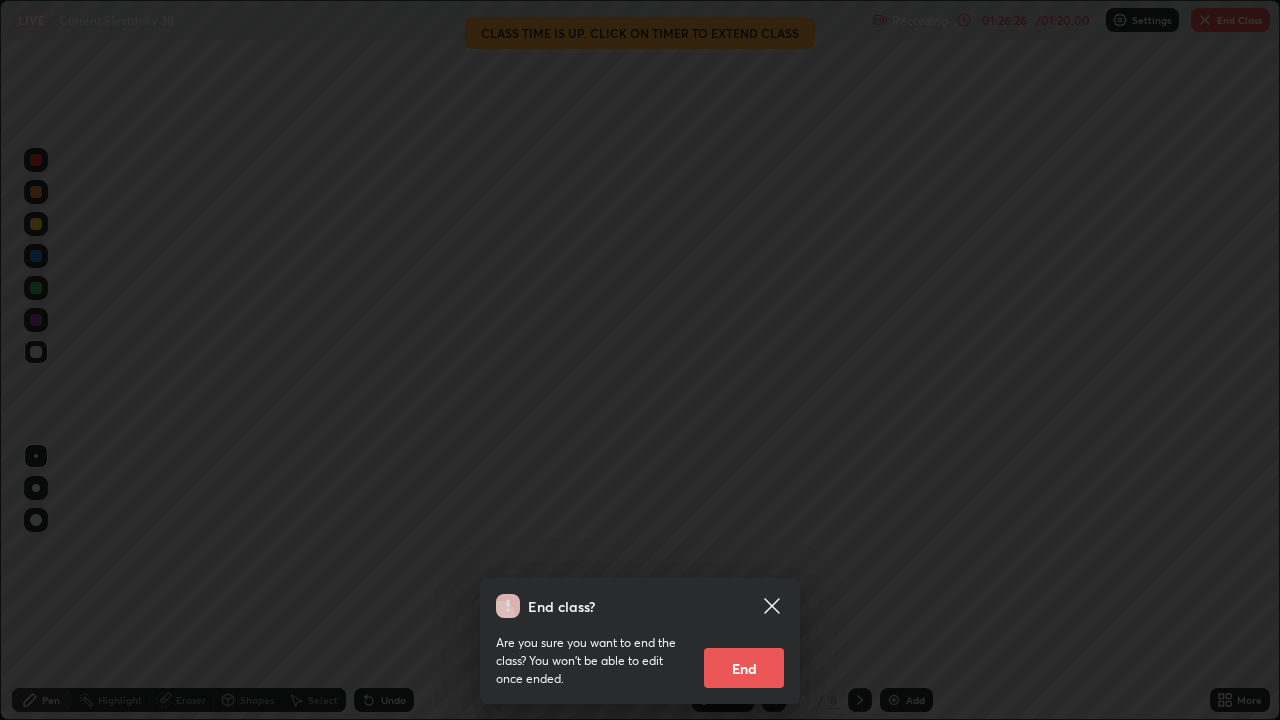 click on "End" at bounding box center (744, 668) 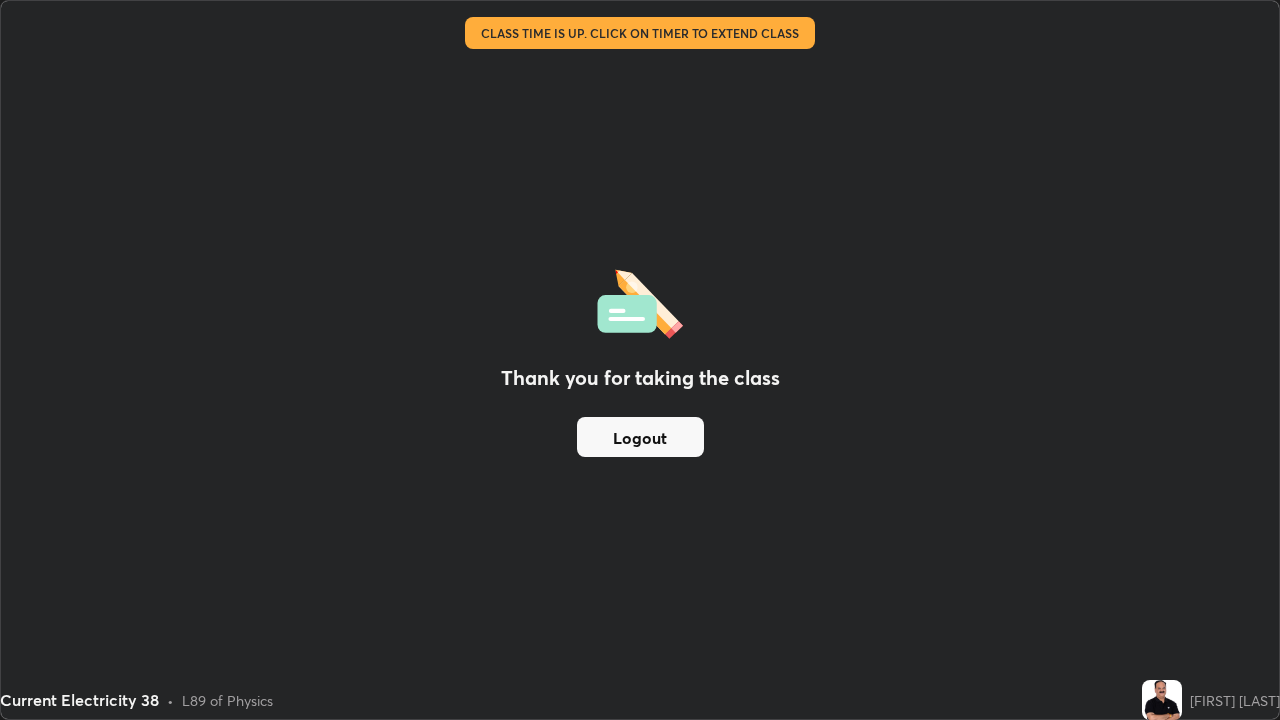 click on "Logout" at bounding box center (640, 437) 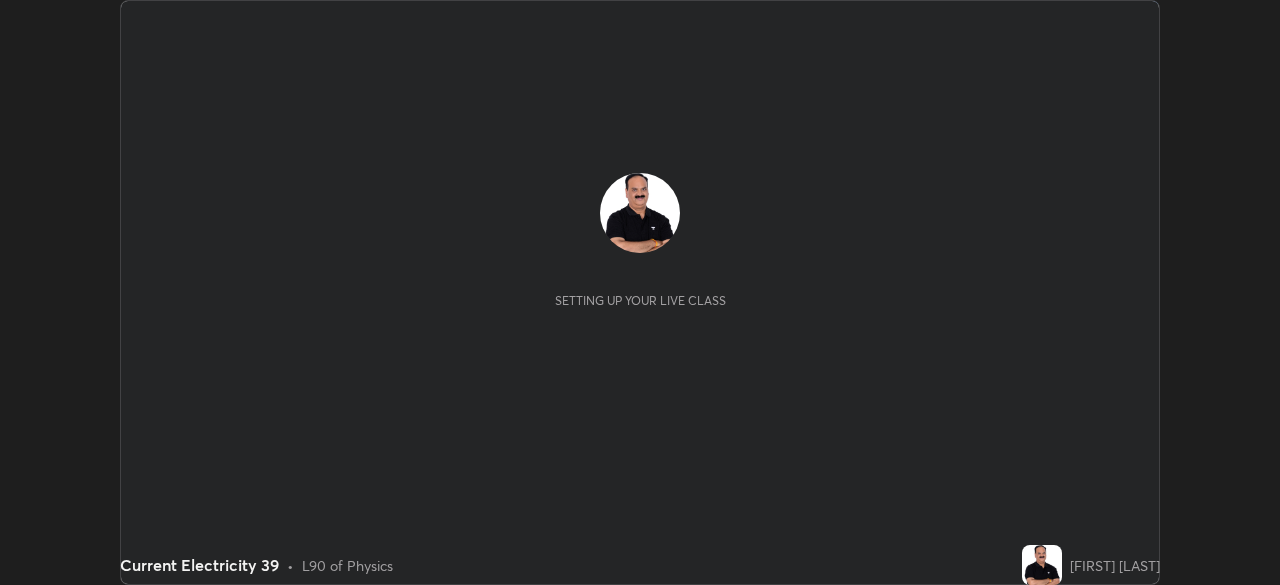 scroll, scrollTop: 0, scrollLeft: 0, axis: both 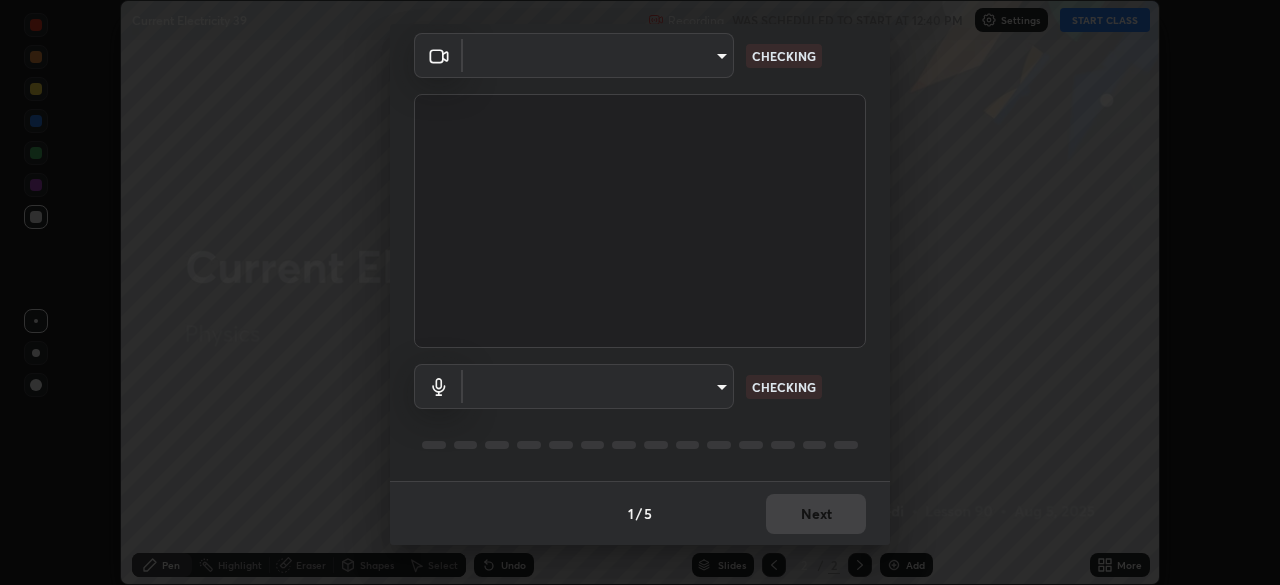 type on "cf4cade584ede8fb560bca5df173c6e0c2fab346f0fe5c0e134d57ffae5dbcad" 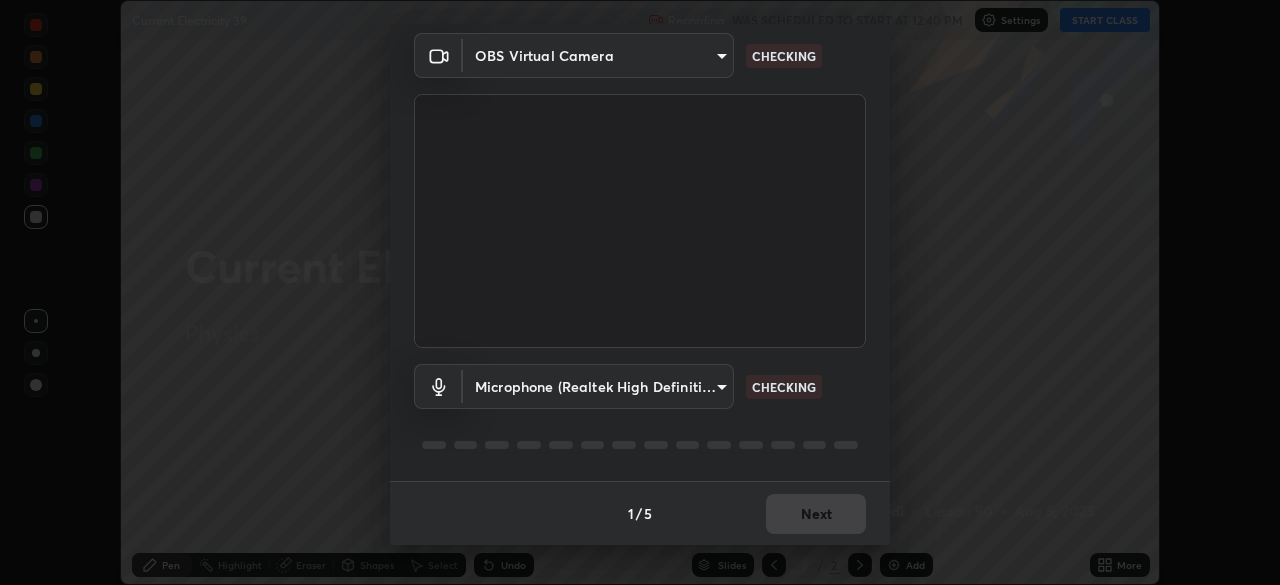 click on "Erase all Current Electricity 39 Recording WAS SCHEDULED TO START AT  12:40 PM Settings START CLASS Setting up your live class Current Electricity 39 • L90 of Physics [FIRST] [LAST] Pen Highlight Eraser Shapes Select Undo Slides 2 / 2 Add More No doubts shared Encourage your learners to ask a doubt for better clarity Report an issue Reason for reporting Buffering Chat not working Audio - Video sync issue Educator video quality low ​ Attach an image Report Media settings OBS Virtual Camera [HASH] CHECKING Microphone (Realtek High Definition Audio) [HASH] CHECKING 1 / 5 Next" at bounding box center (640, 292) 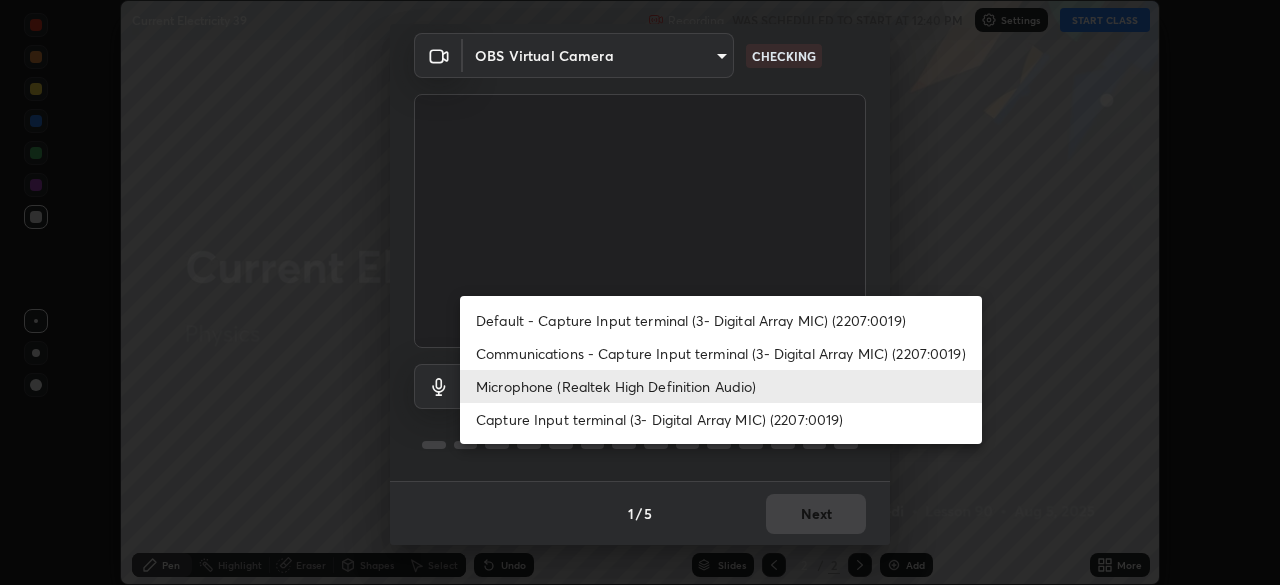 click on "Default - Capture Input terminal (3- Digital Array MIC) (2207:0019)" at bounding box center (721, 320) 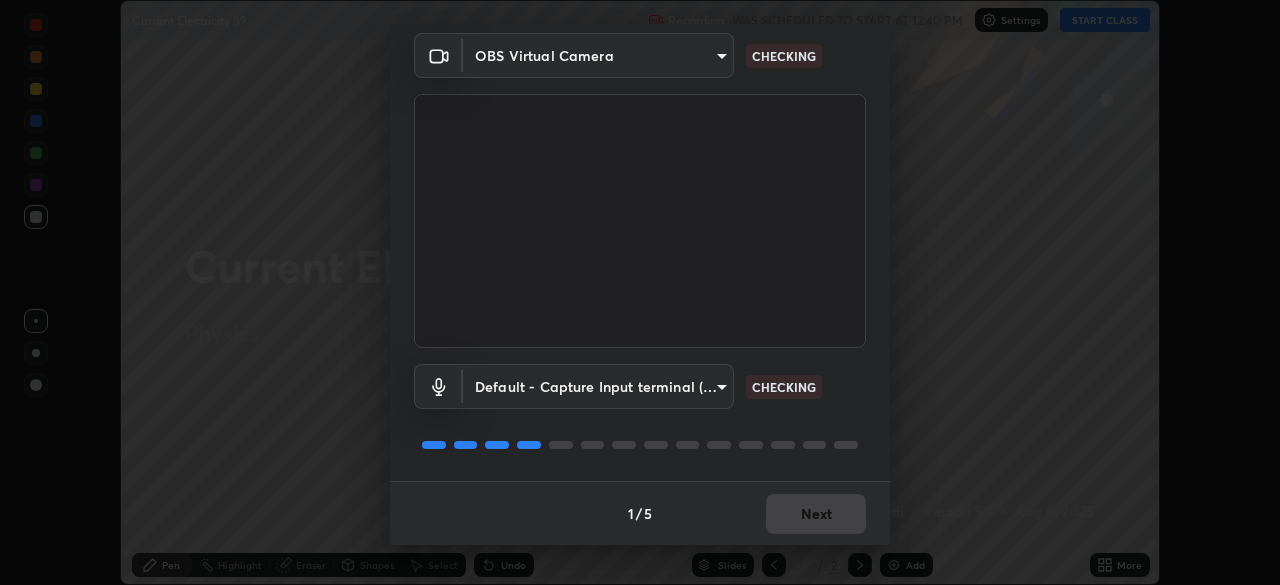 click on "Erase all Current Electricity 39 Recording WAS SCHEDULED TO START AT  12:40 PM Settings START CLASS Setting up your live class Current Electricity 39 • L90 of Physics [FIRST] [LAST] Pen Highlight Eraser Shapes Select Undo Slides 2 / 2 Add More No doubts shared Encourage your learners to ask a doubt for better clarity Report an issue Reason for reporting Buffering Chat not working Audio - Video sync issue Educator video quality low ​ Attach an image Report Media settings OBS Virtual Camera [HASH] CHECKING Default - Capture Input terminal (3- Digital Array MIC) (2207:0019) default CHECKING 1 / 5 Next" at bounding box center [640, 292] 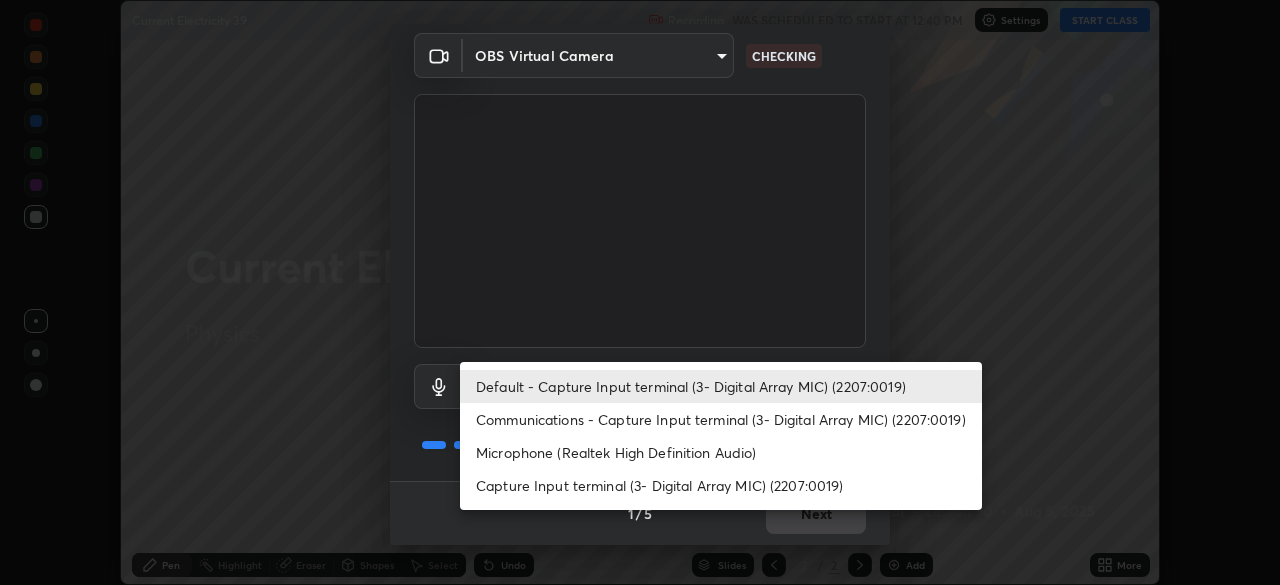 click on "Microphone (Realtek High Definition Audio)" at bounding box center (721, 452) 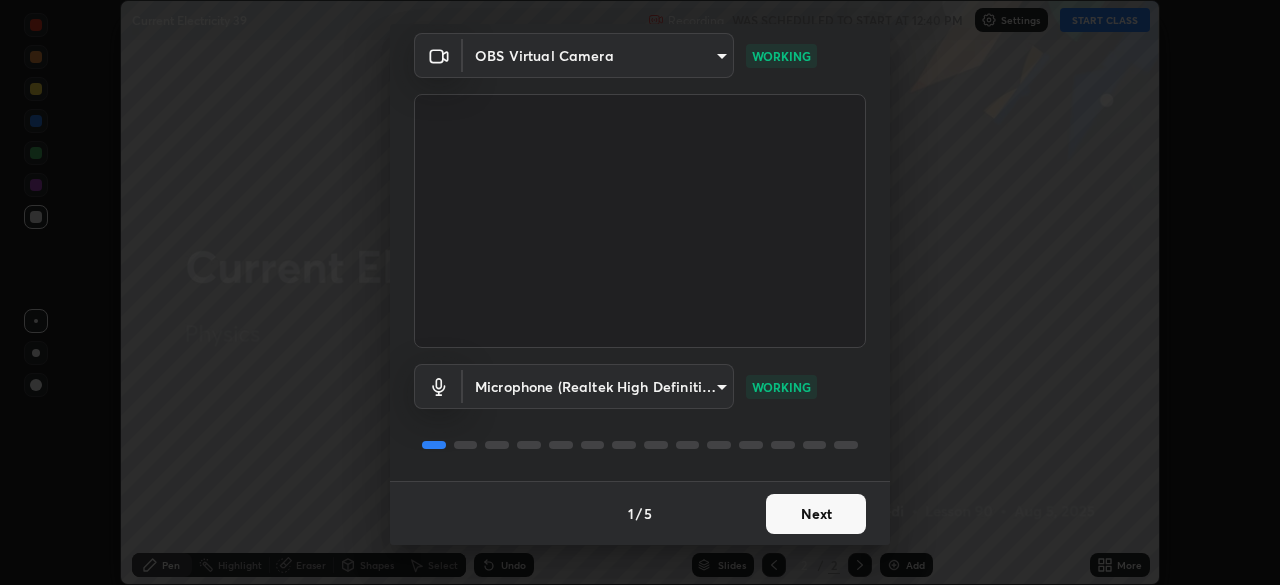 click on "Next" at bounding box center (816, 514) 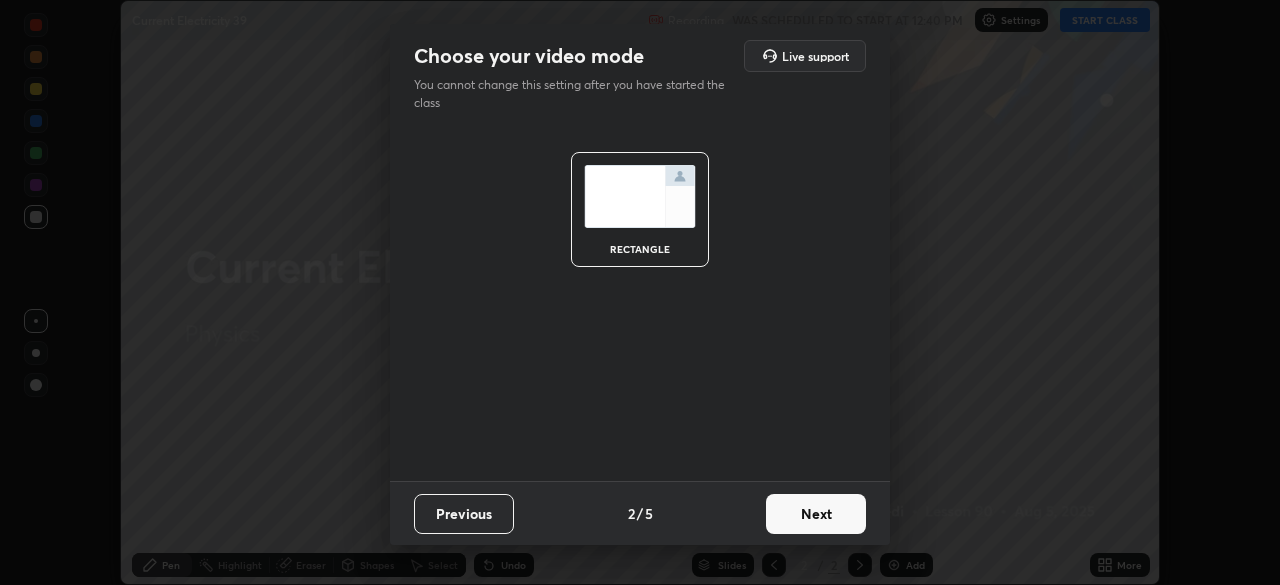 click on "Next" at bounding box center (816, 514) 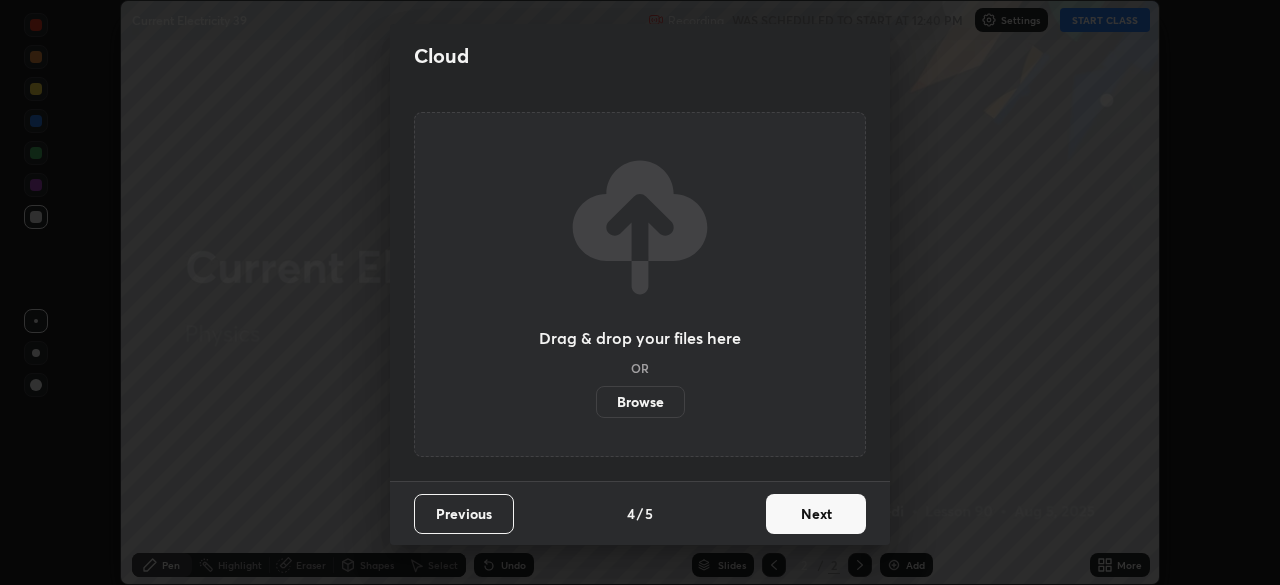 click on "Next" at bounding box center [816, 514] 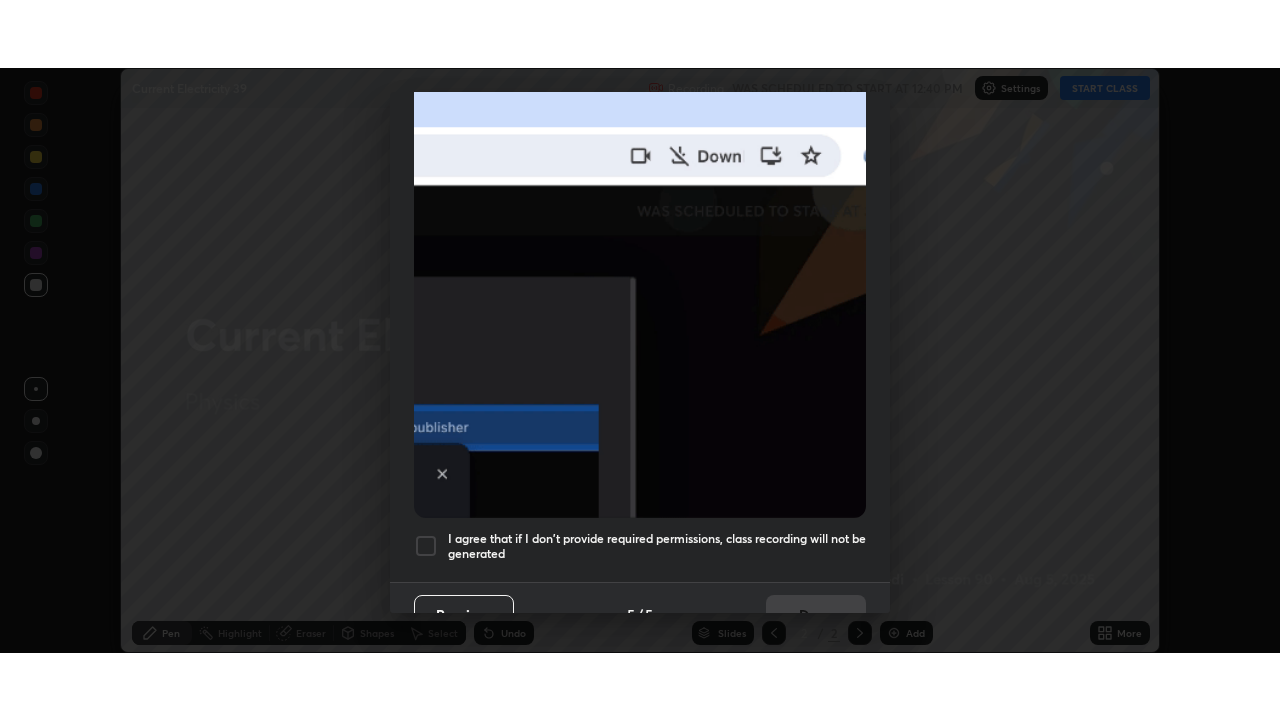 scroll, scrollTop: 479, scrollLeft: 0, axis: vertical 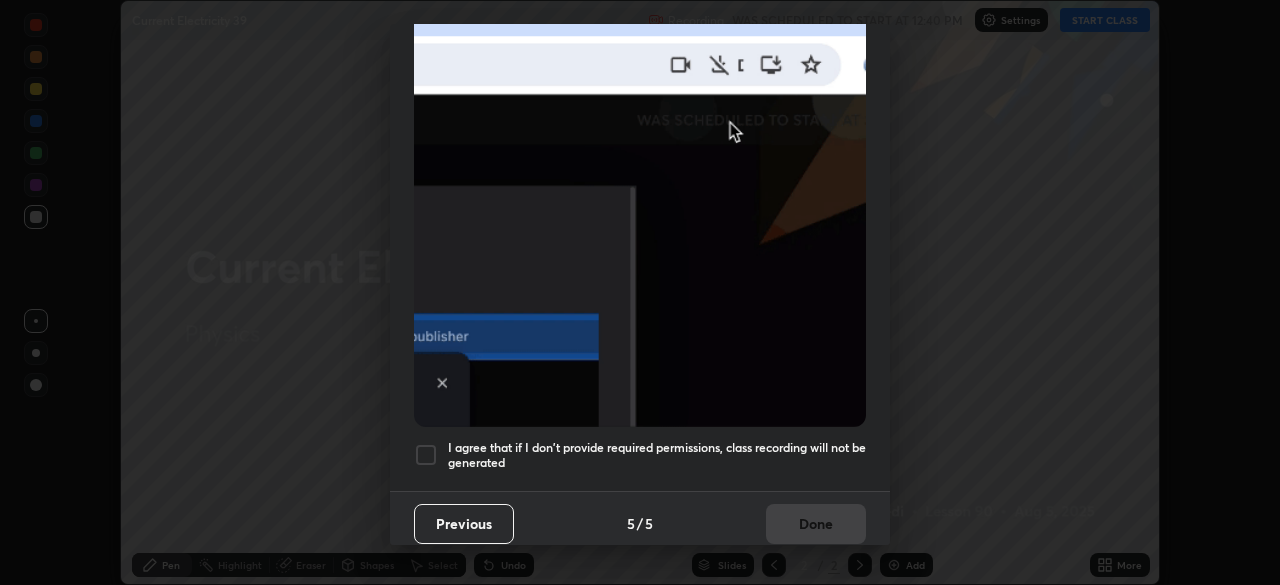 click at bounding box center (426, 455) 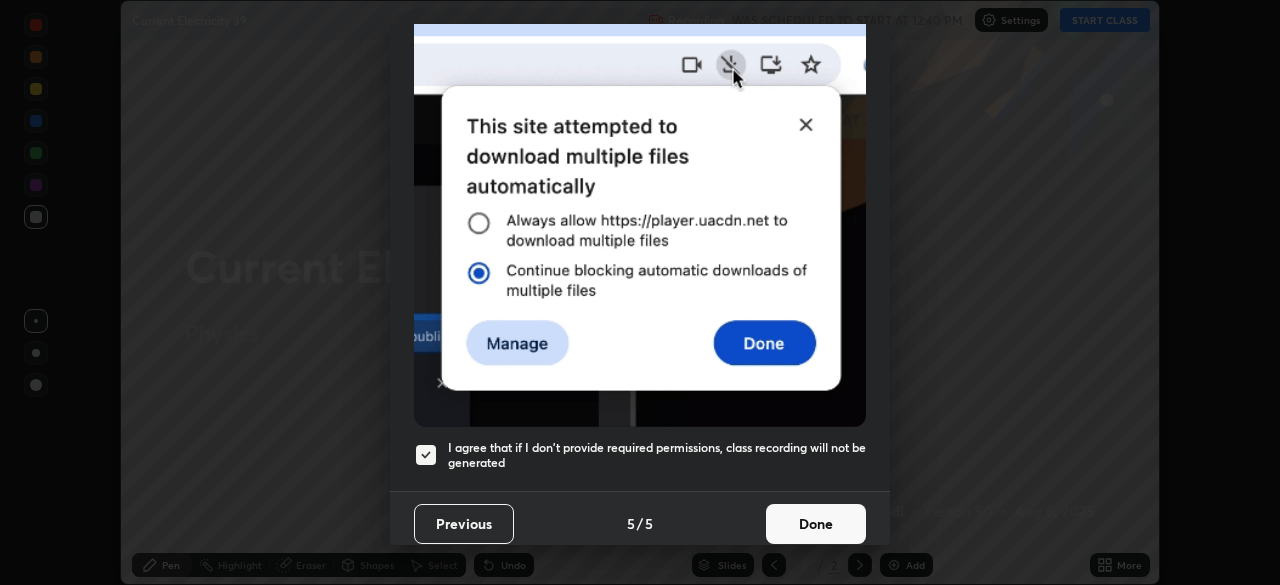 click on "Done" at bounding box center (816, 524) 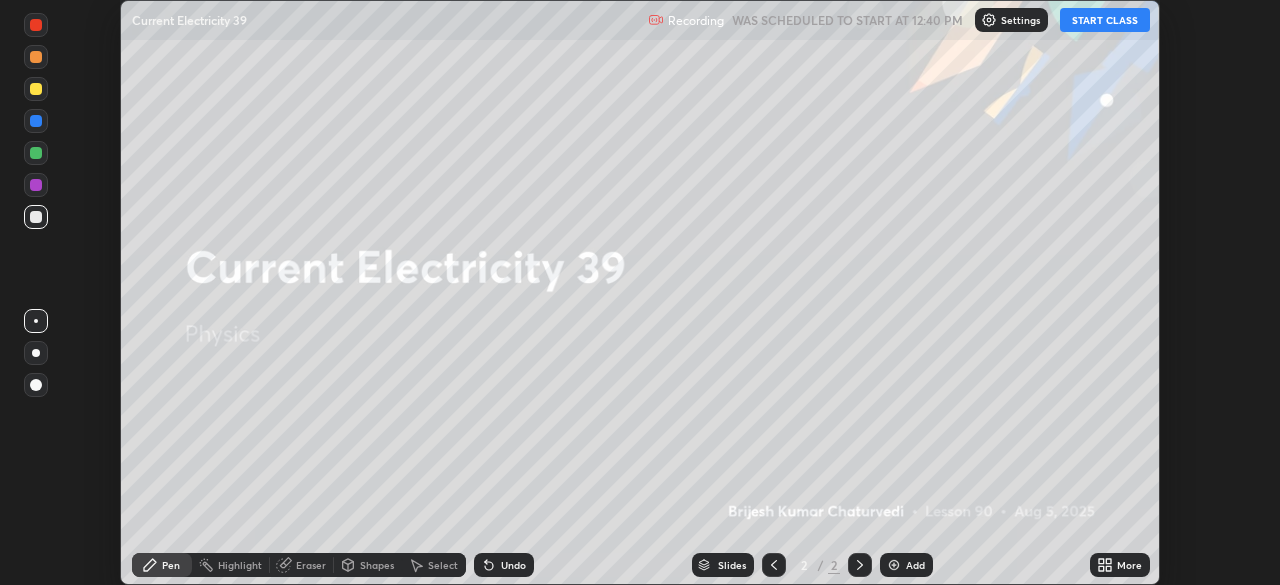click 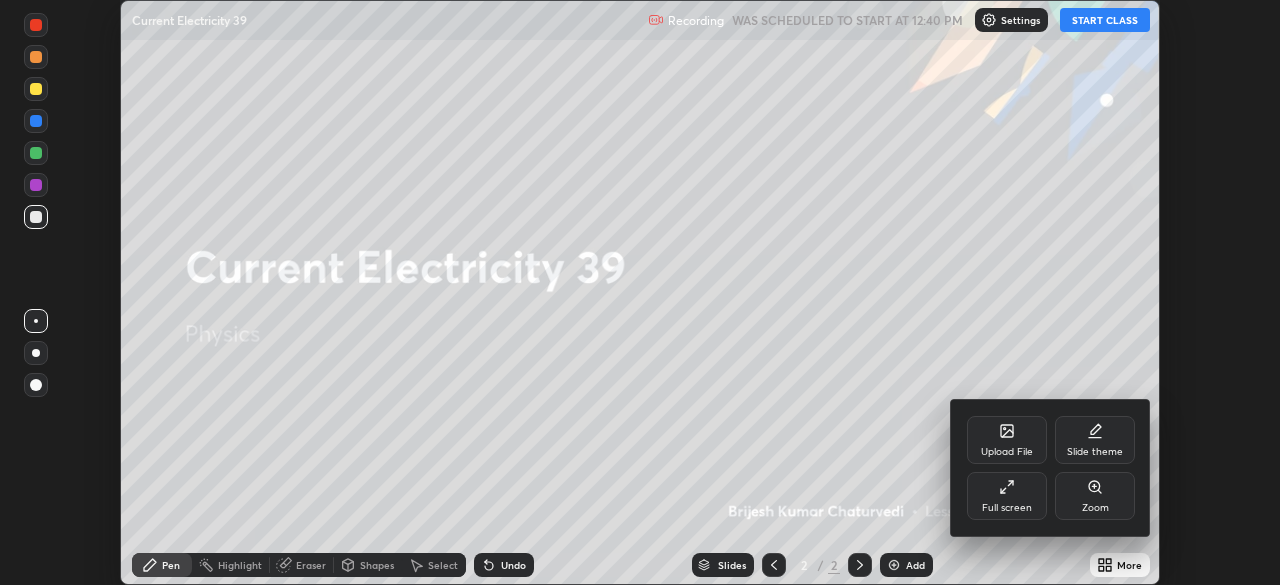 click on "Full screen" at bounding box center (1007, 508) 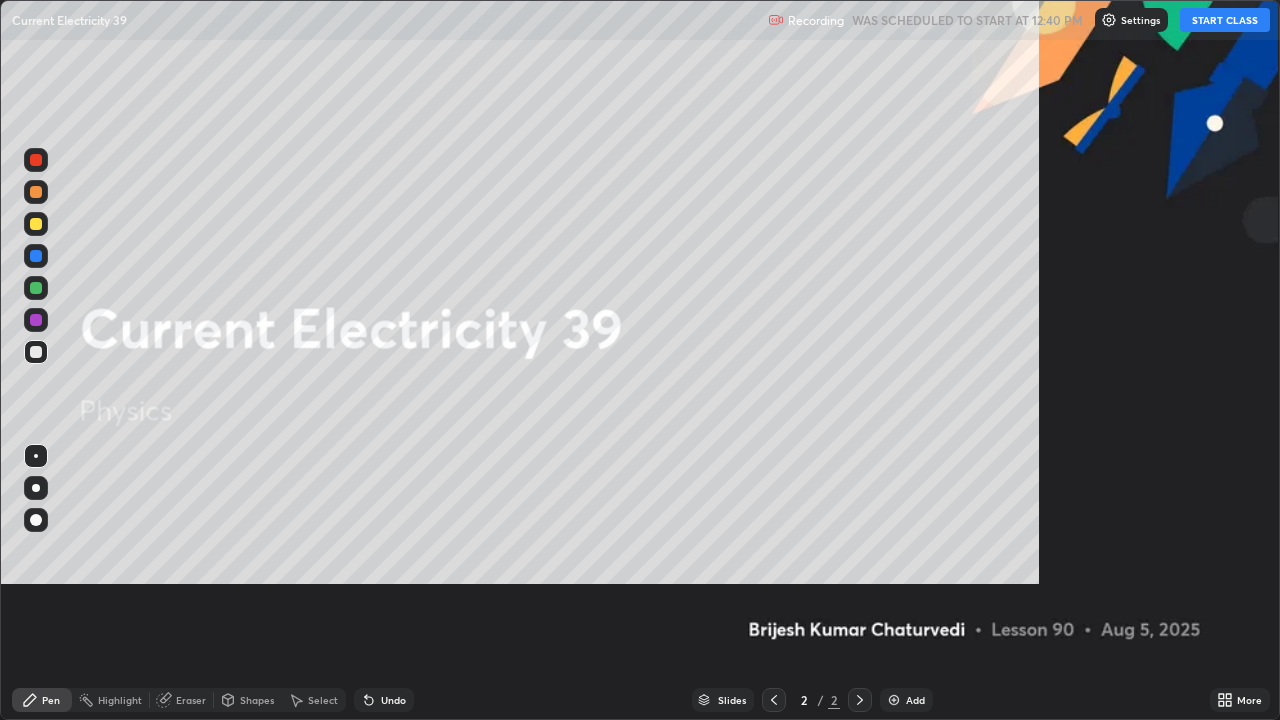 scroll, scrollTop: 99280, scrollLeft: 98720, axis: both 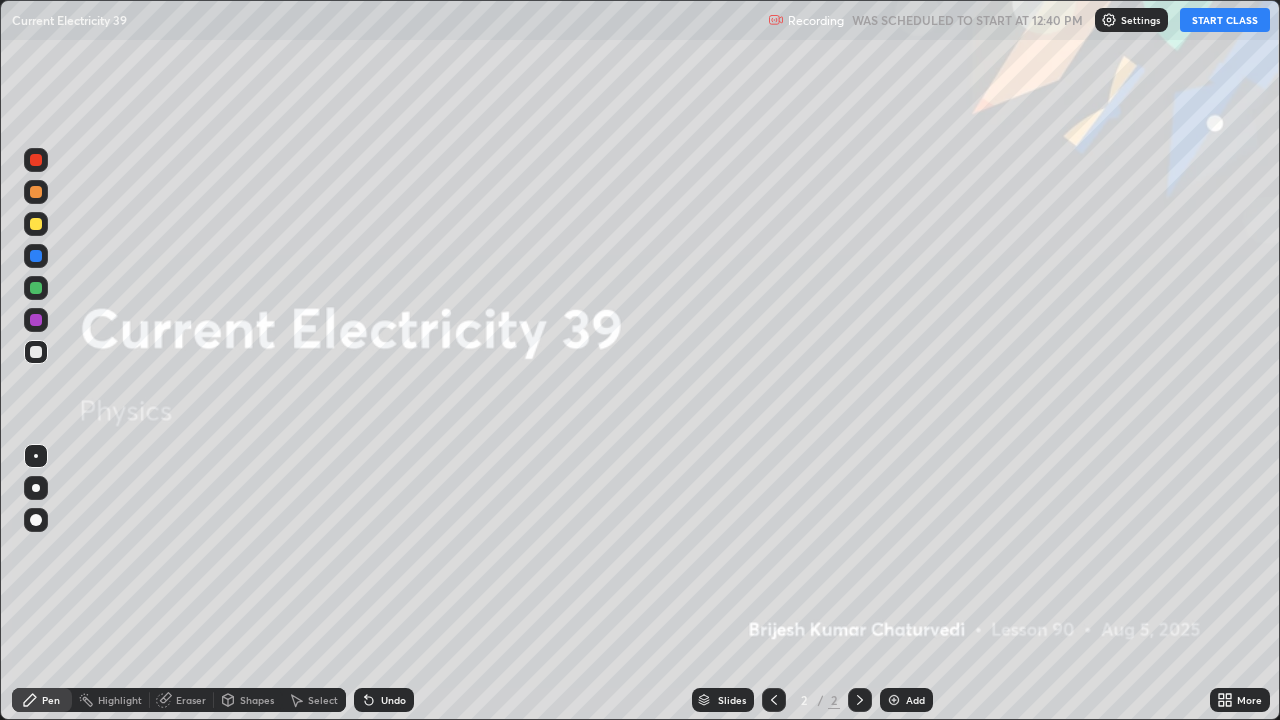 click on "Add" at bounding box center [906, 700] 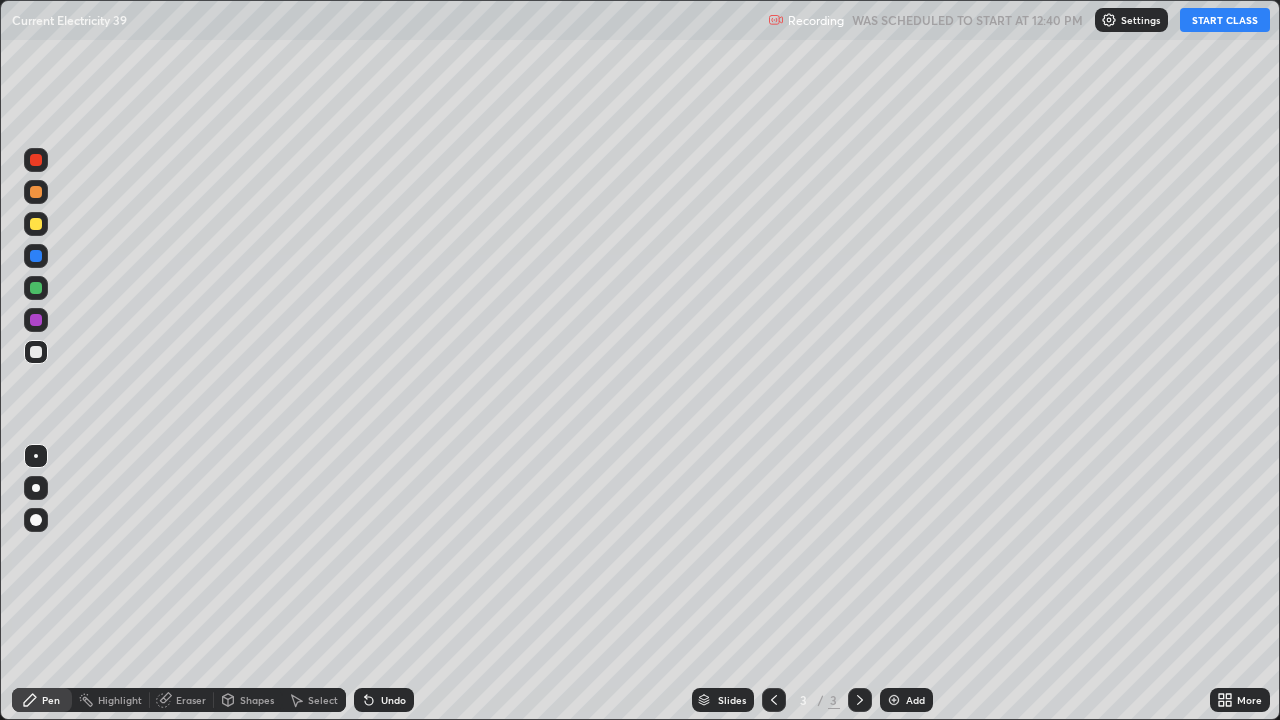 click on "START CLASS" at bounding box center [1225, 20] 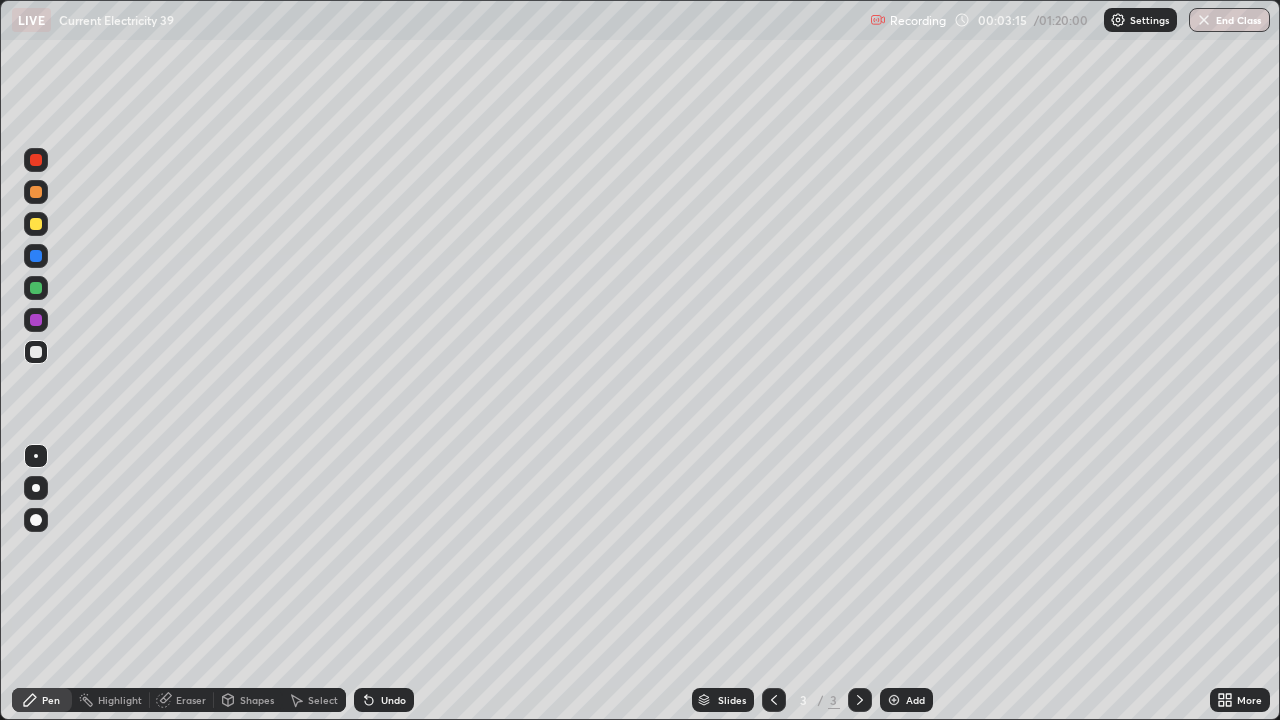 click at bounding box center (36, 224) 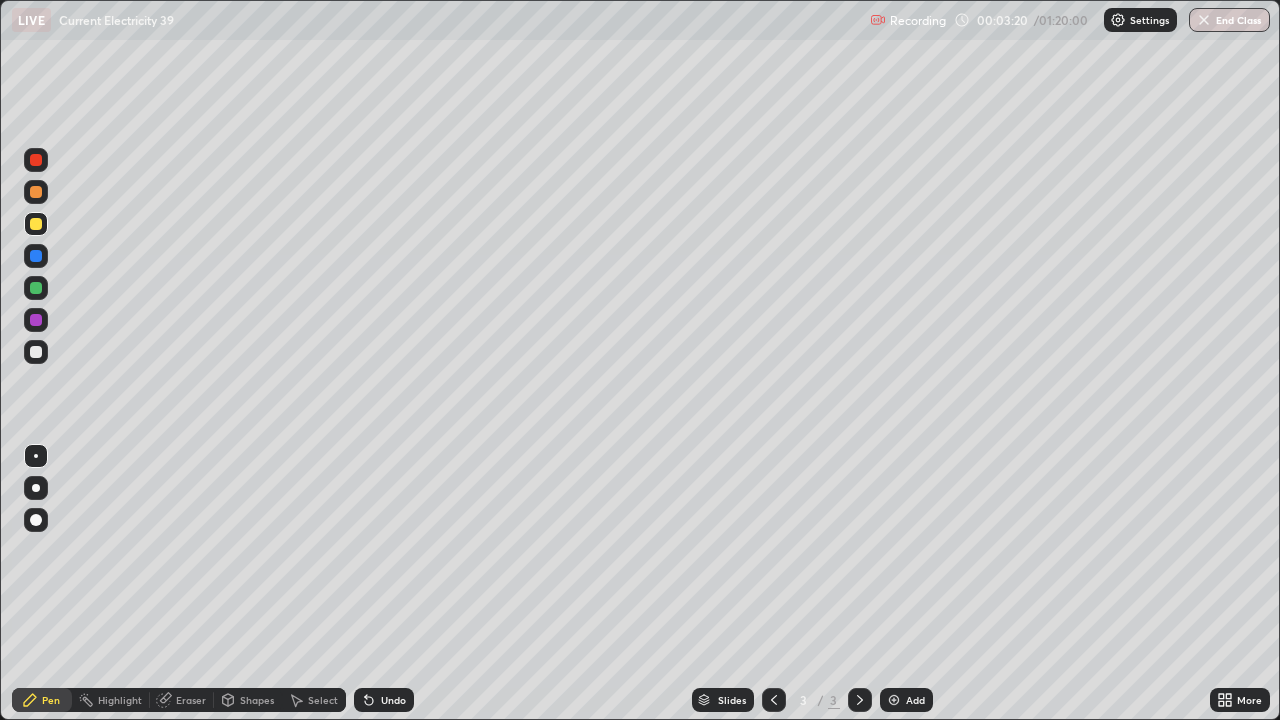 click on "Undo" at bounding box center [384, 700] 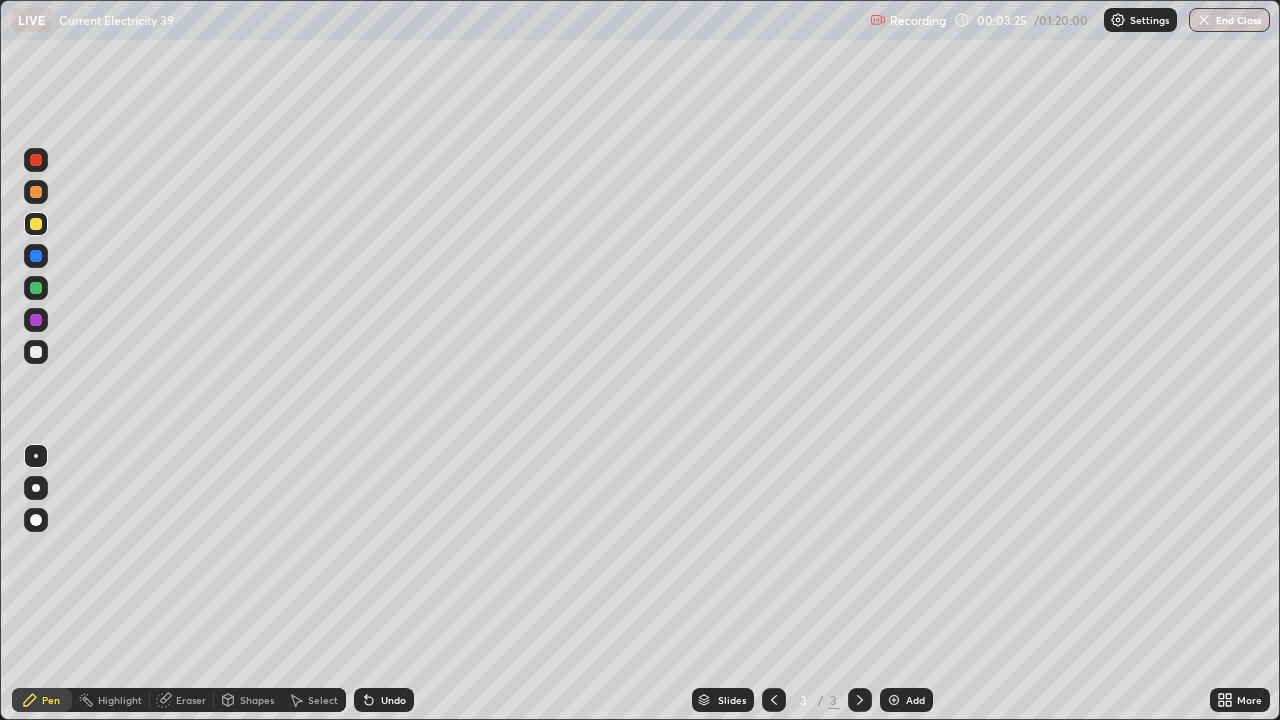 click on "Undo" at bounding box center [393, 700] 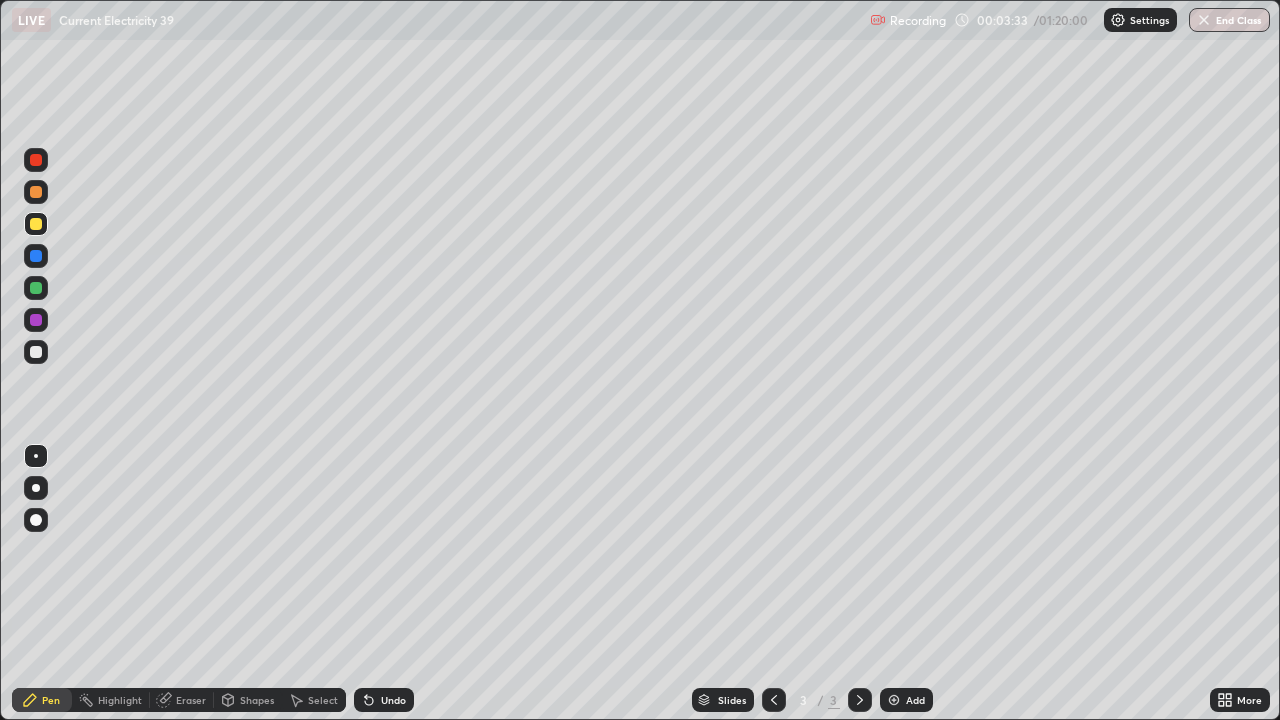 click on "Undo" at bounding box center [384, 700] 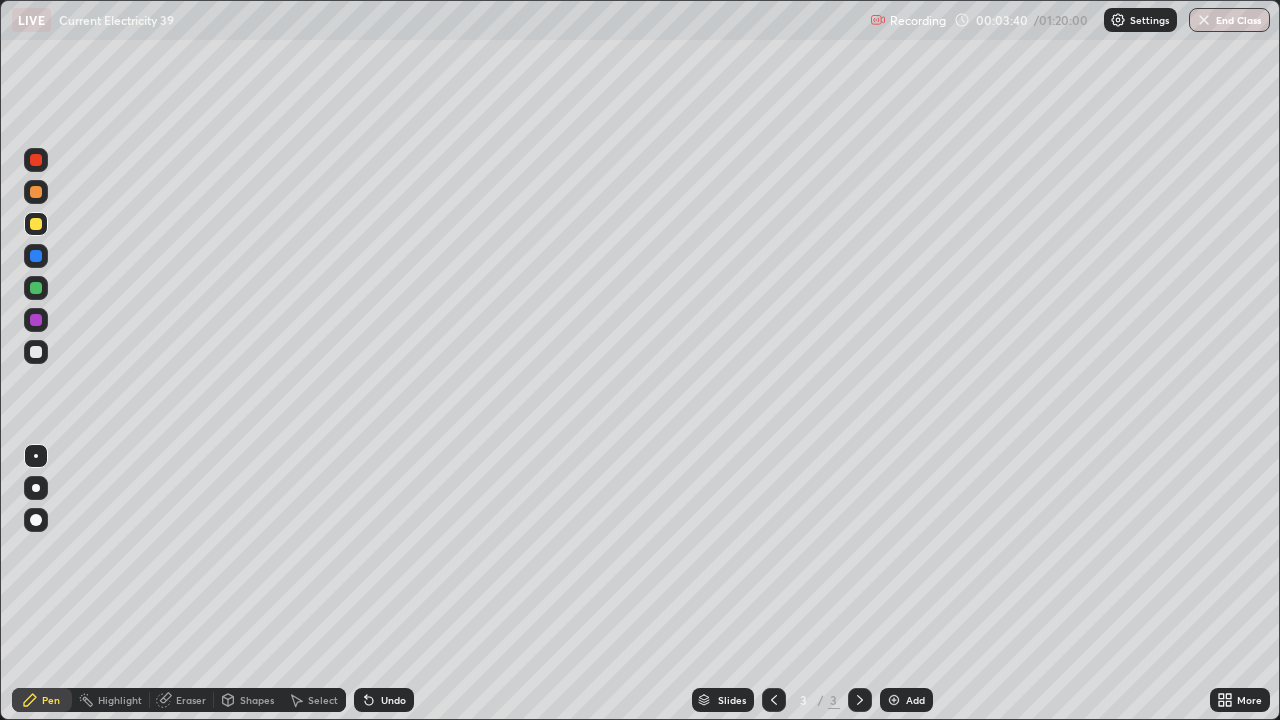 click at bounding box center [36, 352] 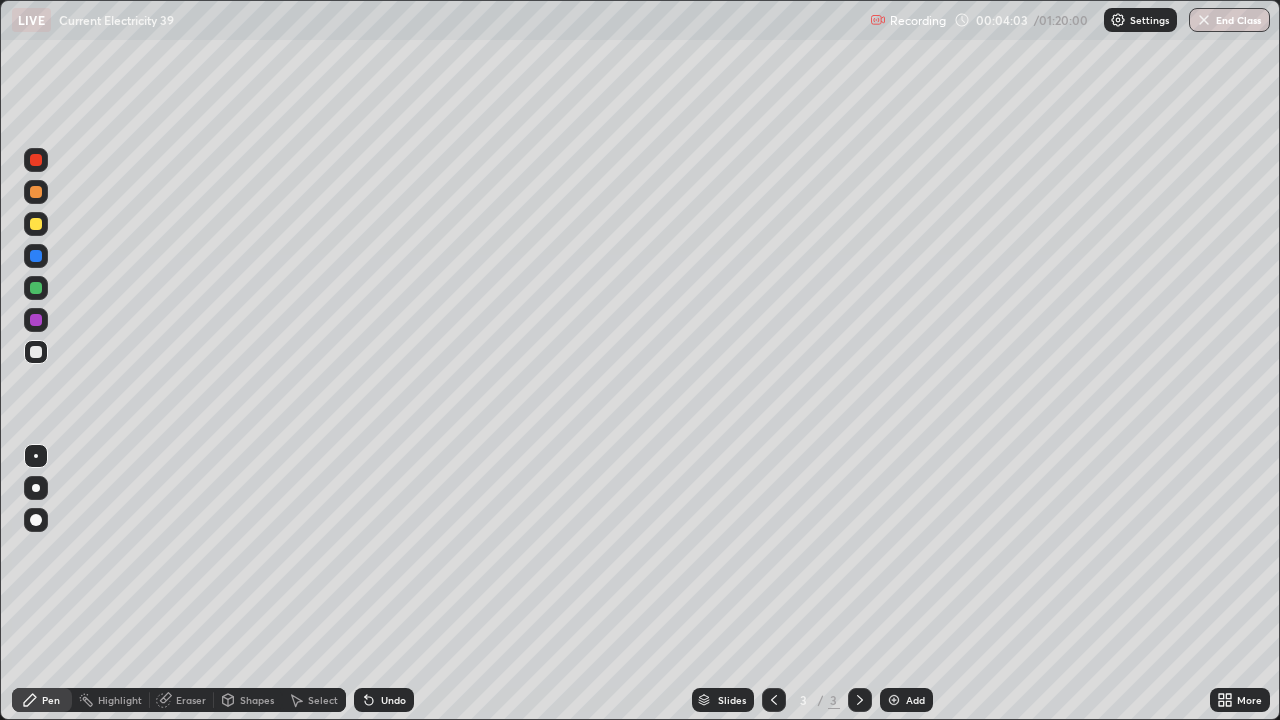 click on "Undo" at bounding box center (393, 700) 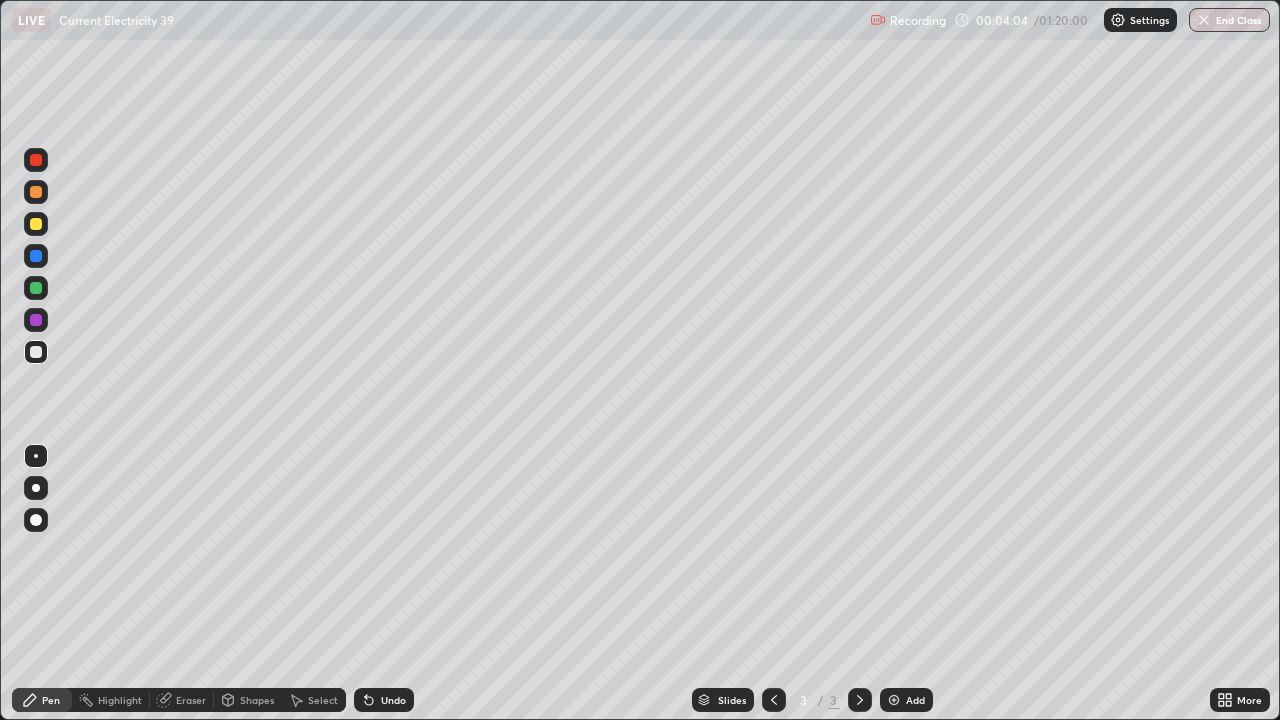 click on "Undo" at bounding box center (393, 700) 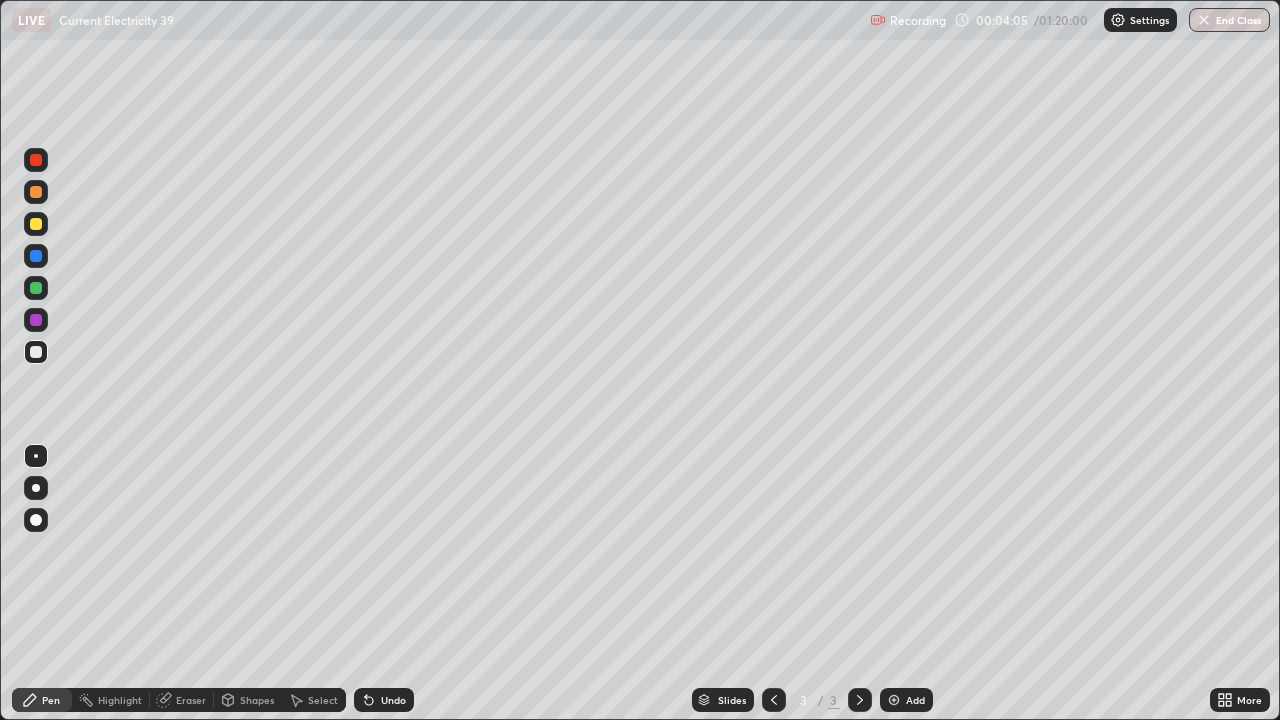click on "Undo" at bounding box center [384, 700] 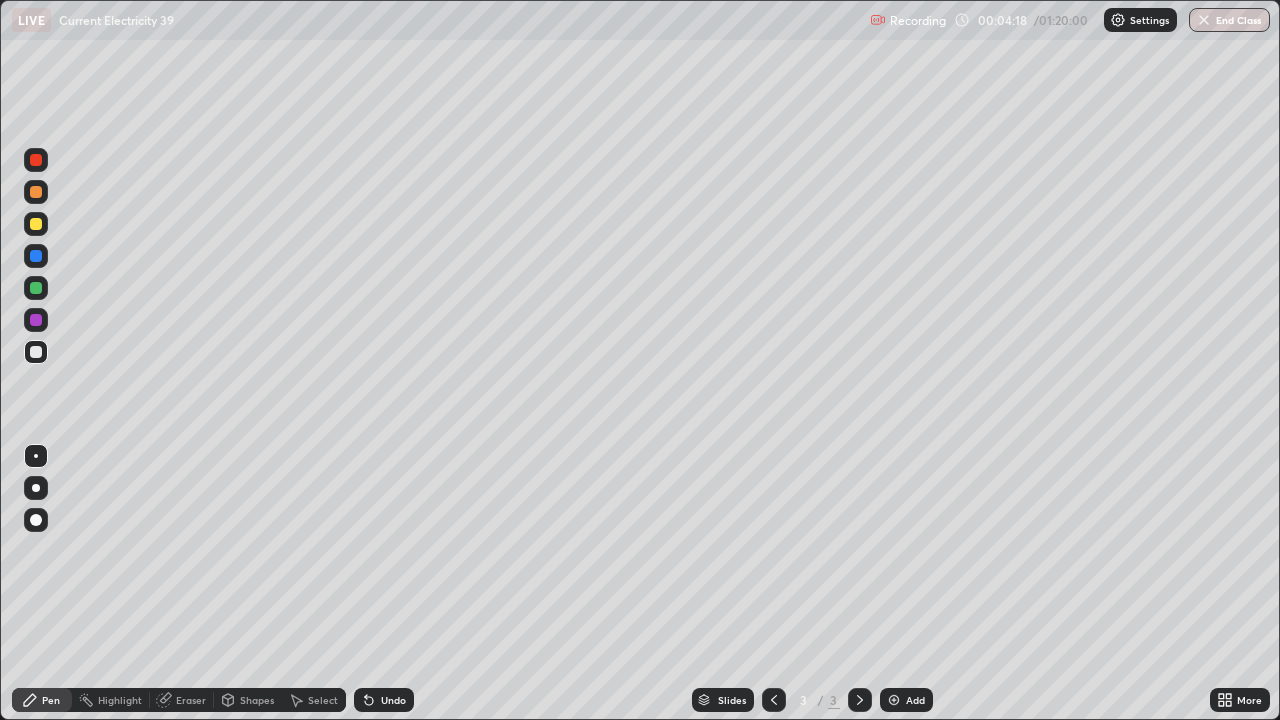 click at bounding box center (36, 288) 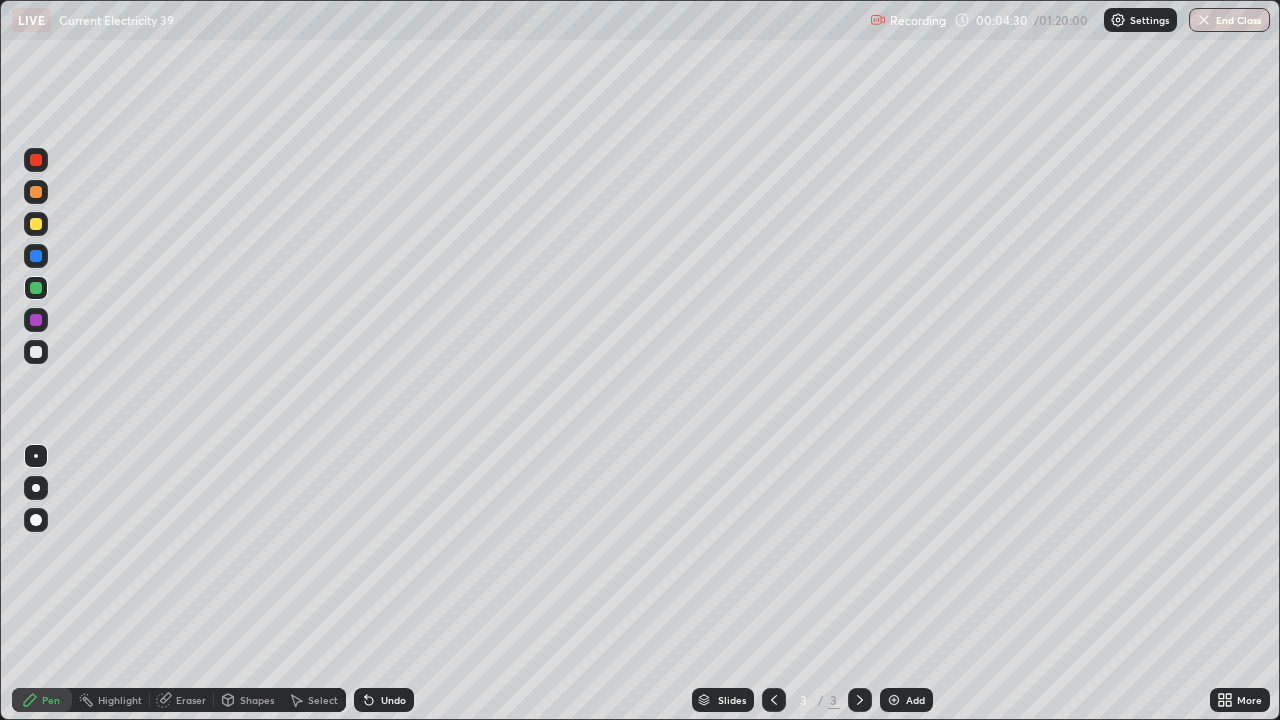 click at bounding box center [36, 352] 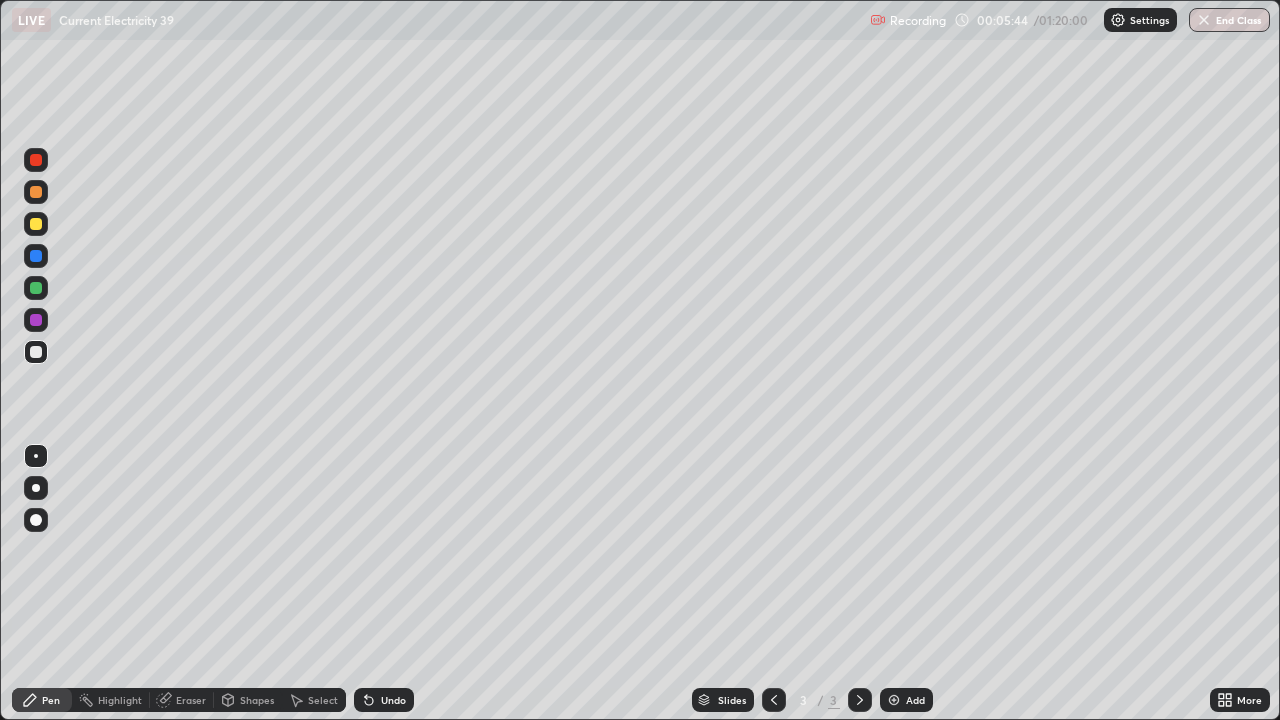 click at bounding box center (36, 352) 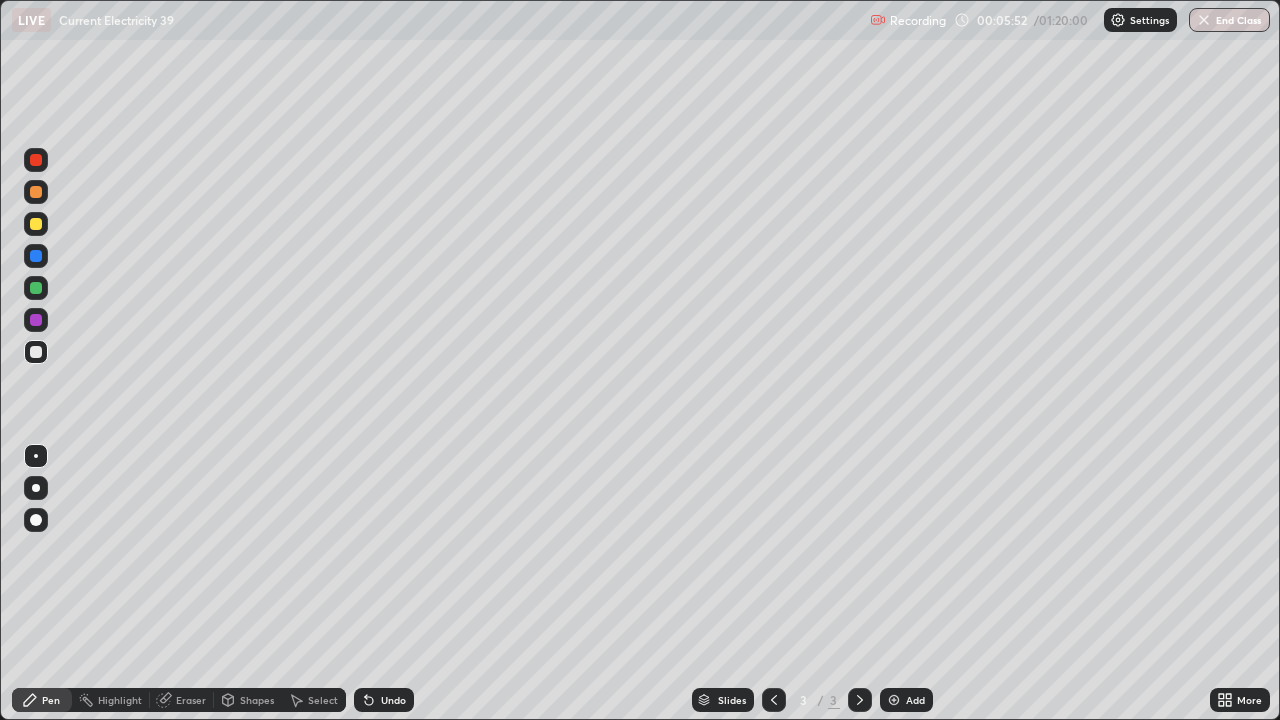 click at bounding box center [36, 224] 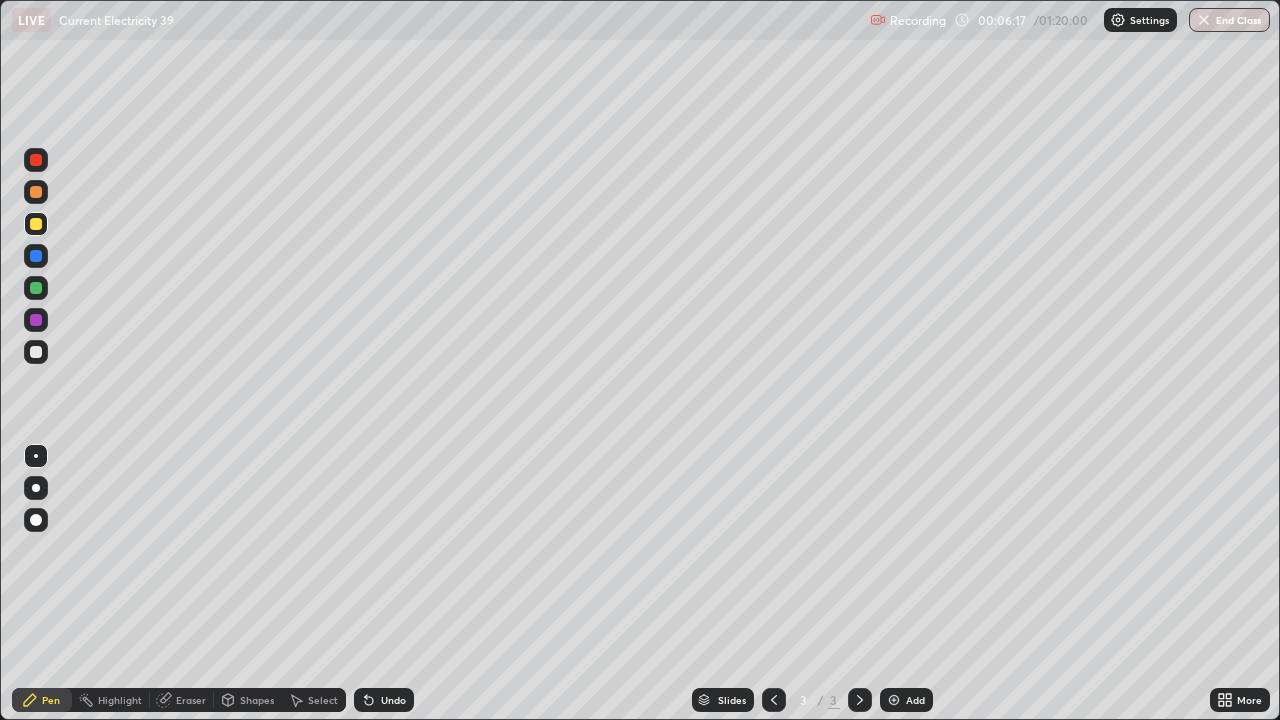 click at bounding box center [36, 320] 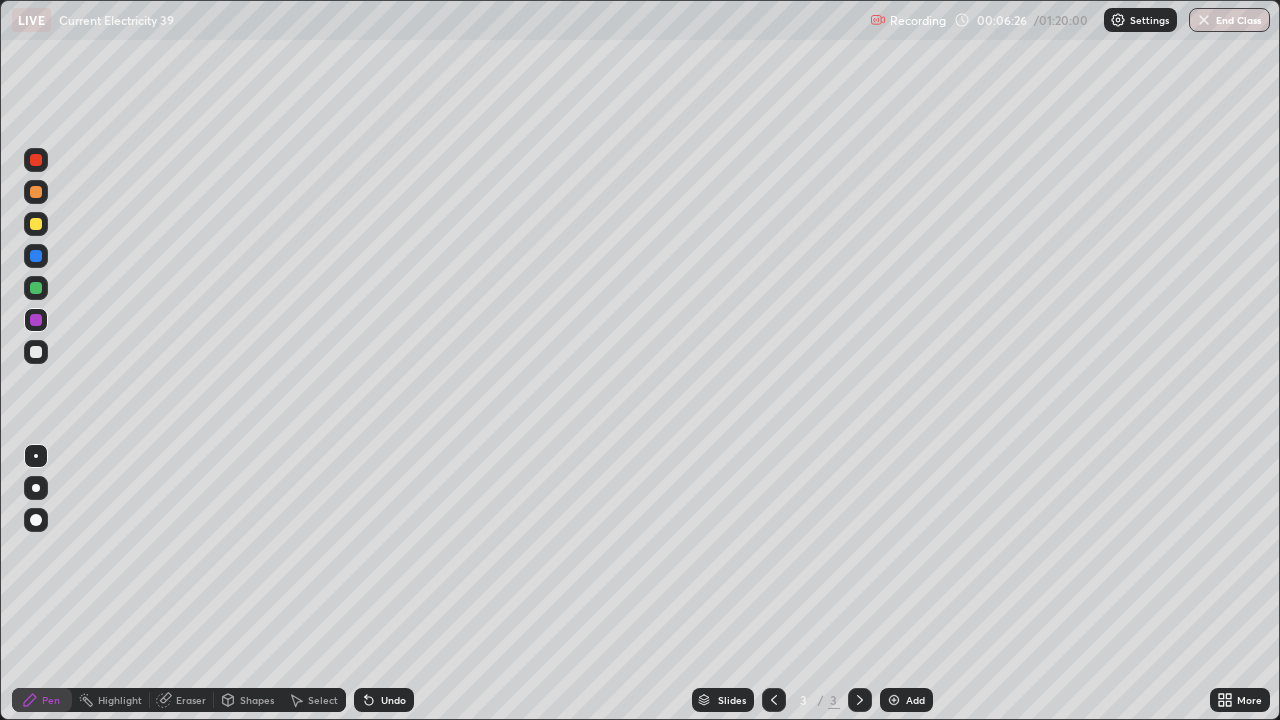 click at bounding box center [36, 288] 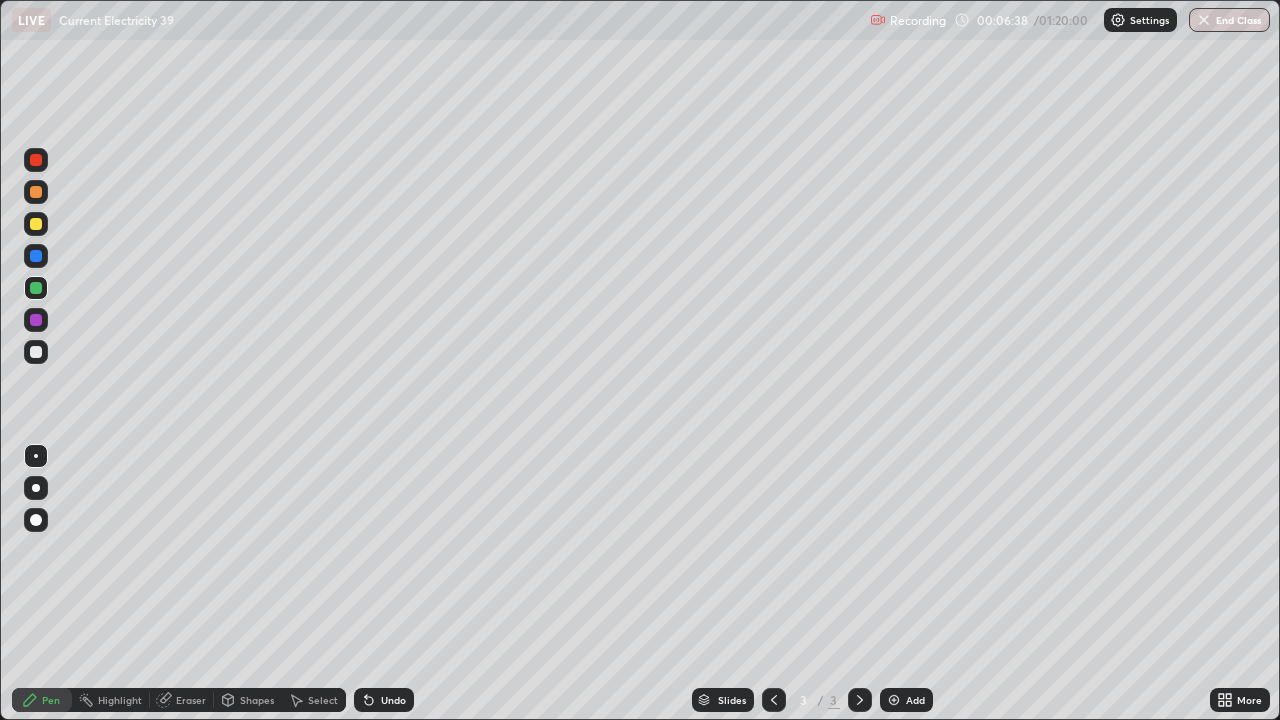 click at bounding box center (36, 320) 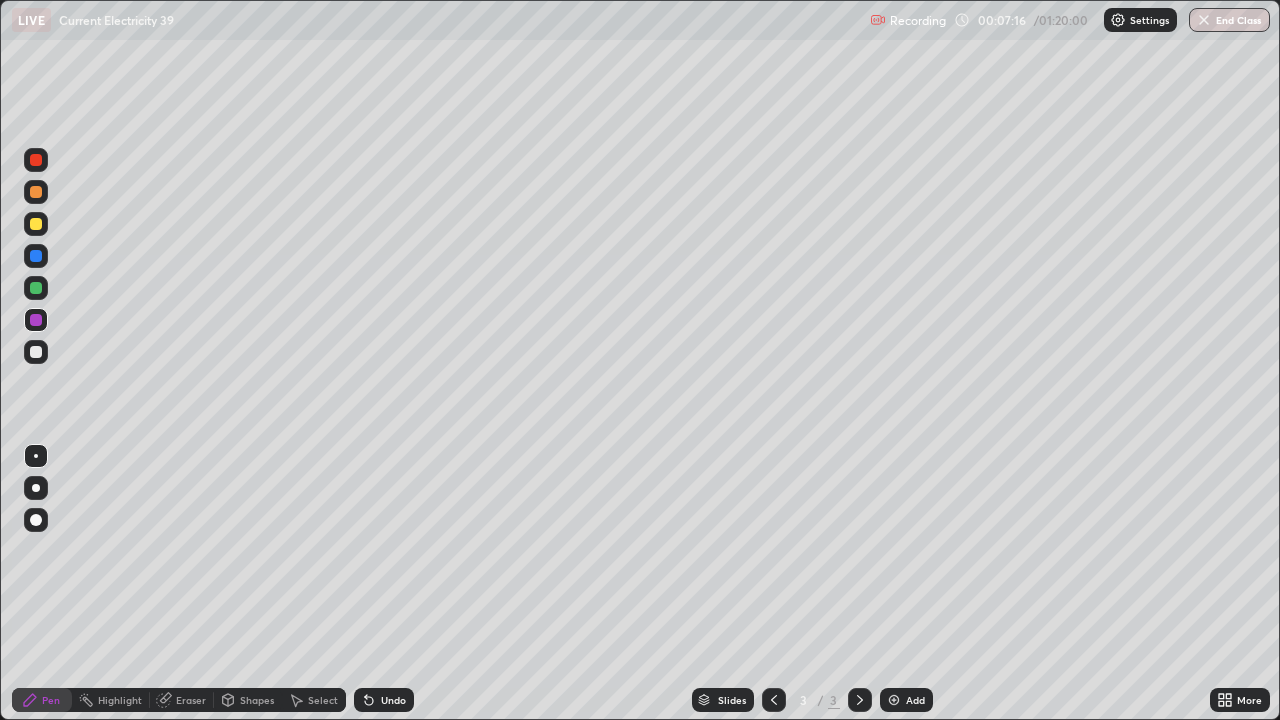 click at bounding box center (36, 224) 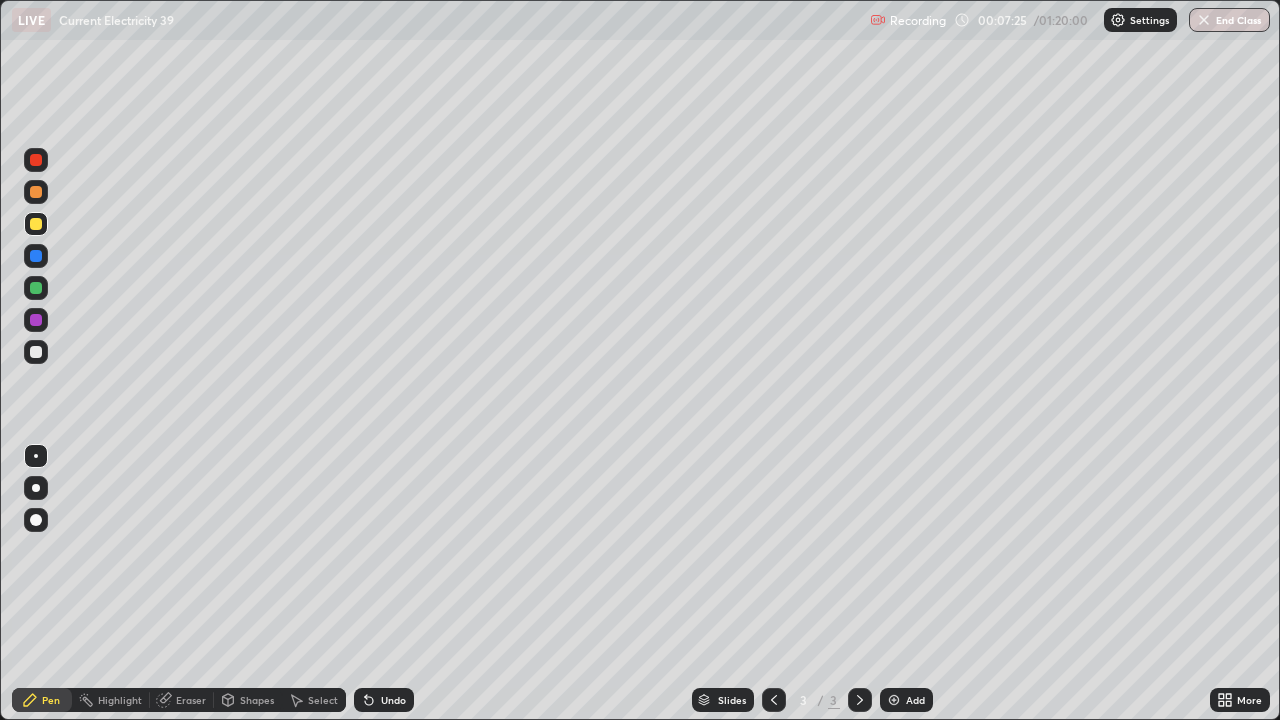 click at bounding box center [36, 192] 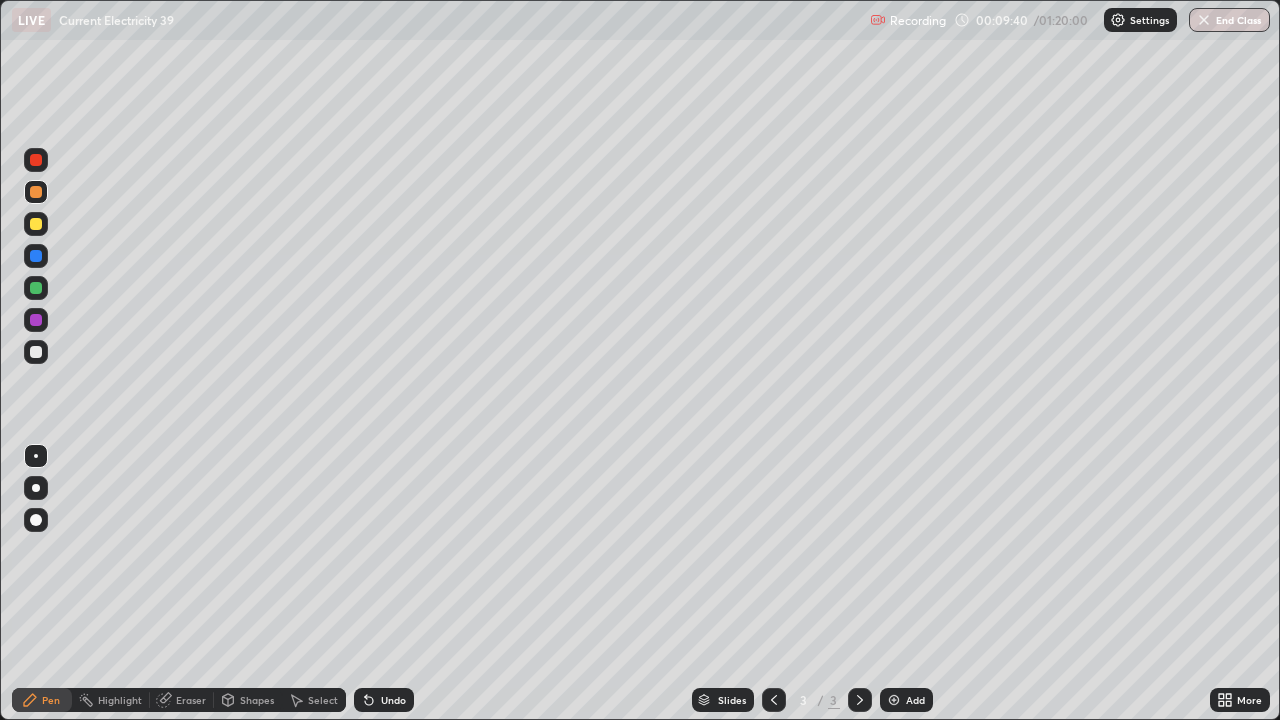 click on "Undo" at bounding box center (393, 700) 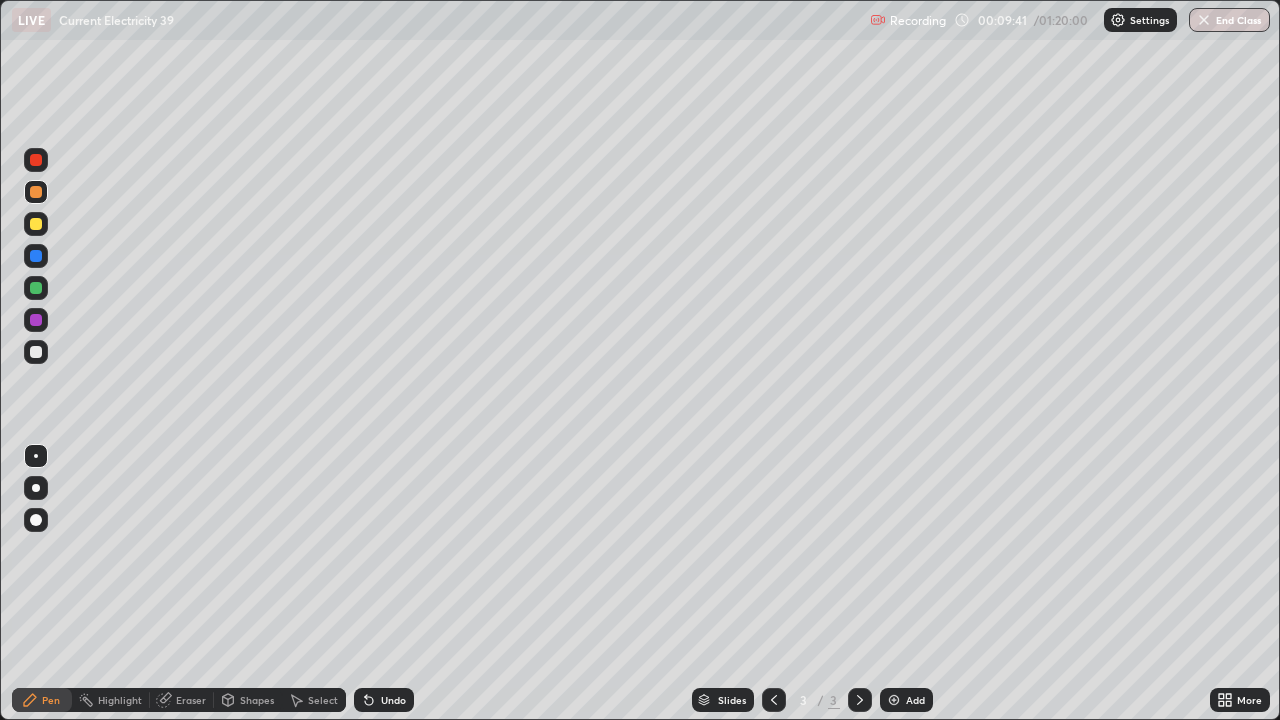 click on "Undo" at bounding box center [393, 700] 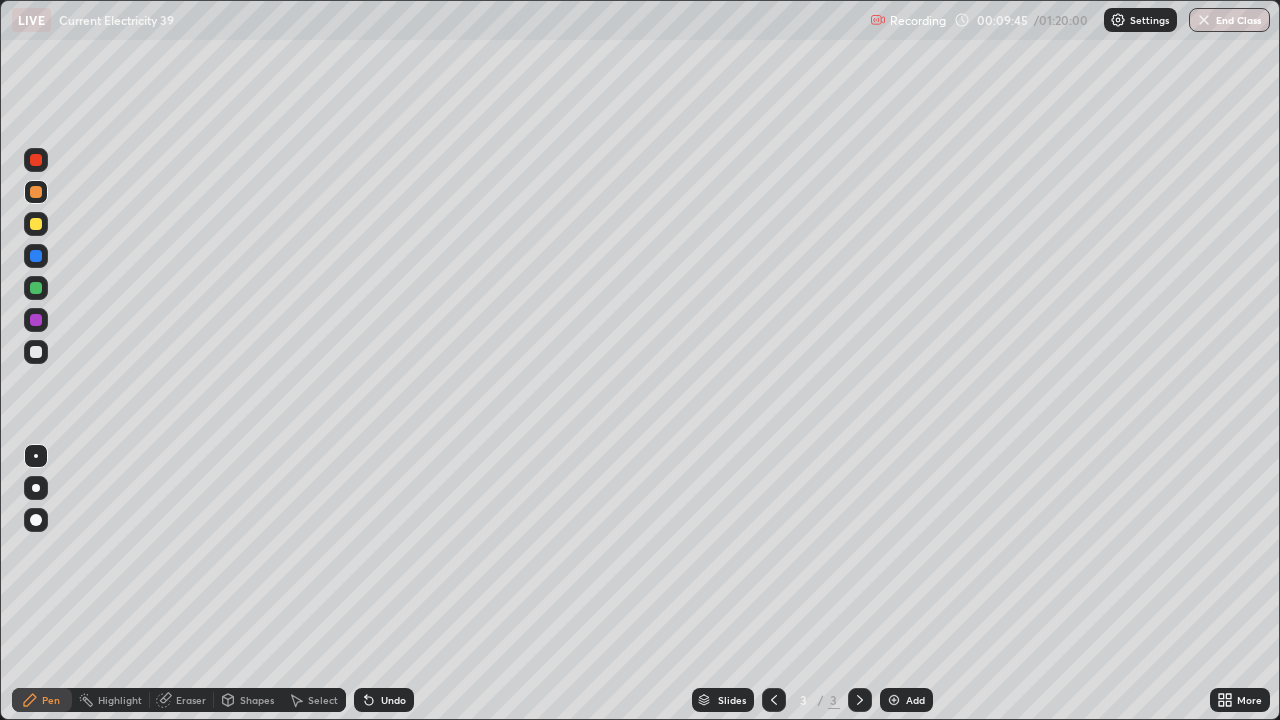 click on "Undo" at bounding box center [384, 700] 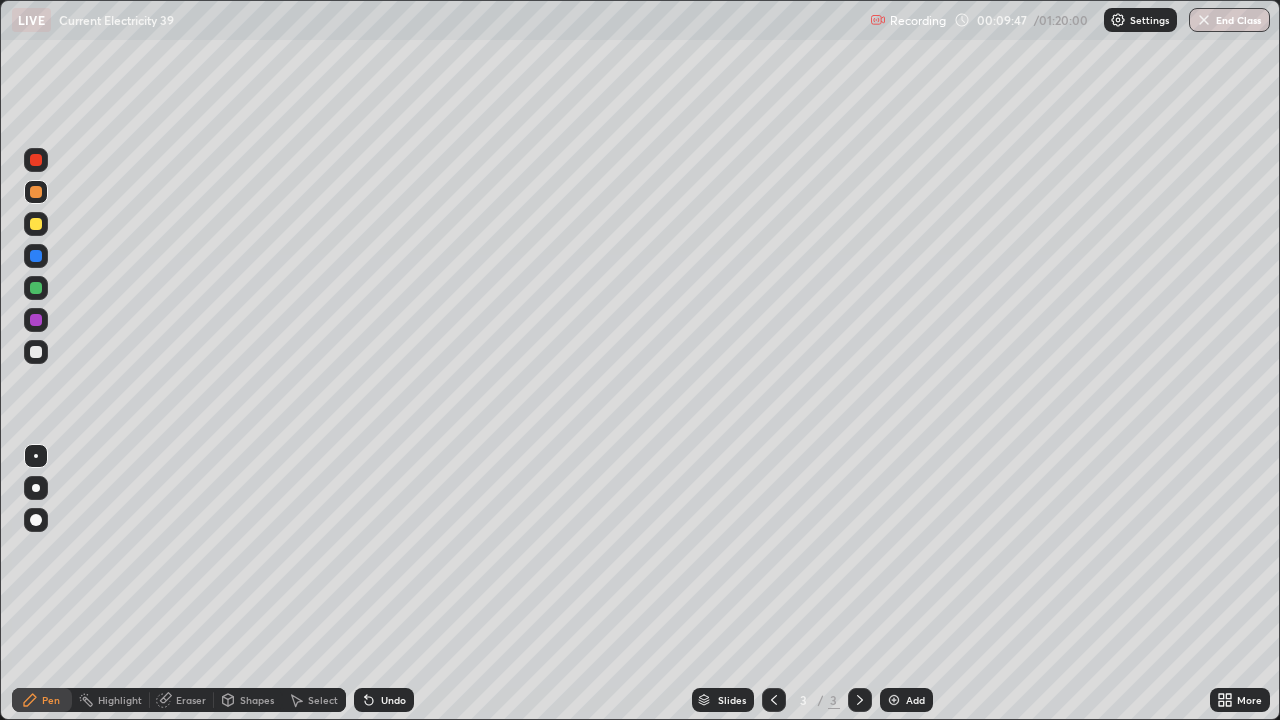 click on "Undo" at bounding box center [393, 700] 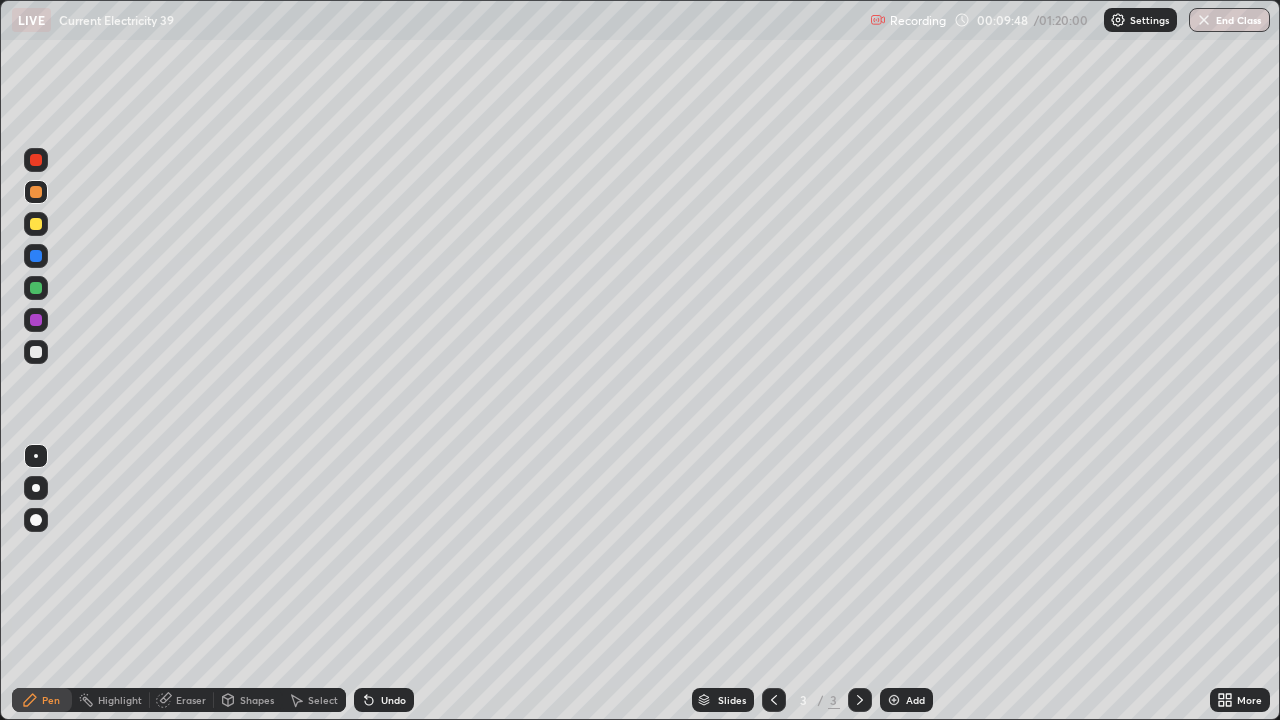 click on "Undo" at bounding box center (393, 700) 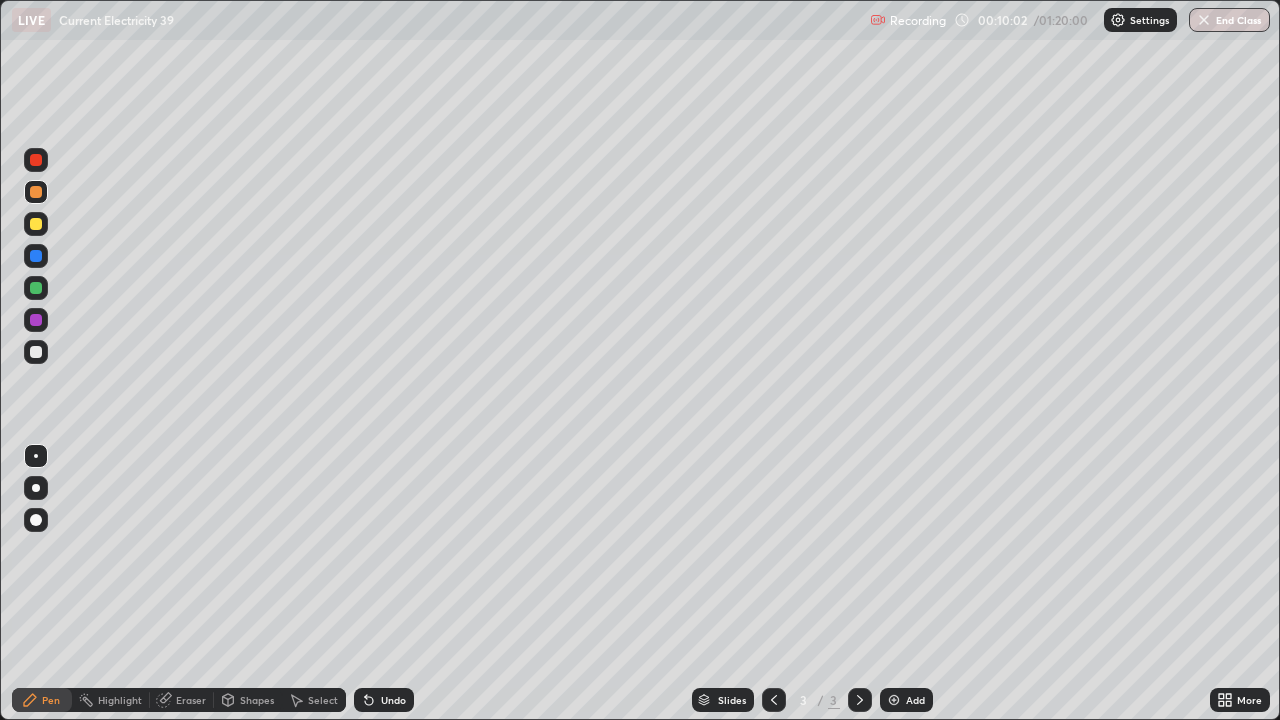 click on "Undo" at bounding box center (384, 700) 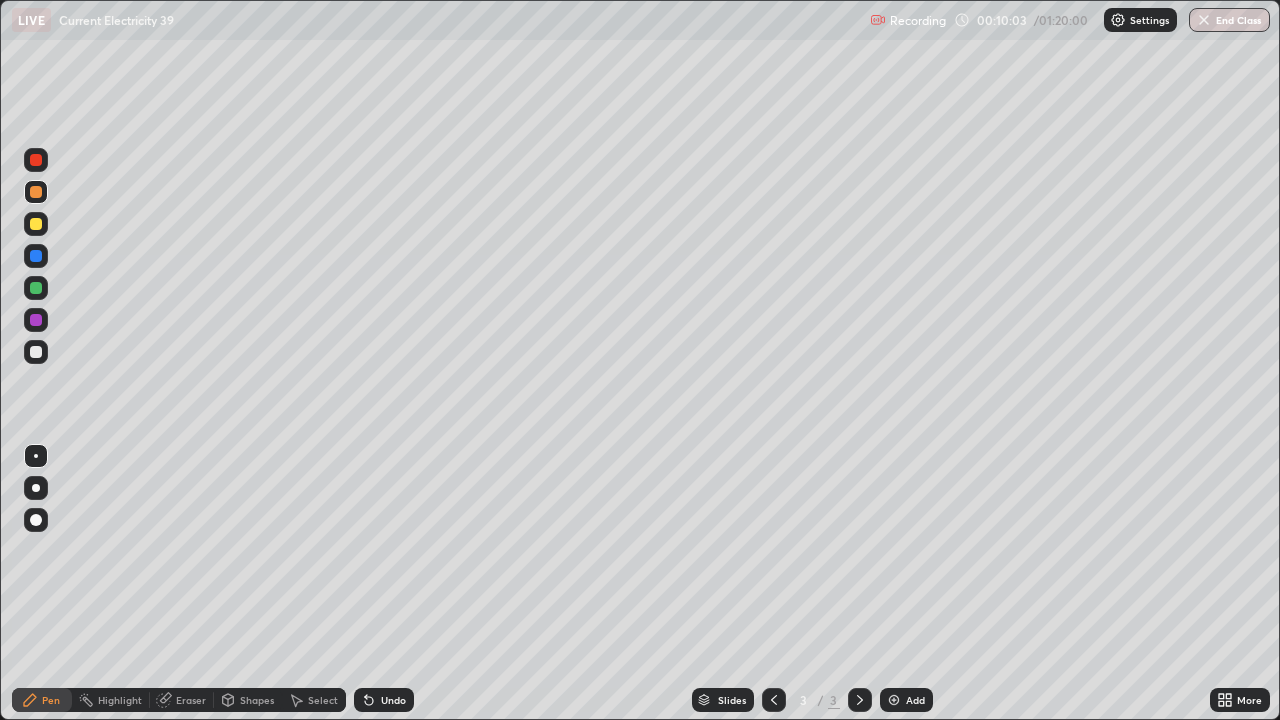 click on "Undo" at bounding box center (384, 700) 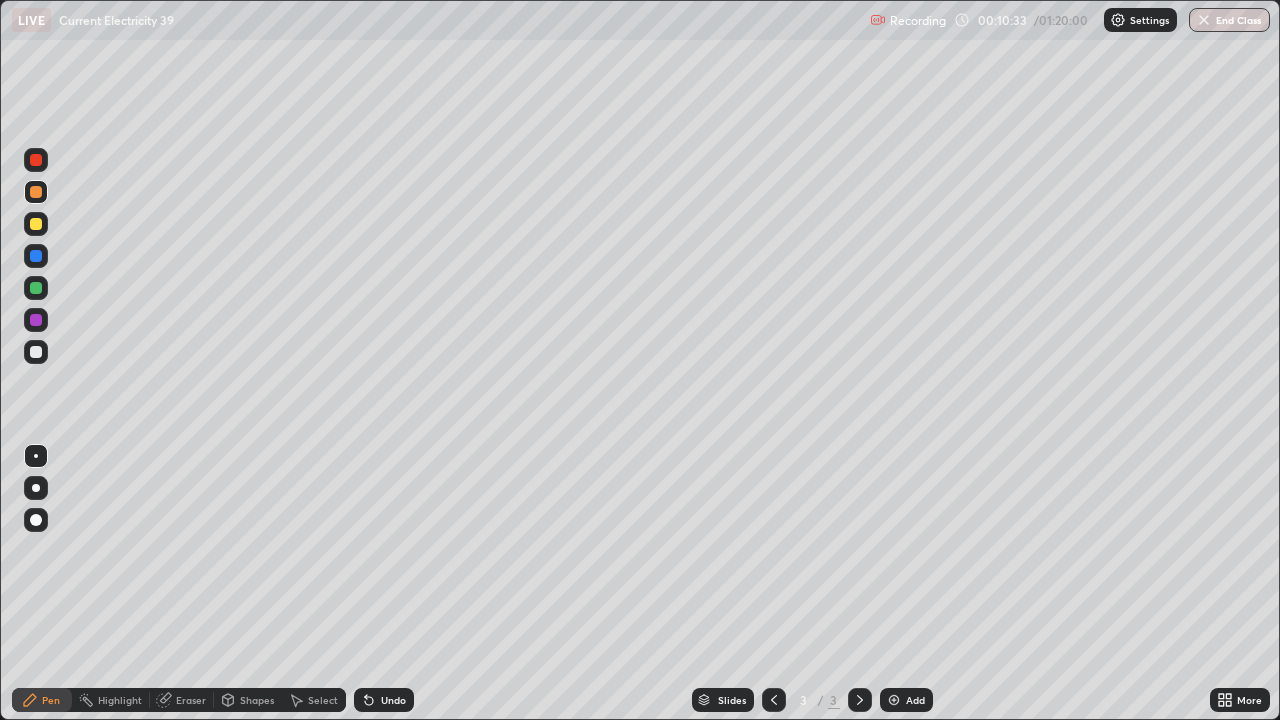 click on "Undo" at bounding box center (384, 700) 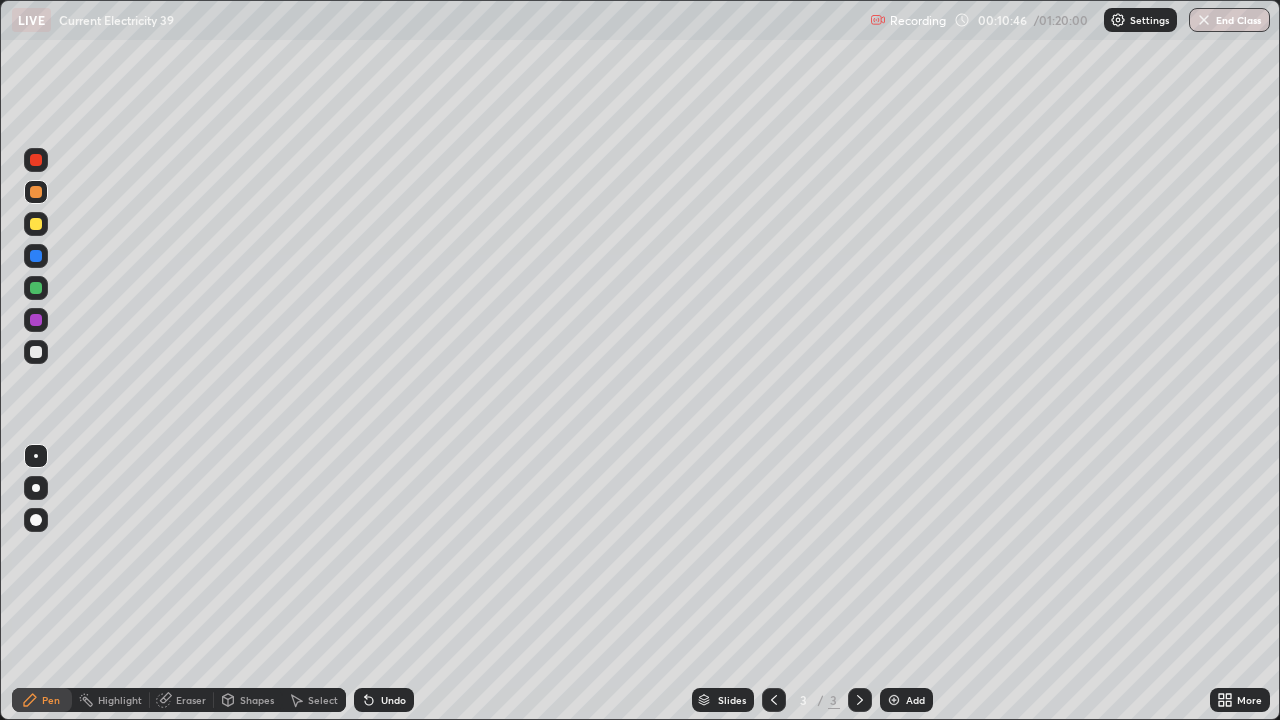 click on "Undo" at bounding box center [384, 700] 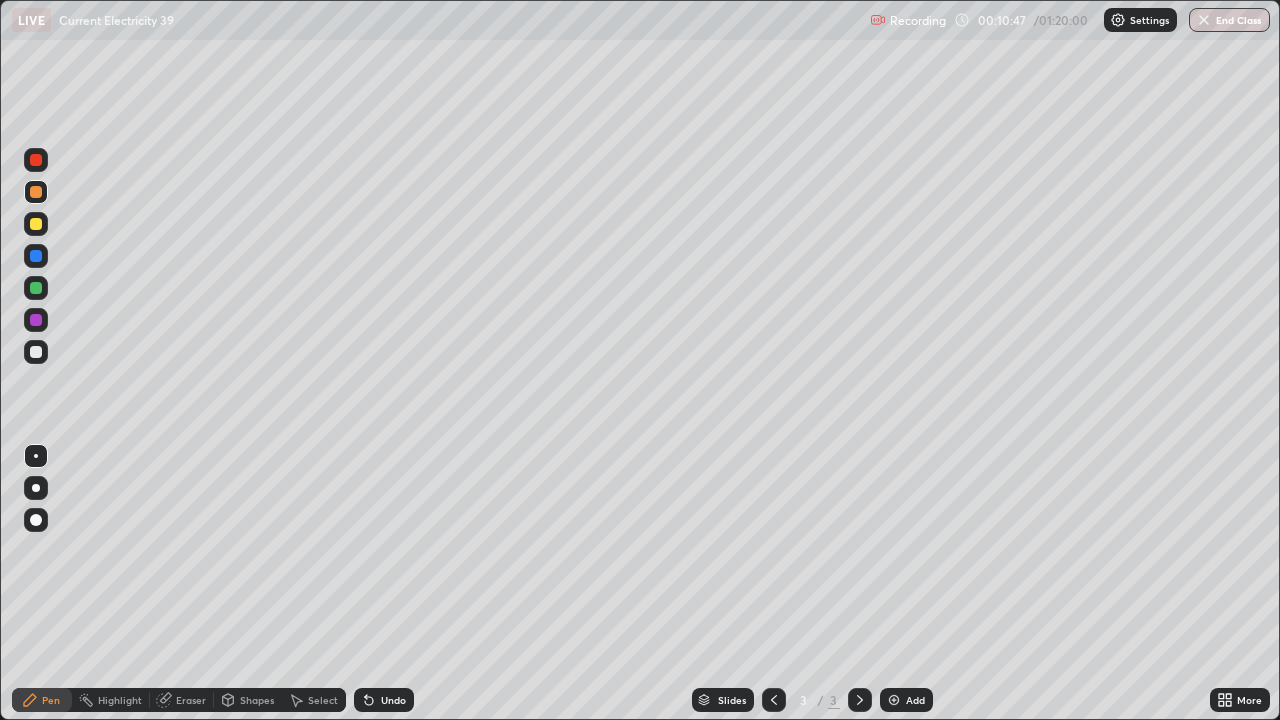 click on "Undo" at bounding box center [384, 700] 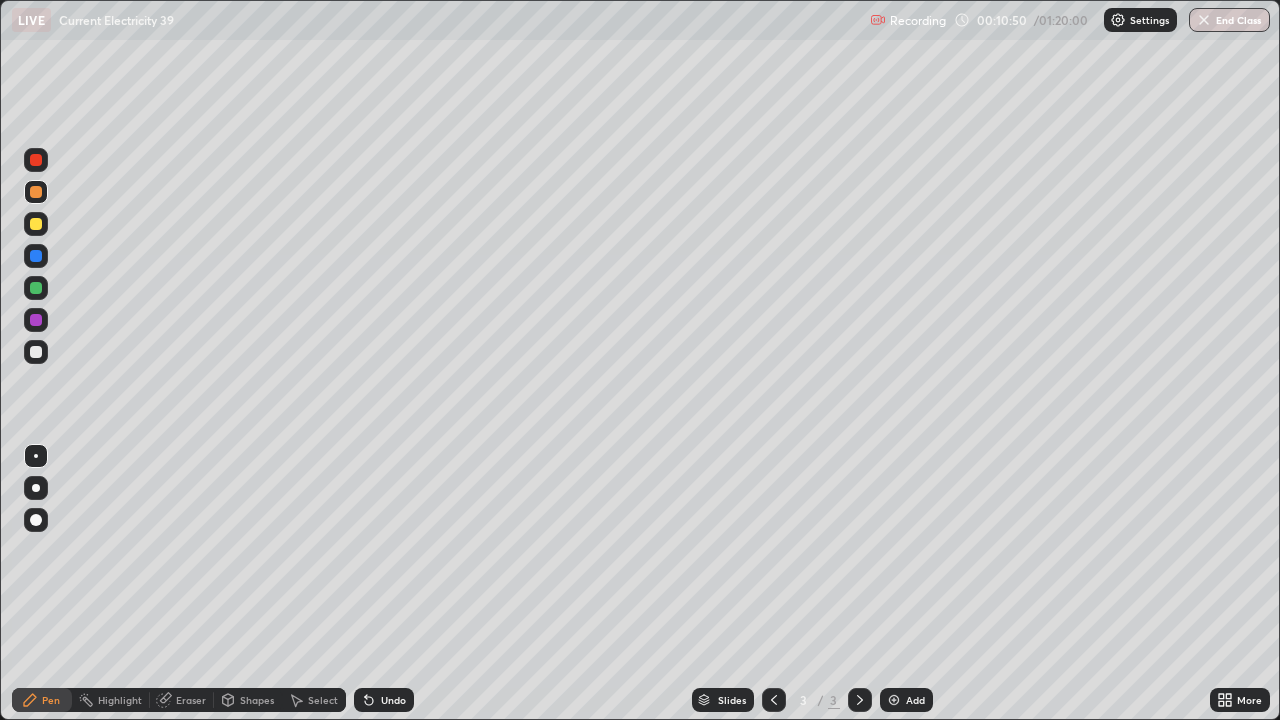click on "Undo" at bounding box center [384, 700] 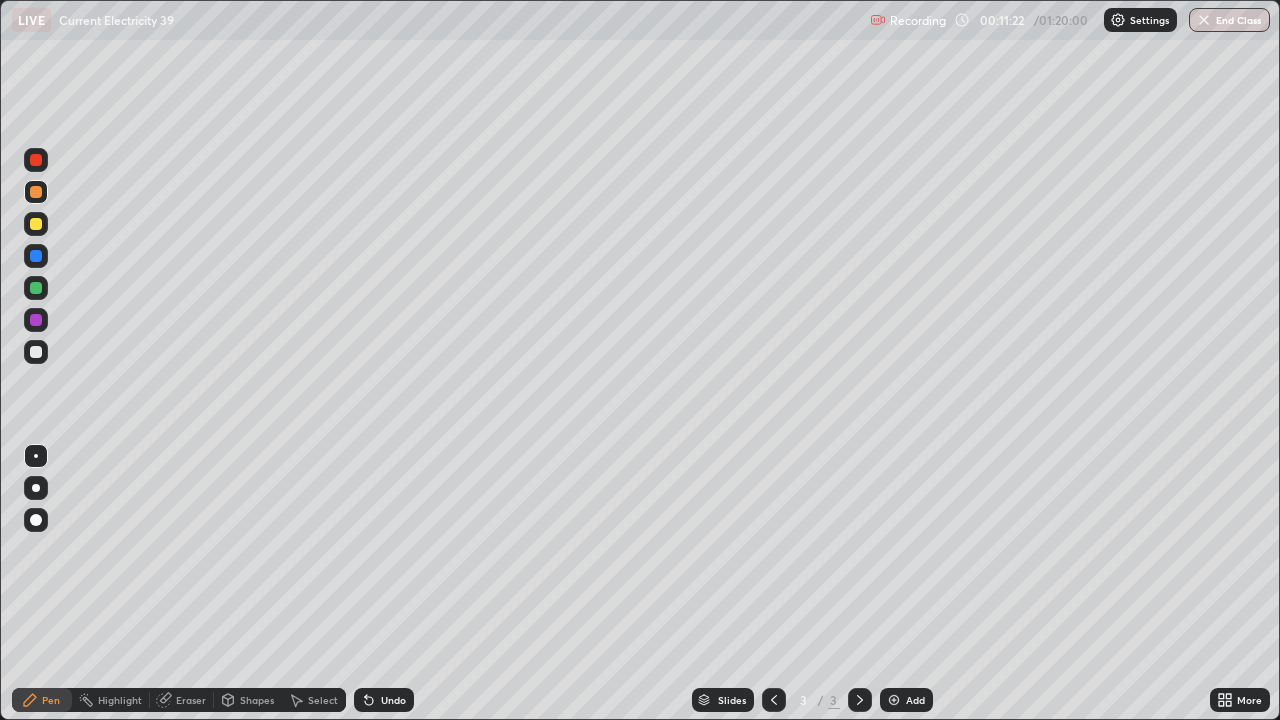 click on "Undo" at bounding box center (393, 700) 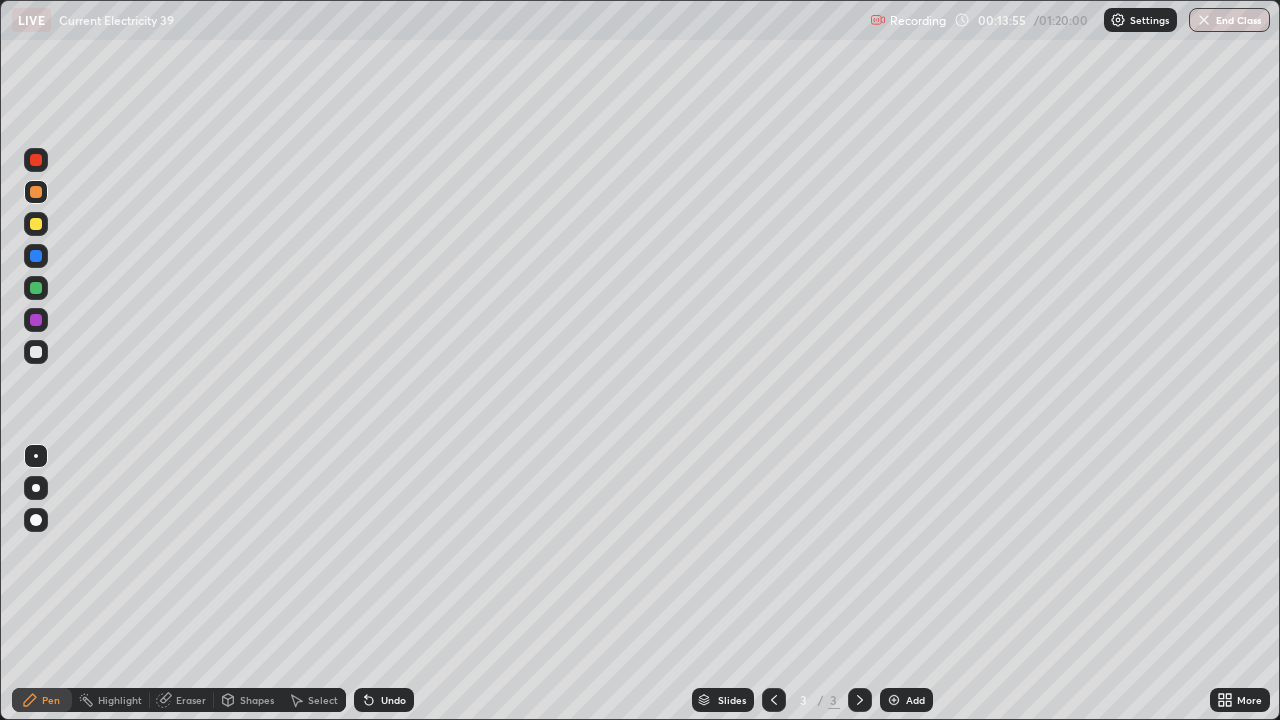 click on "Select" at bounding box center (323, 700) 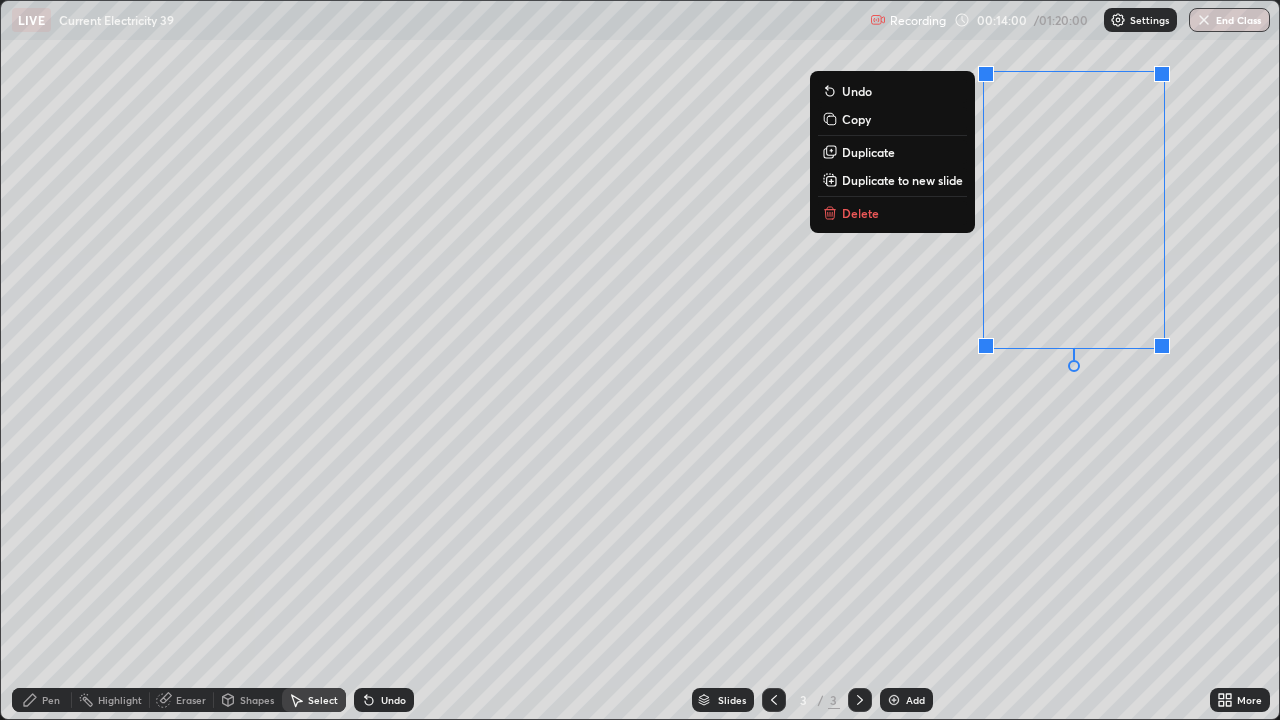 click on "Delete" at bounding box center [860, 213] 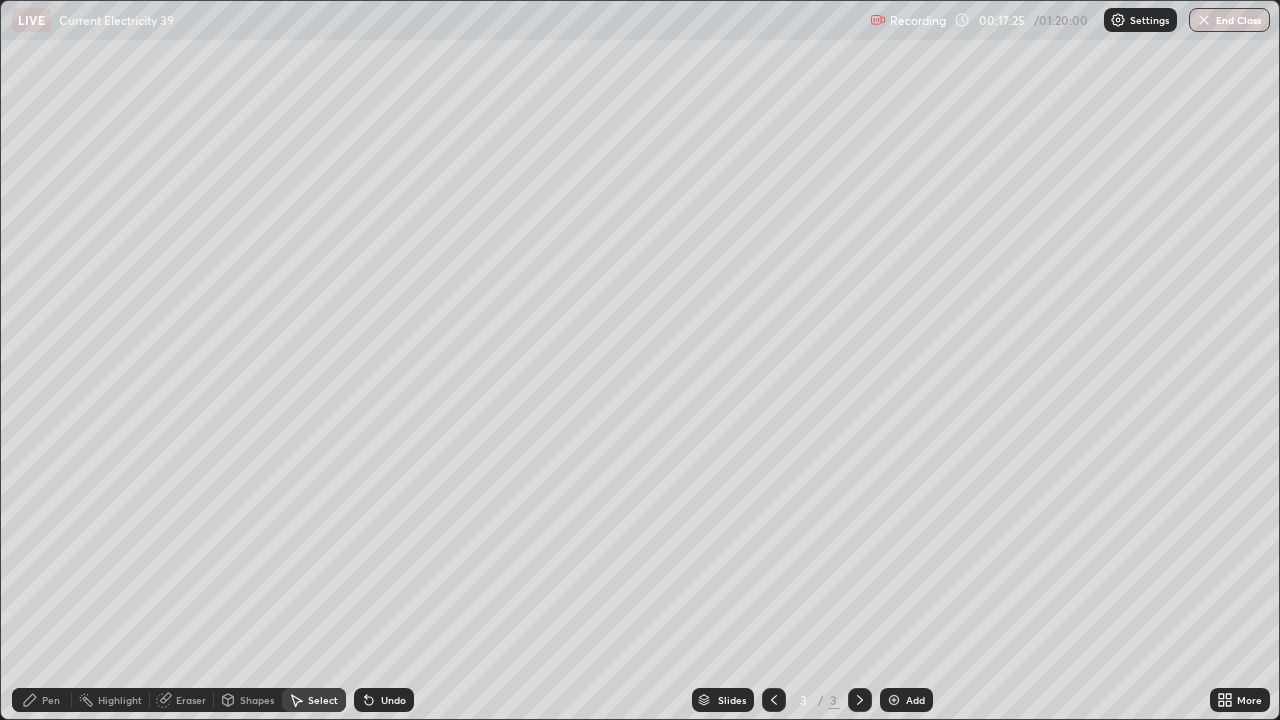 click at bounding box center (894, 700) 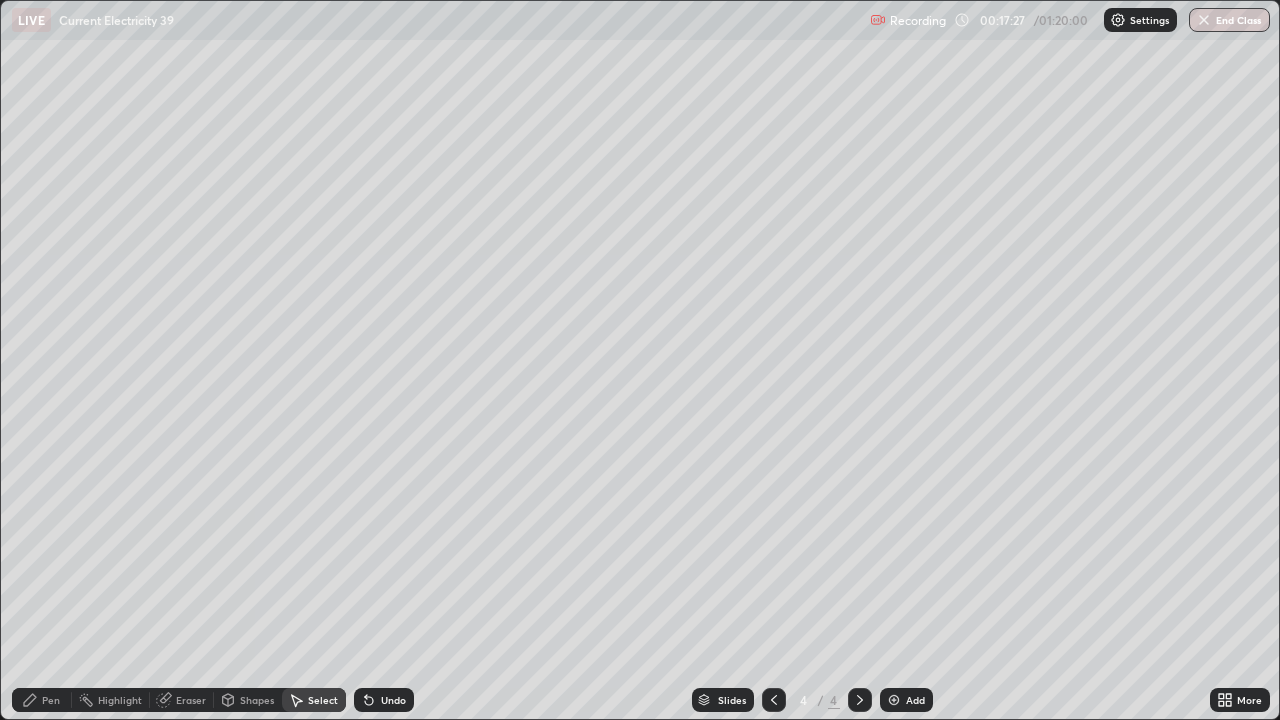 click on "0 ° Undo Copy Duplicate Duplicate to new slide Delete" at bounding box center (640, 360) 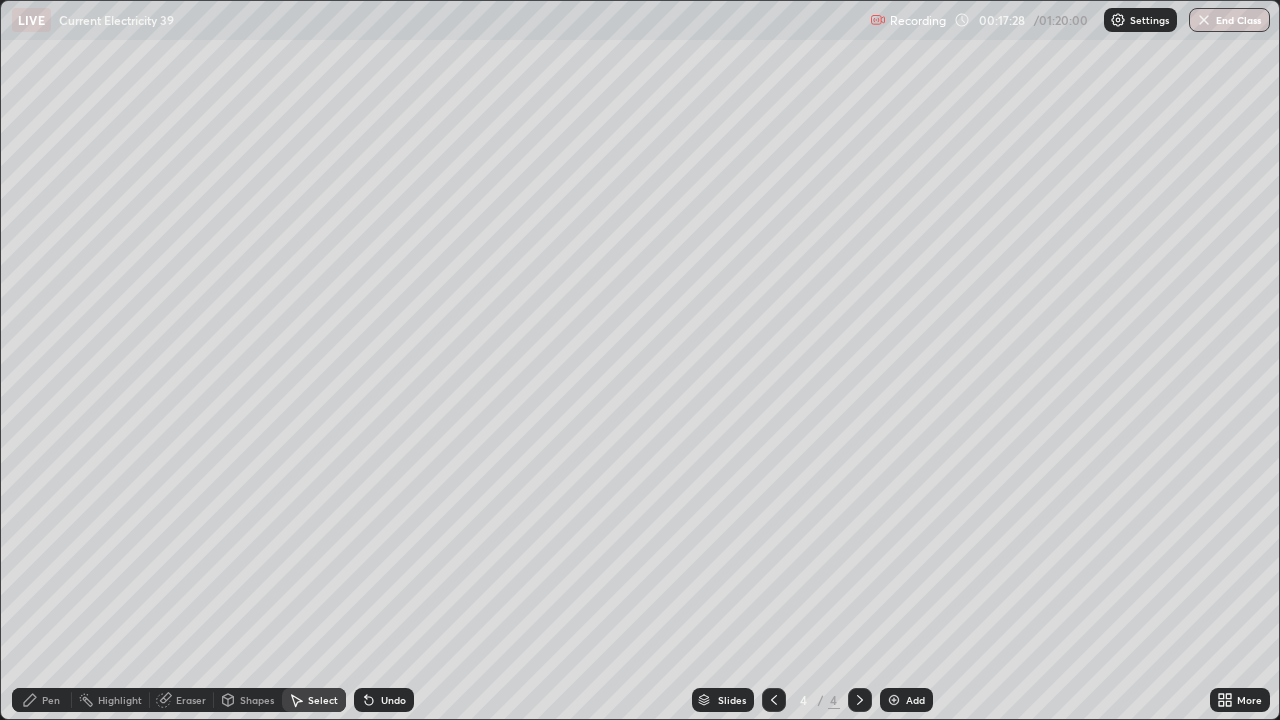 click on "Pen" at bounding box center [42, 700] 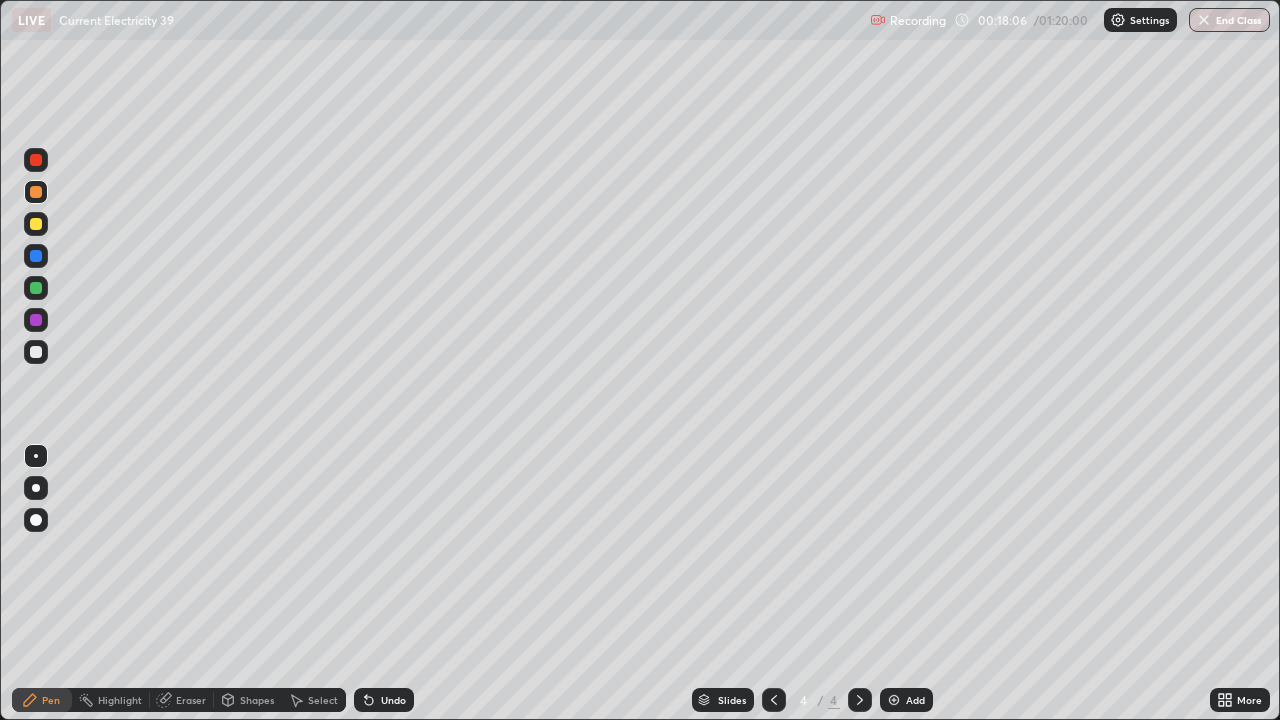click on "Undo" at bounding box center (384, 700) 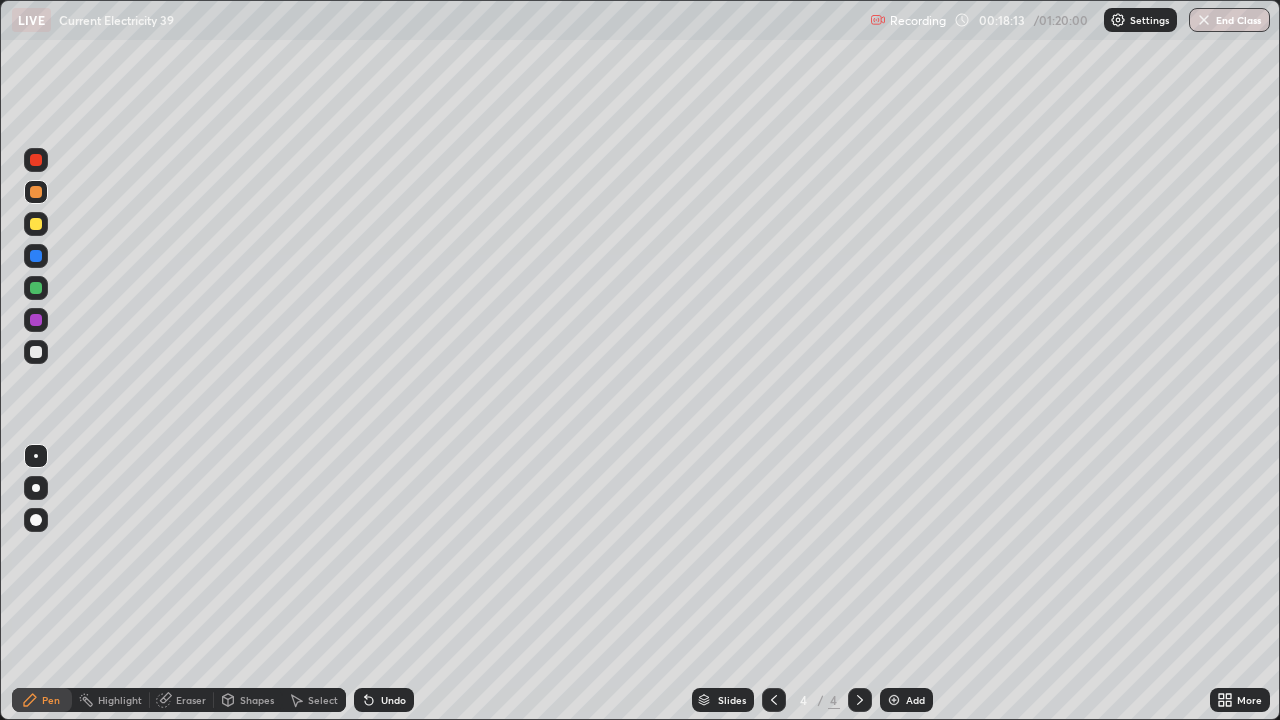 click on "Undo" at bounding box center (393, 700) 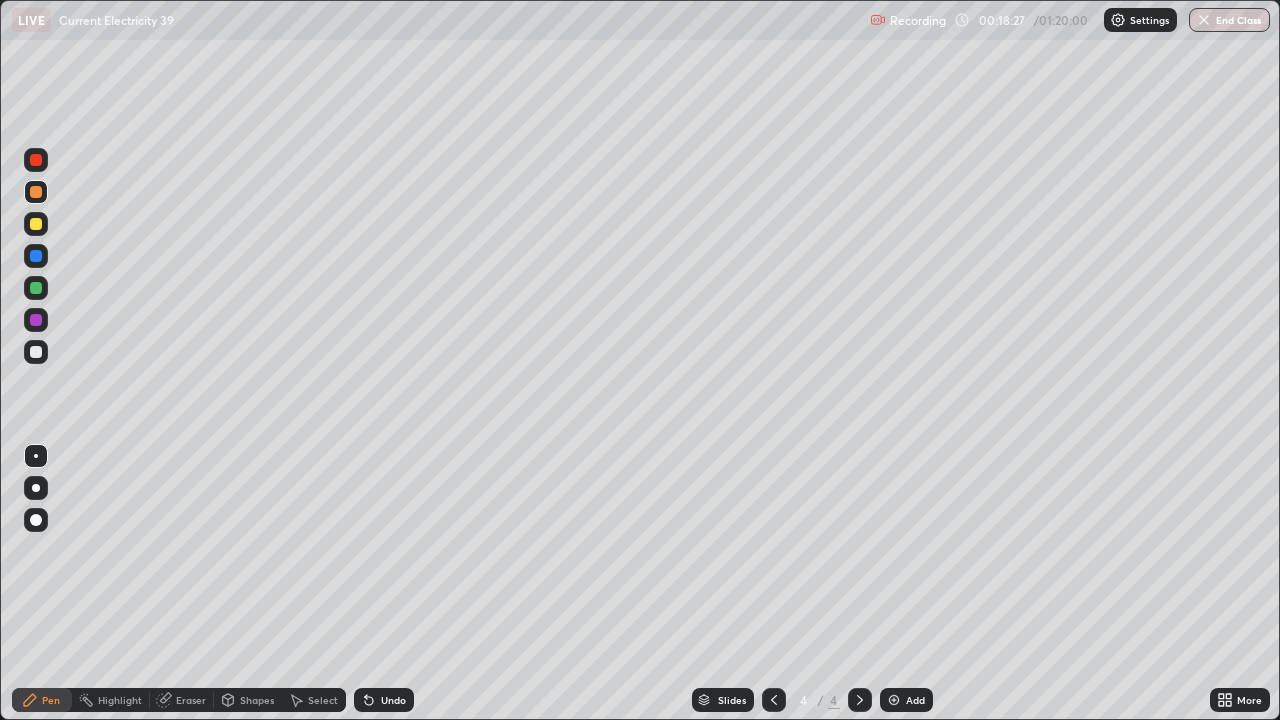 click on "Undo" at bounding box center (393, 700) 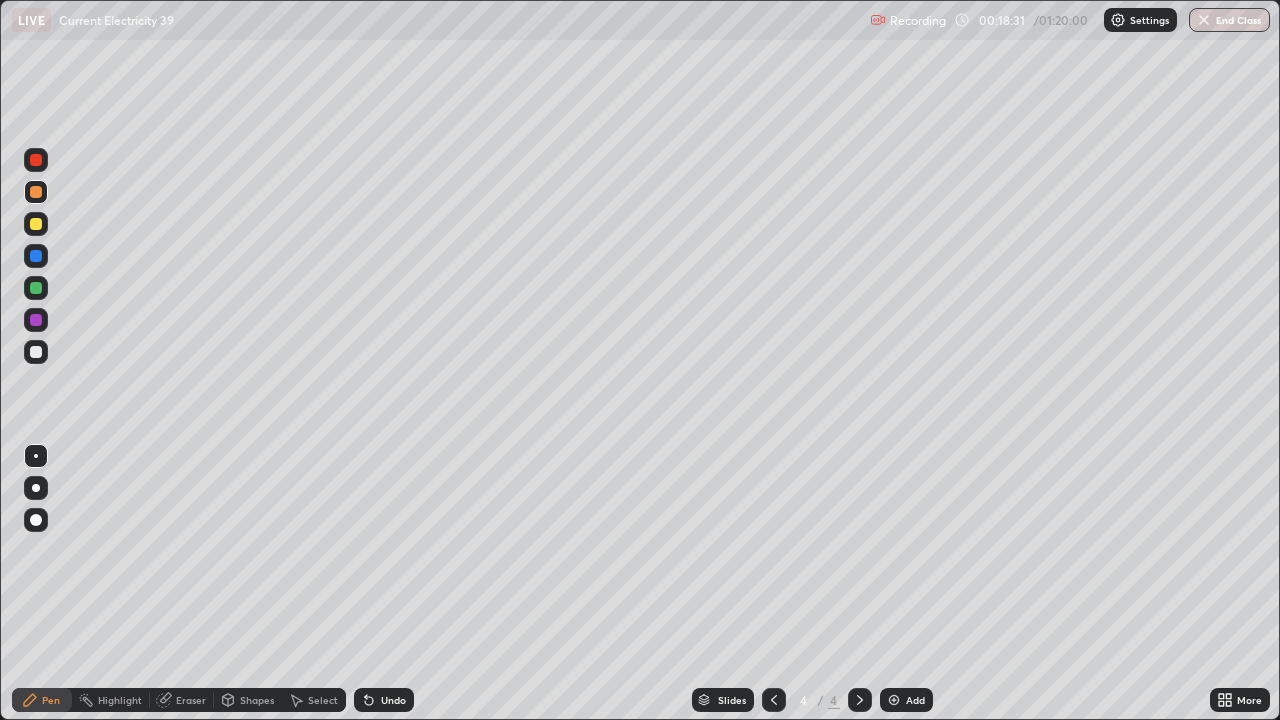 click on "Undo" at bounding box center [393, 700] 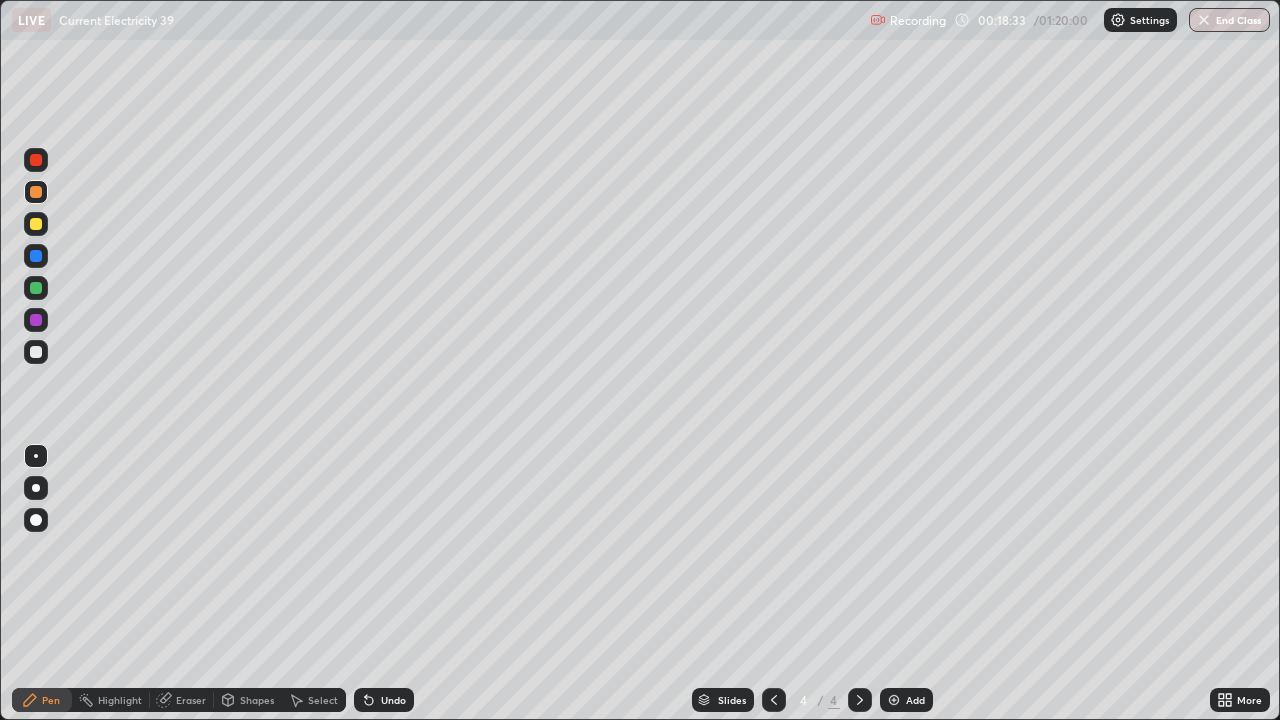 click on "Undo" at bounding box center [393, 700] 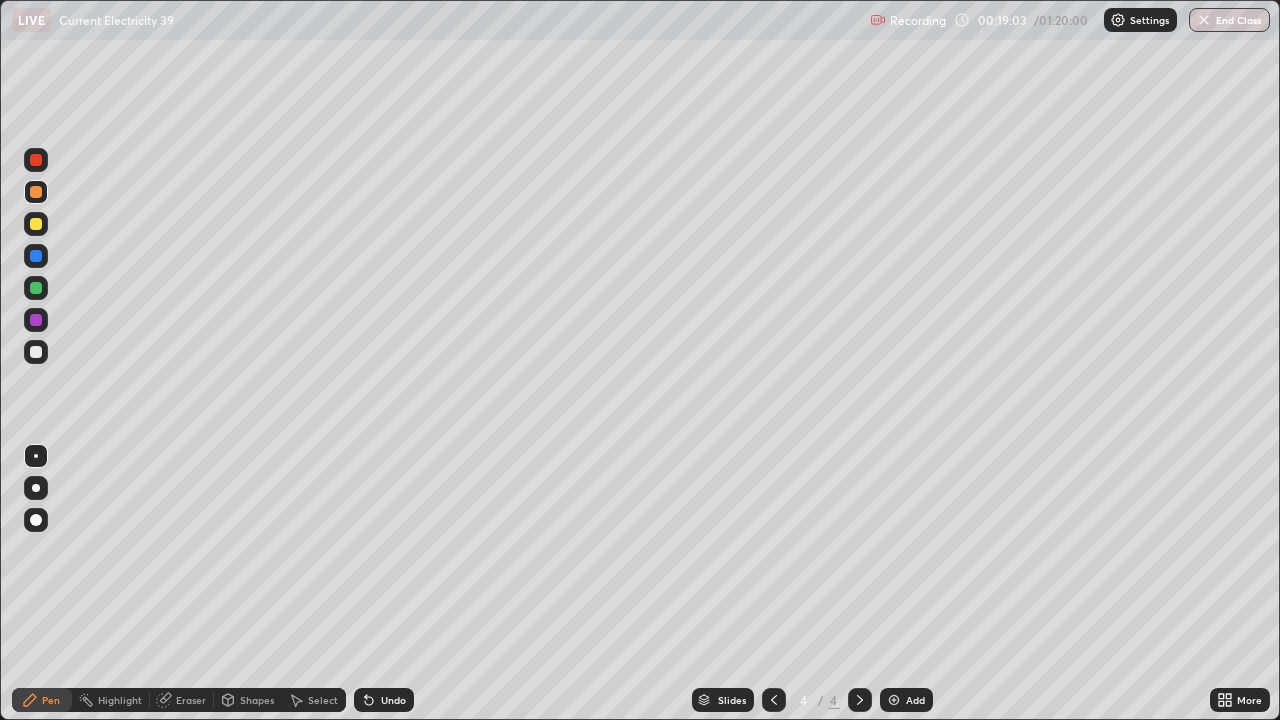 click on "Undo" at bounding box center (393, 700) 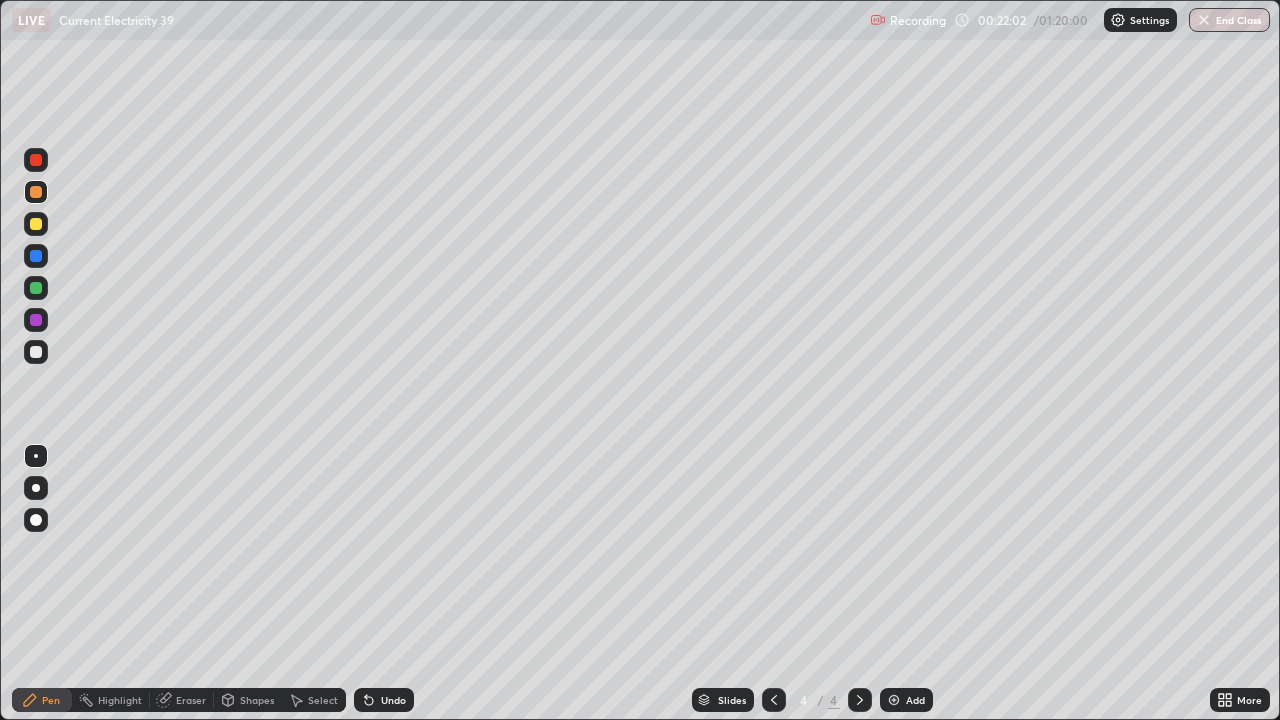 click on "Undo" at bounding box center (393, 700) 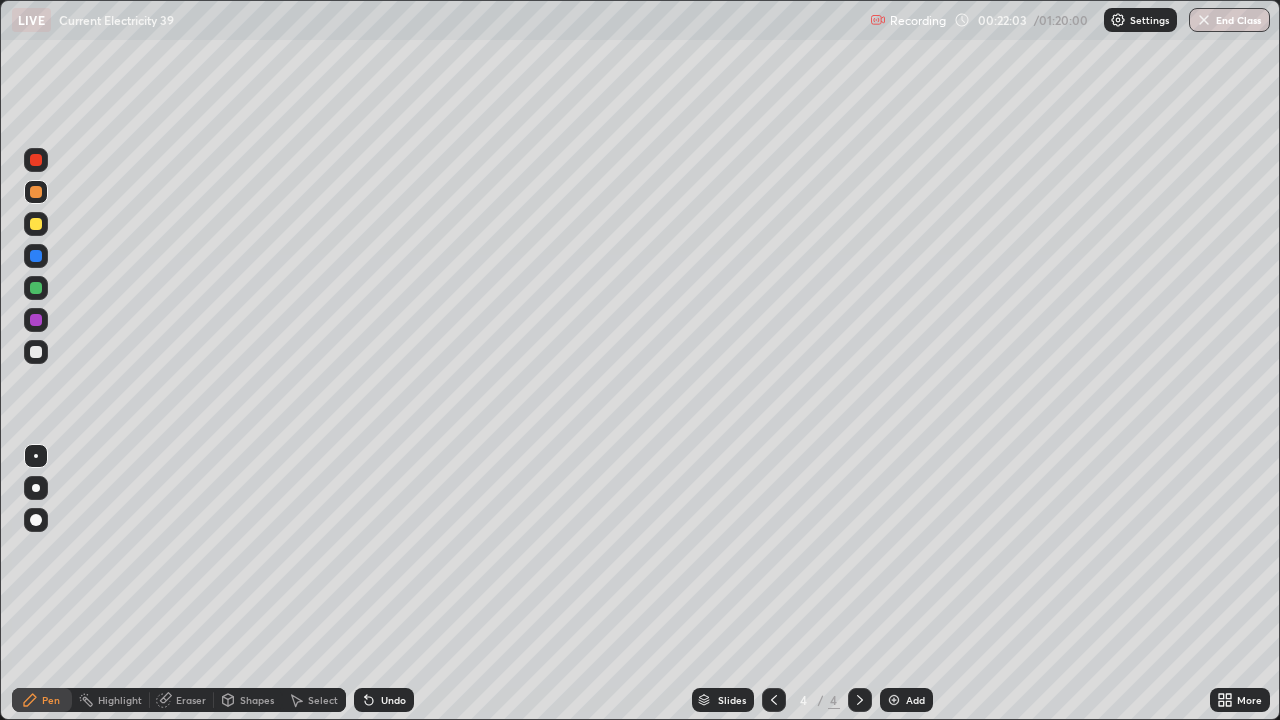 click on "Undo" at bounding box center (393, 700) 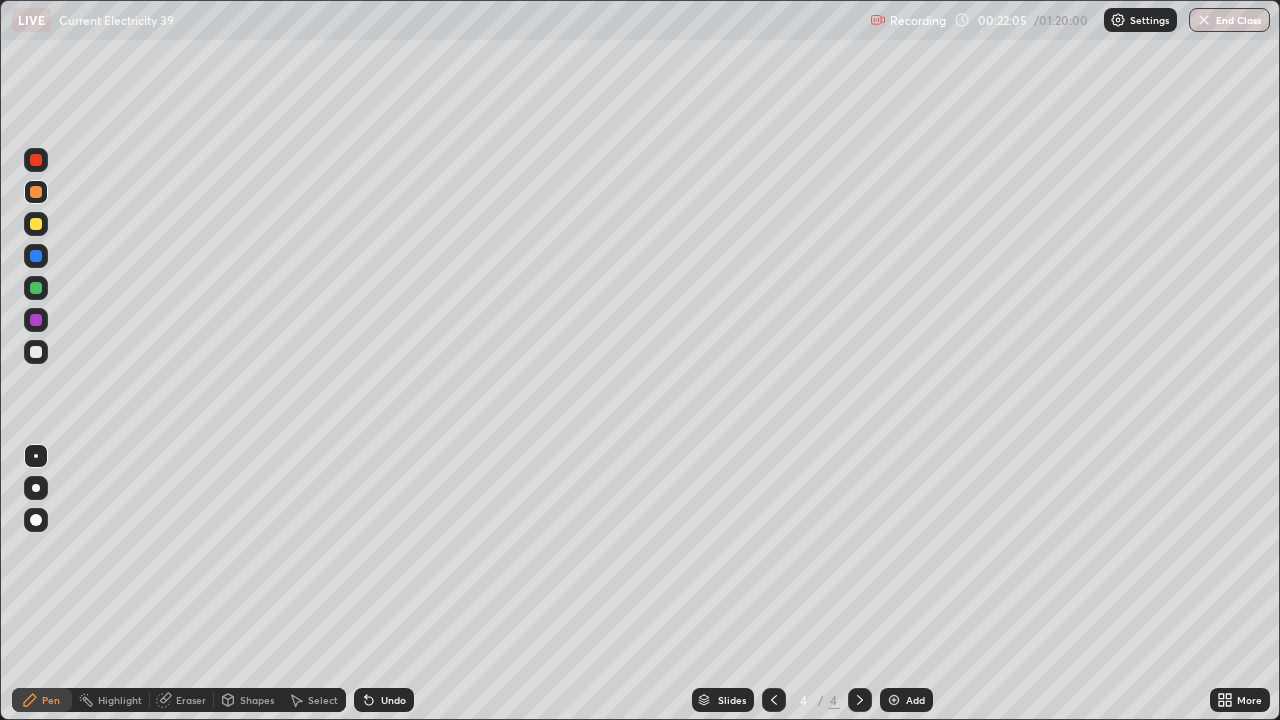 click on "Undo" at bounding box center [393, 700] 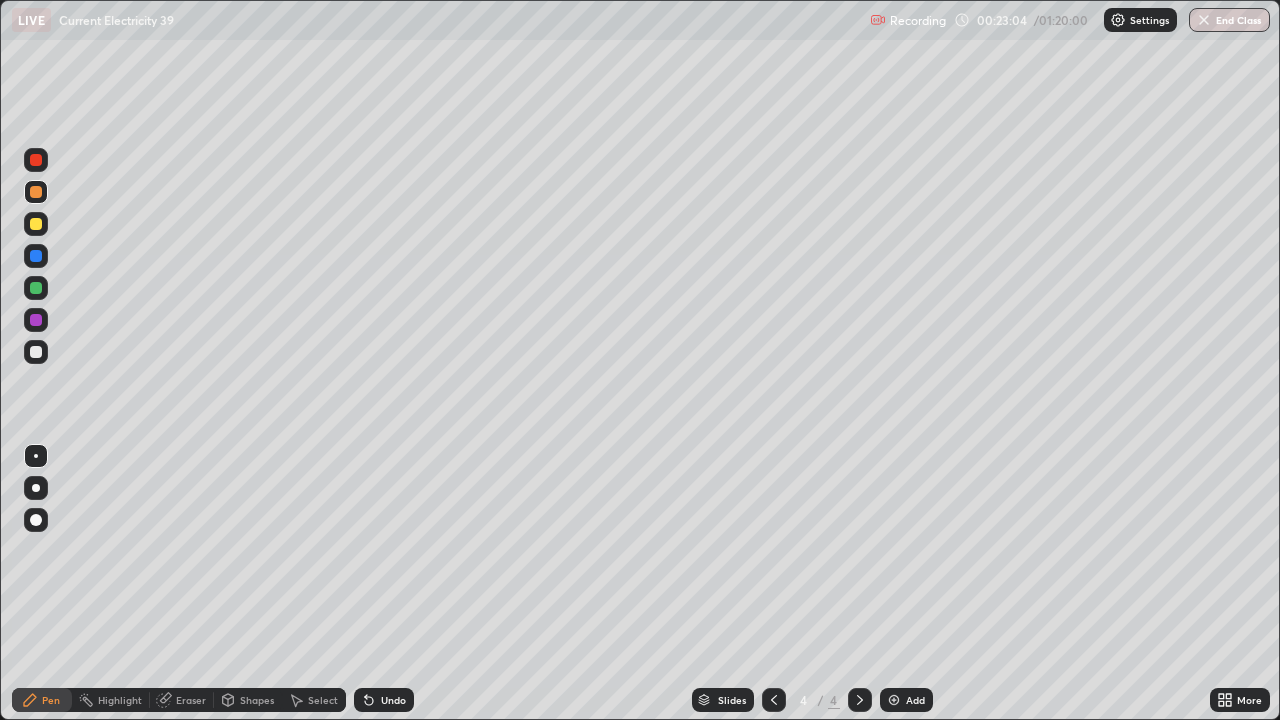click on "Undo" at bounding box center (393, 700) 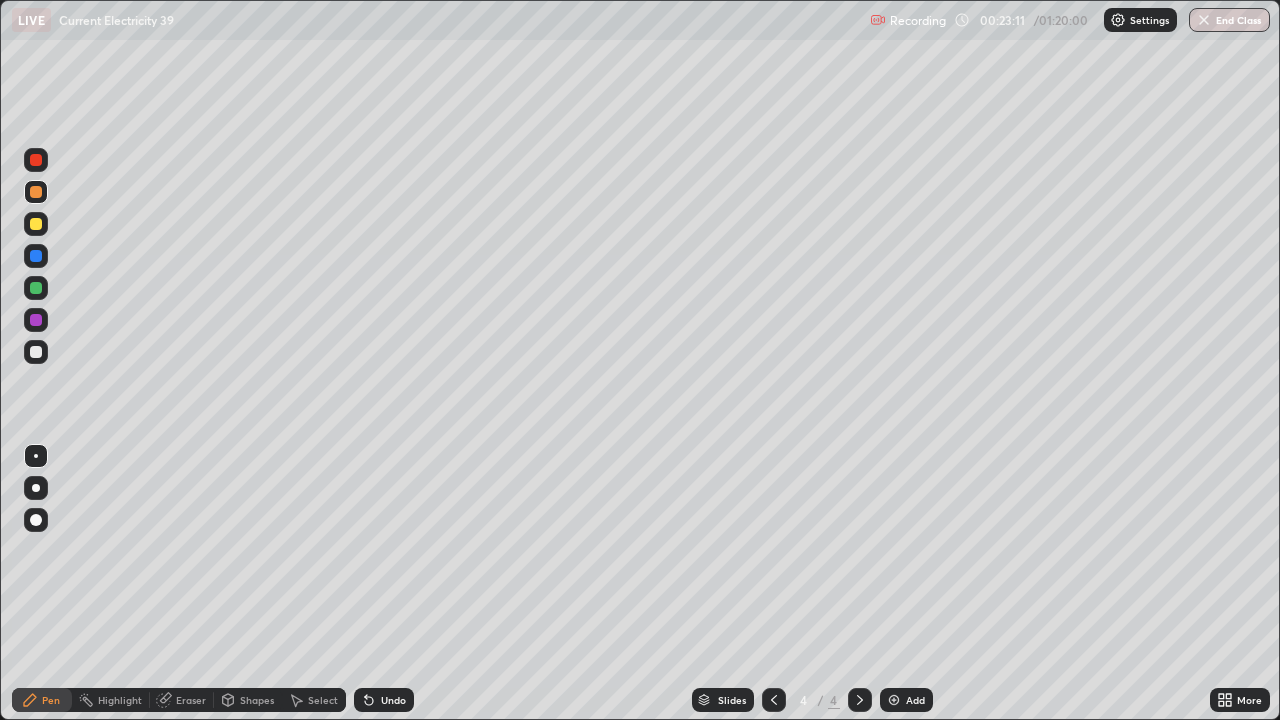 click at bounding box center [894, 700] 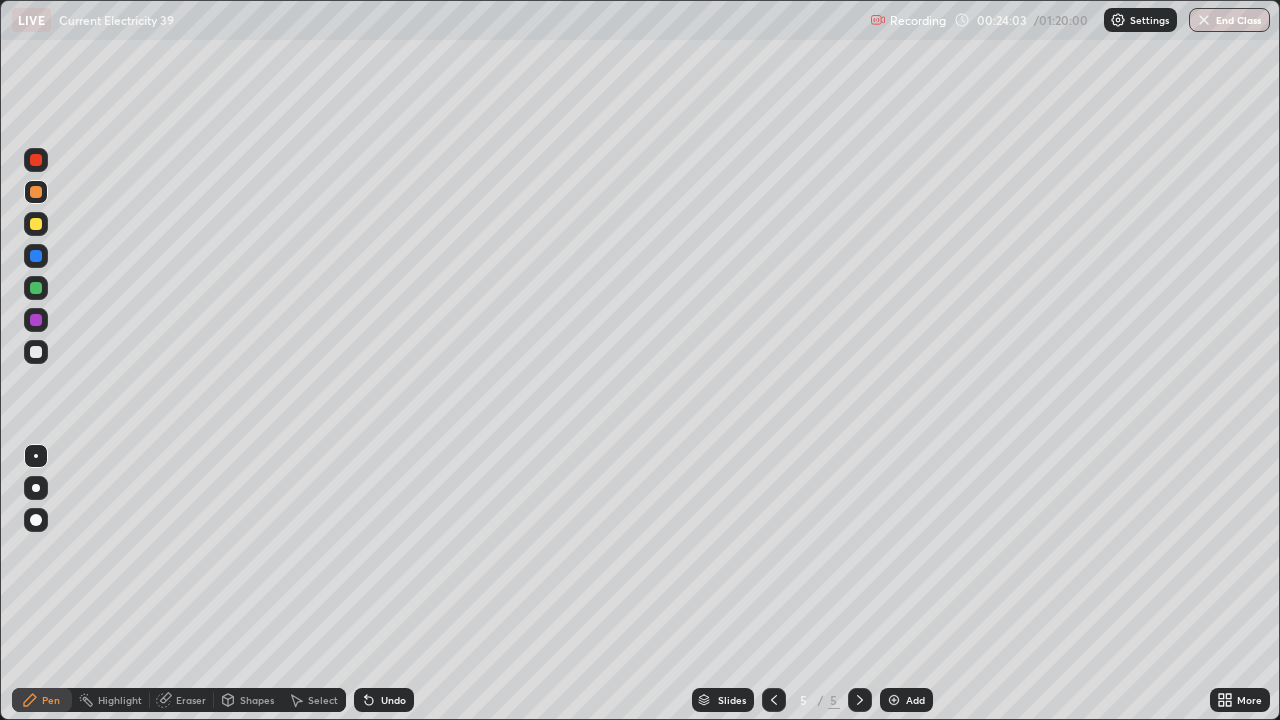 click on "Undo" at bounding box center [384, 700] 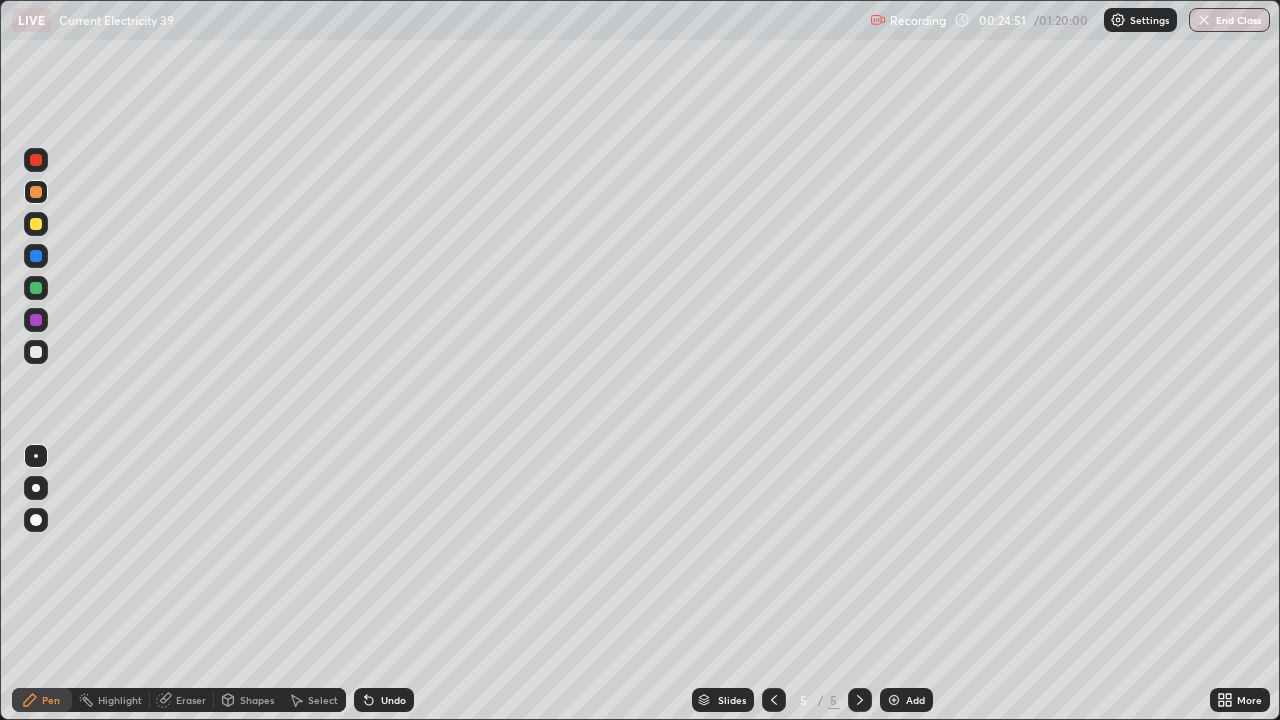 click on "Eraser" at bounding box center (191, 700) 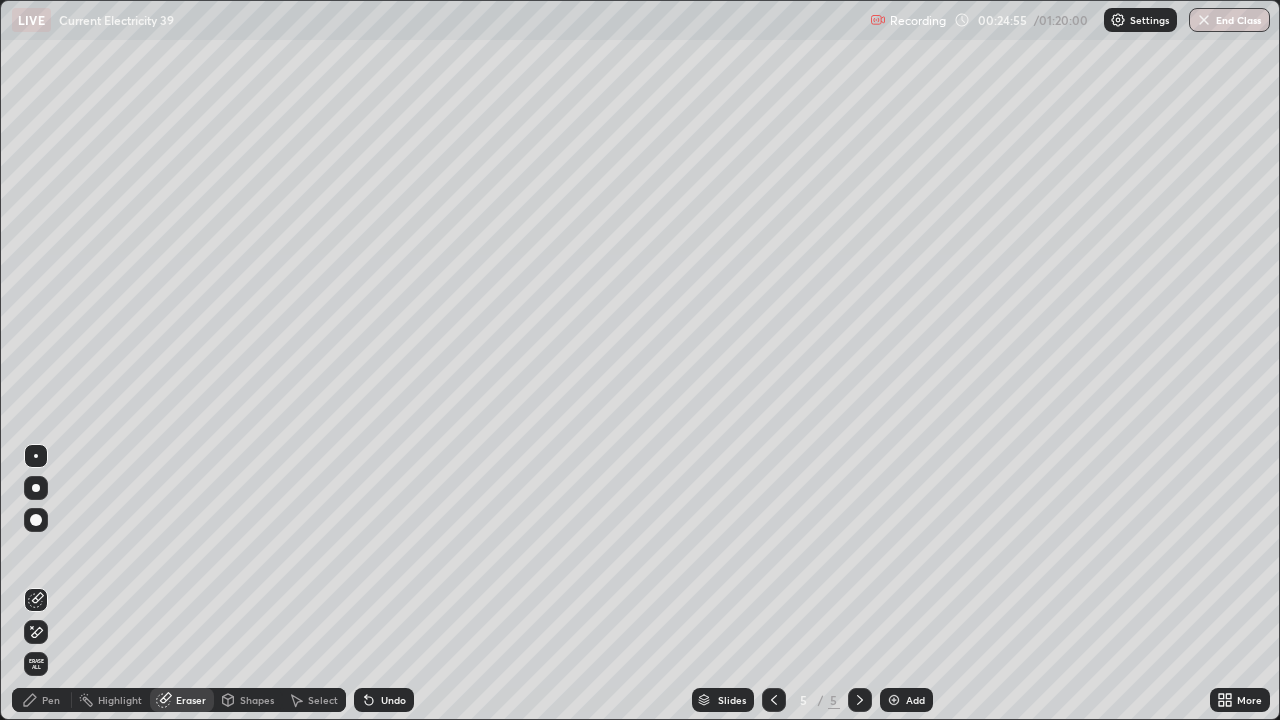 click on "Pen" at bounding box center [51, 700] 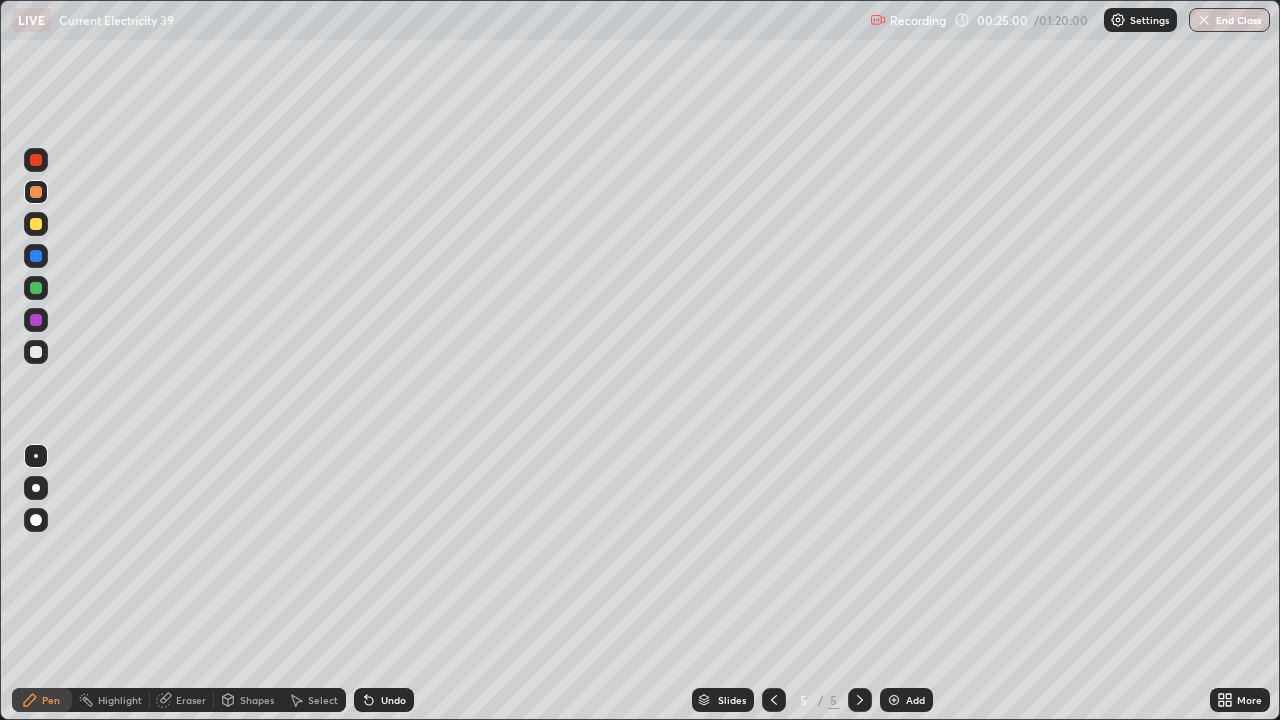 click on "Undo" at bounding box center [393, 700] 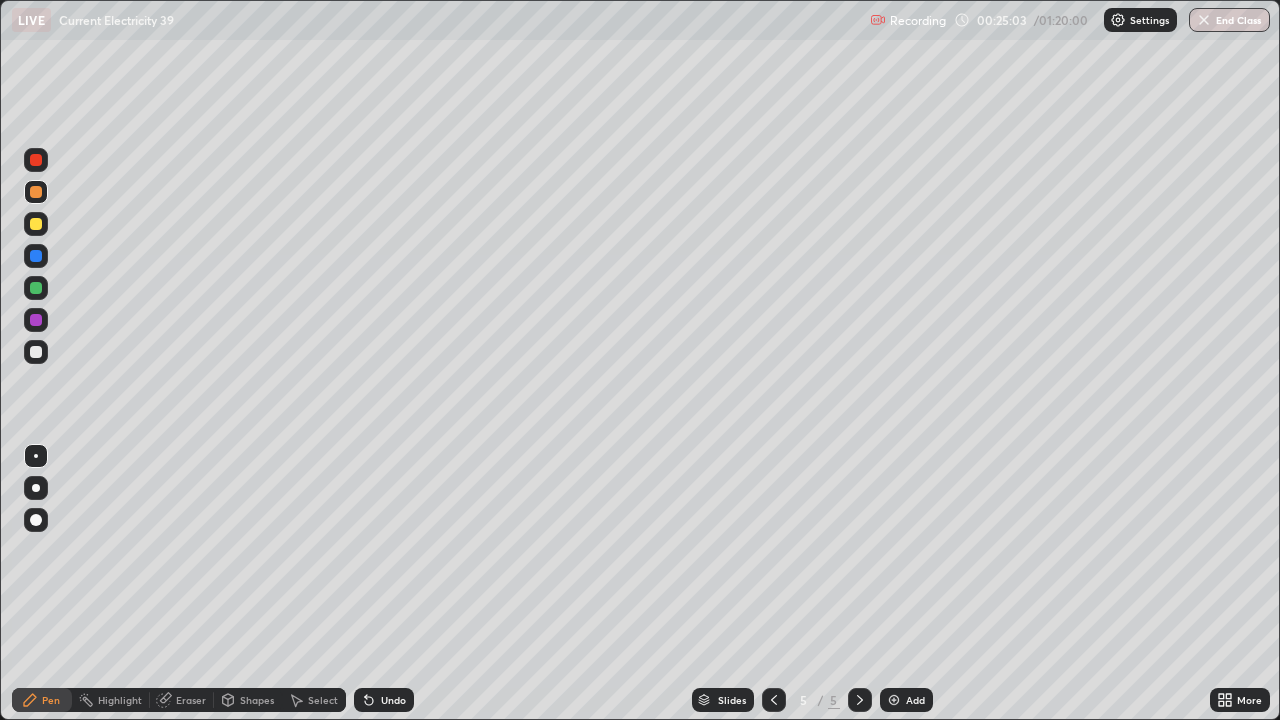 click on "Undo" at bounding box center [384, 700] 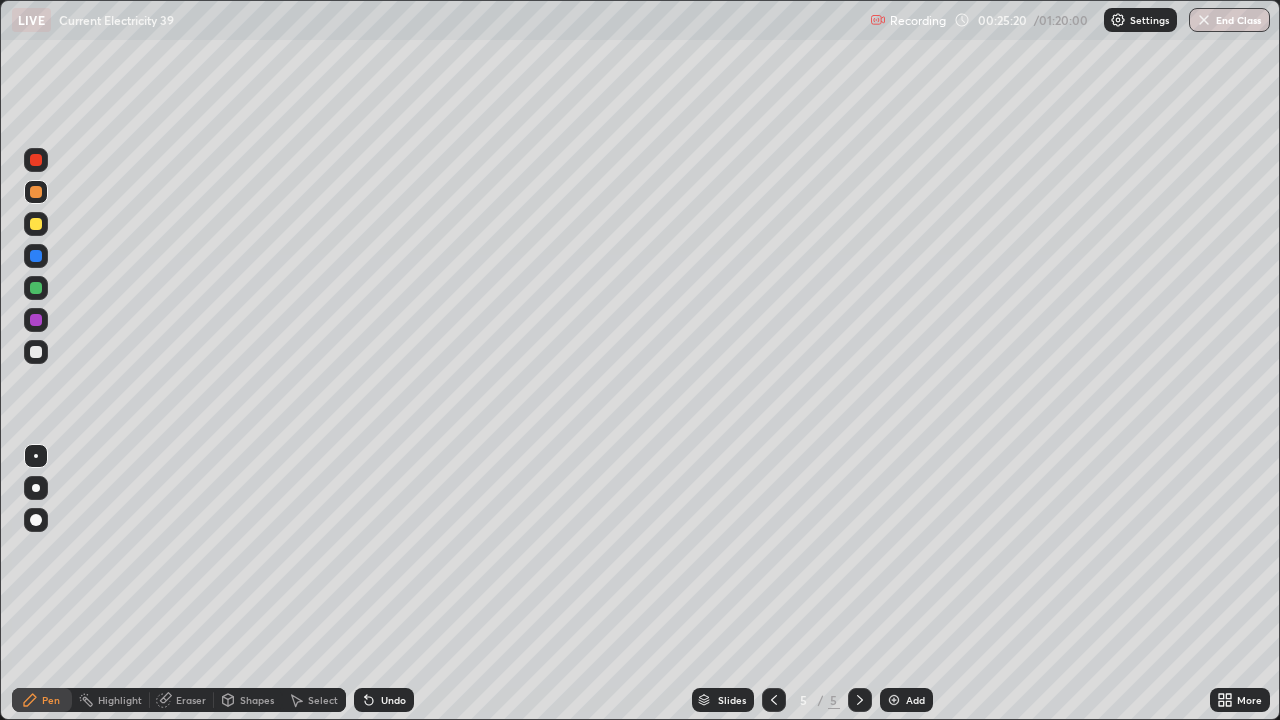 click on "Undo" at bounding box center (393, 700) 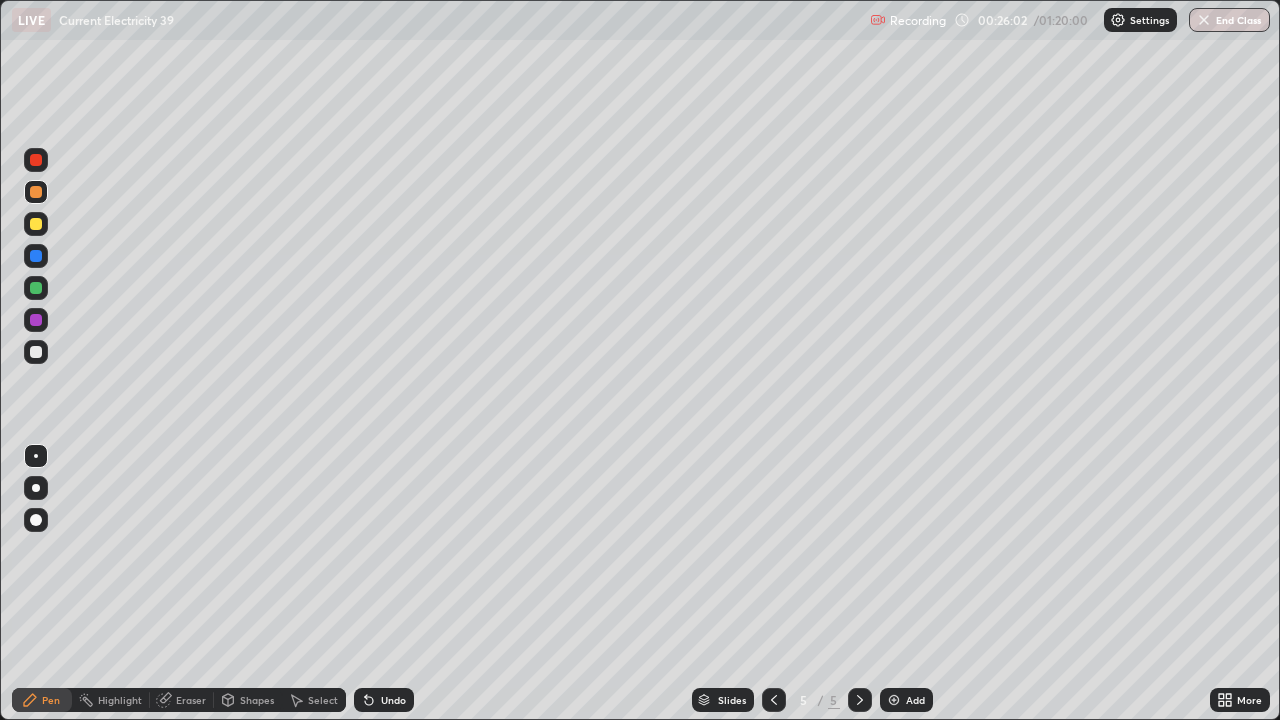 click 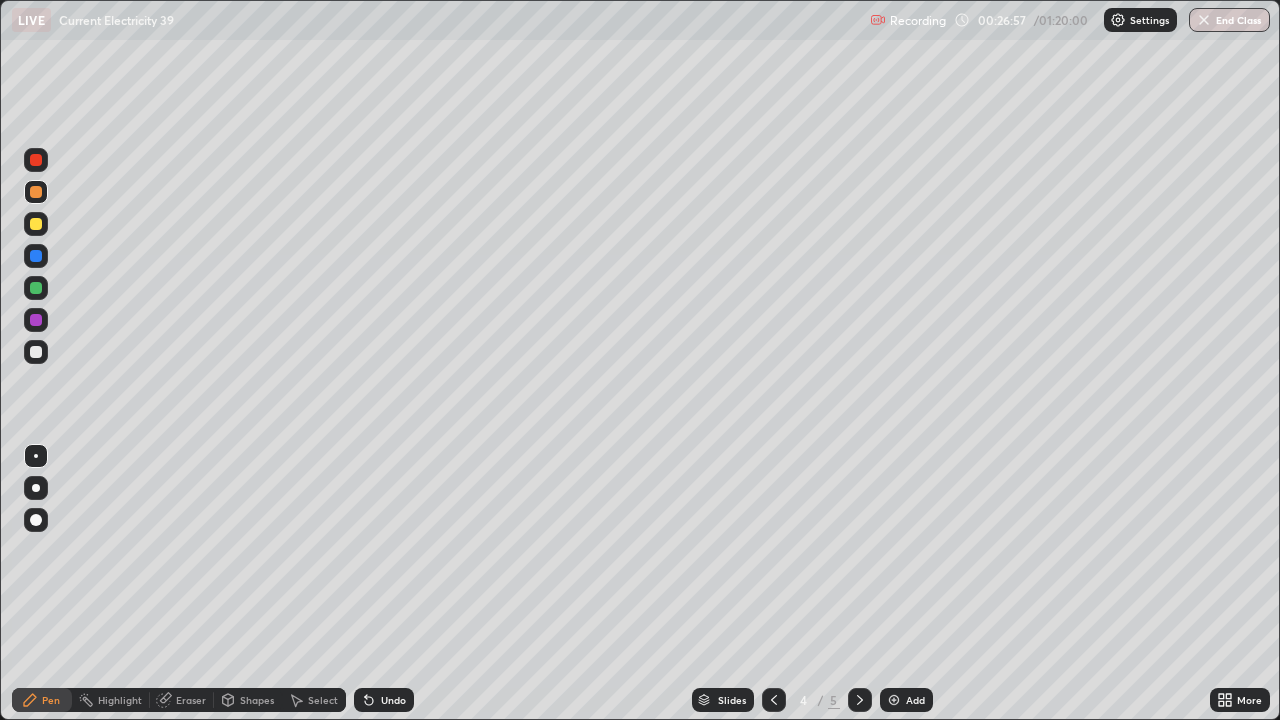 click 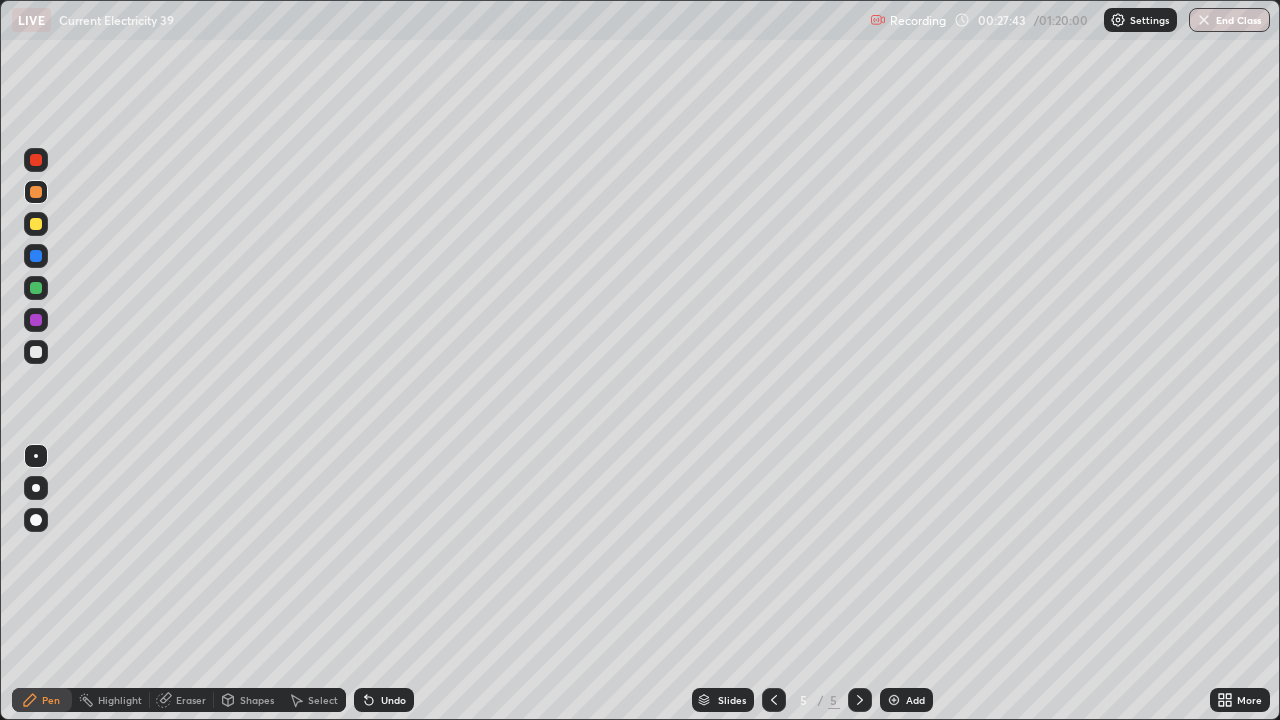 click 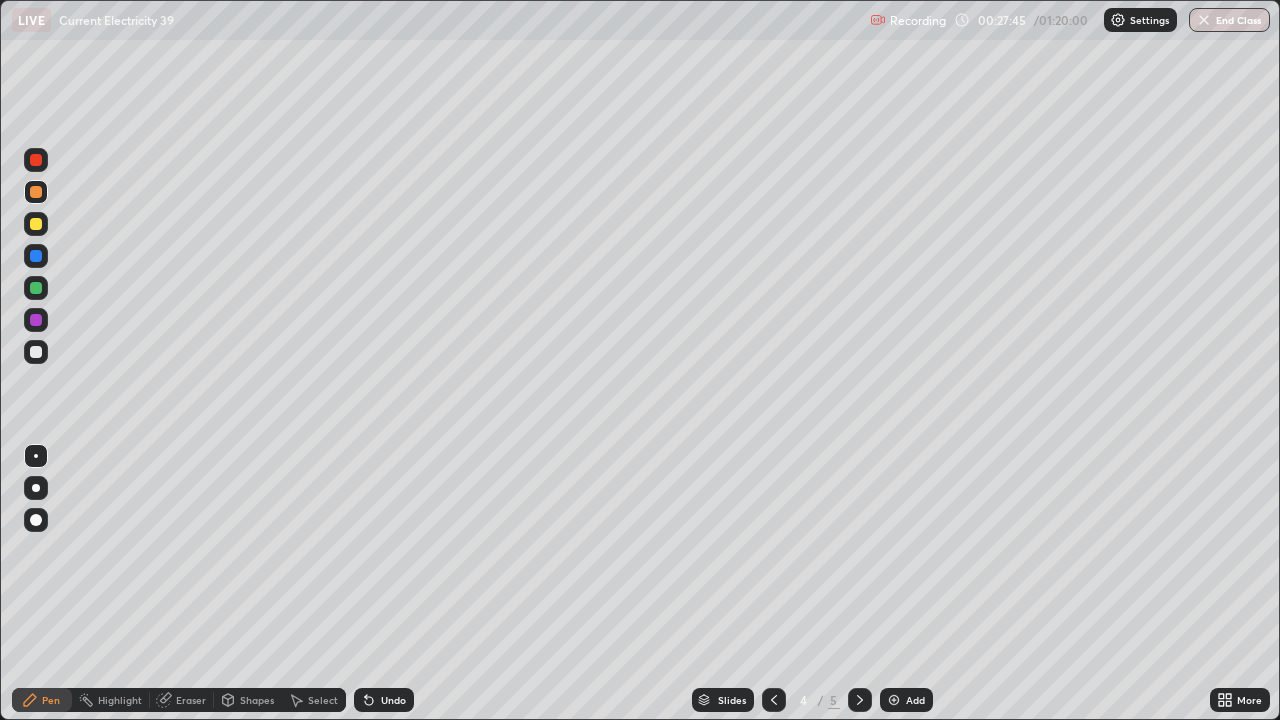 click 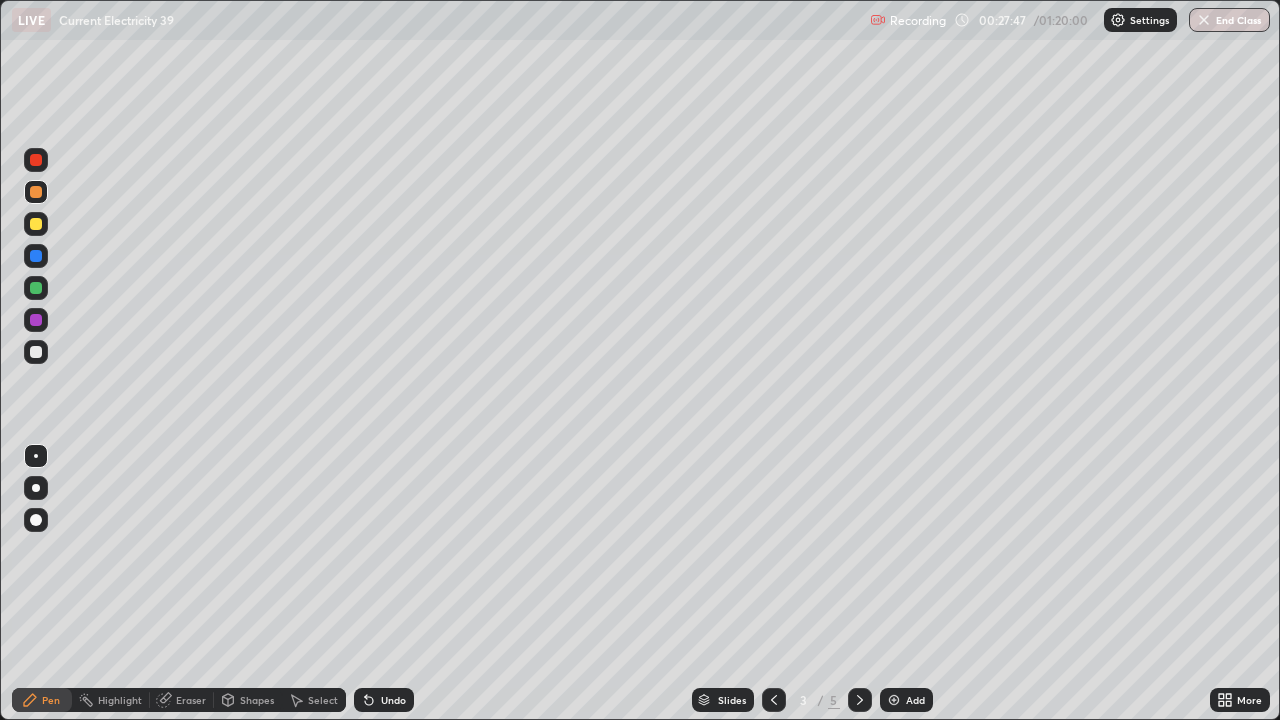 click at bounding box center [36, 320] 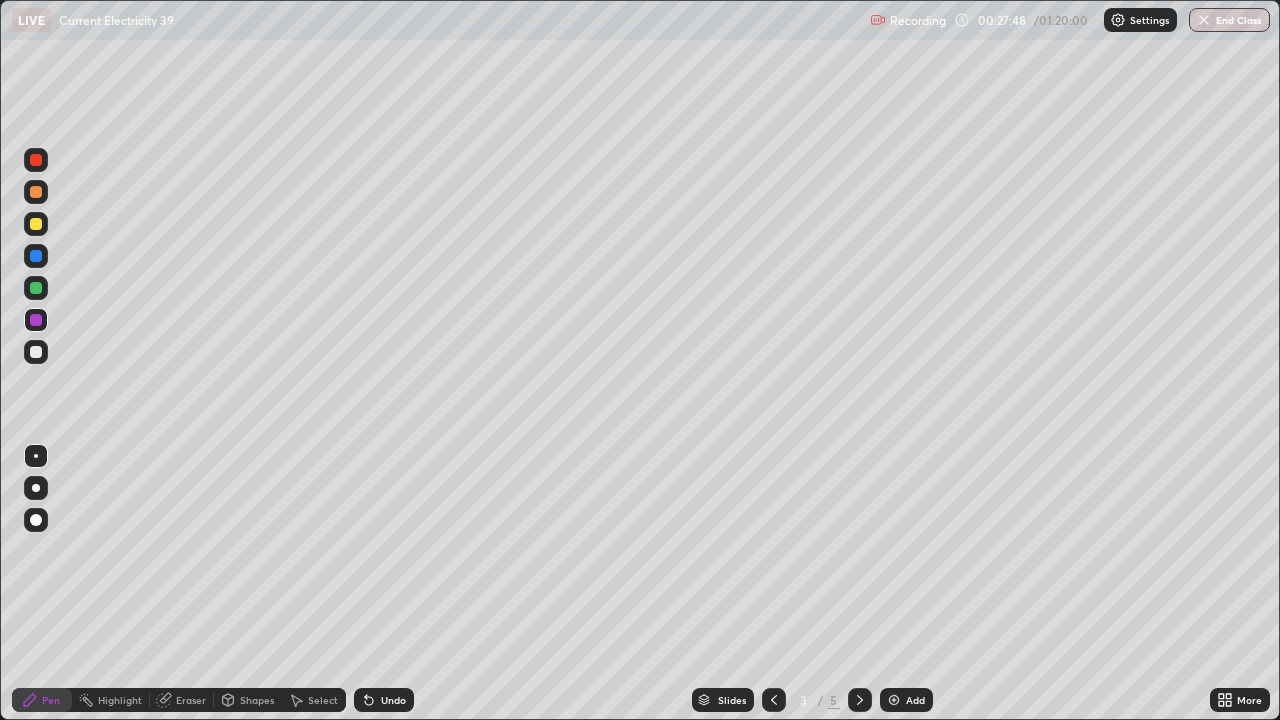 click at bounding box center (36, 160) 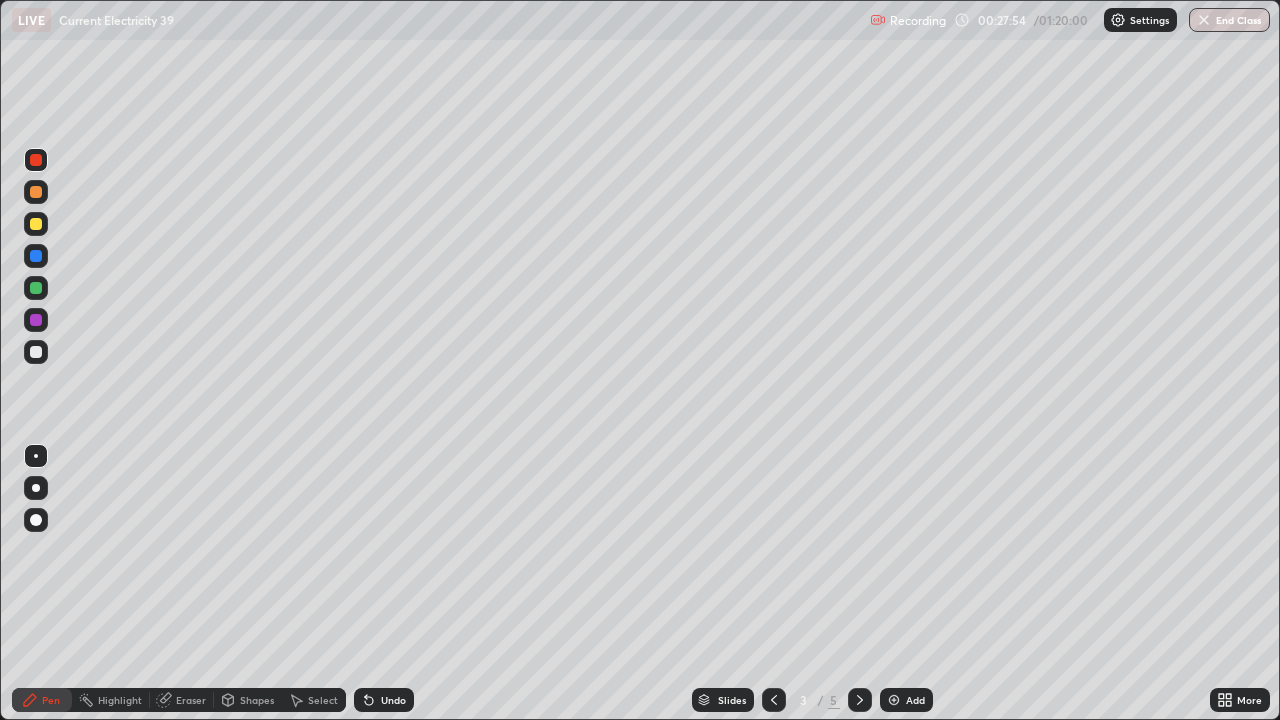 click on "Eraser" at bounding box center [191, 700] 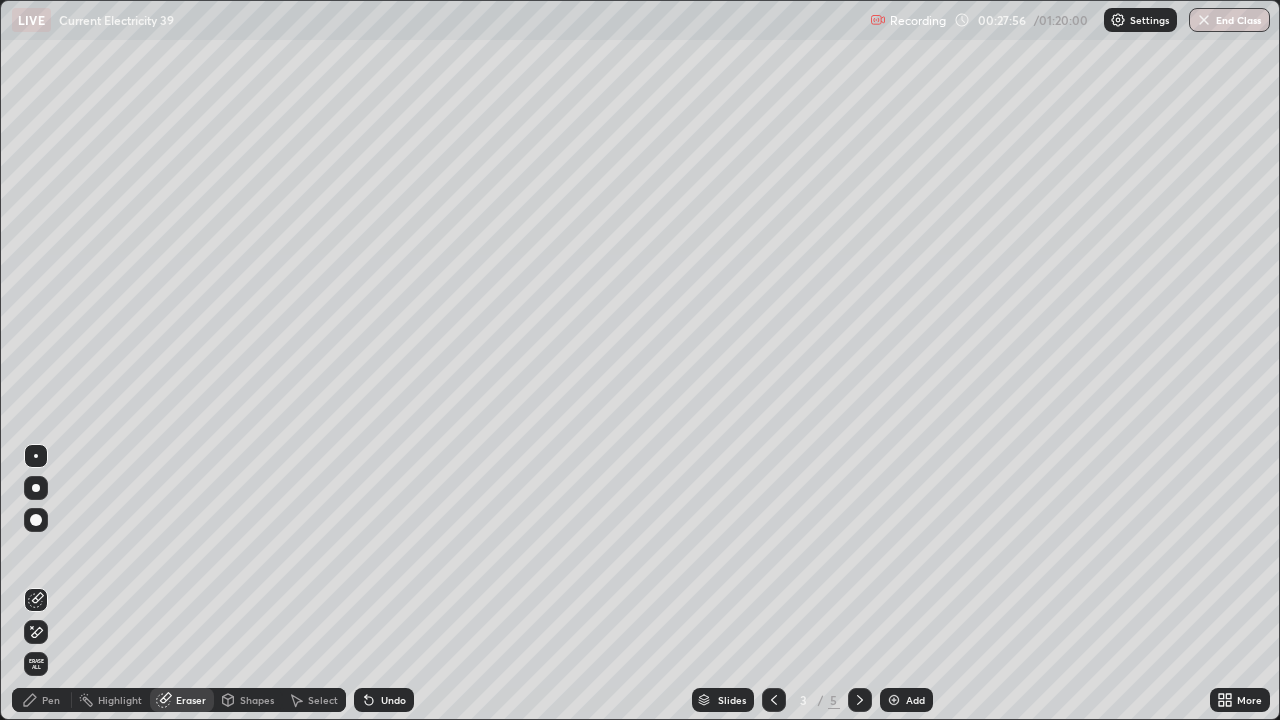 click on "Pen" at bounding box center [51, 700] 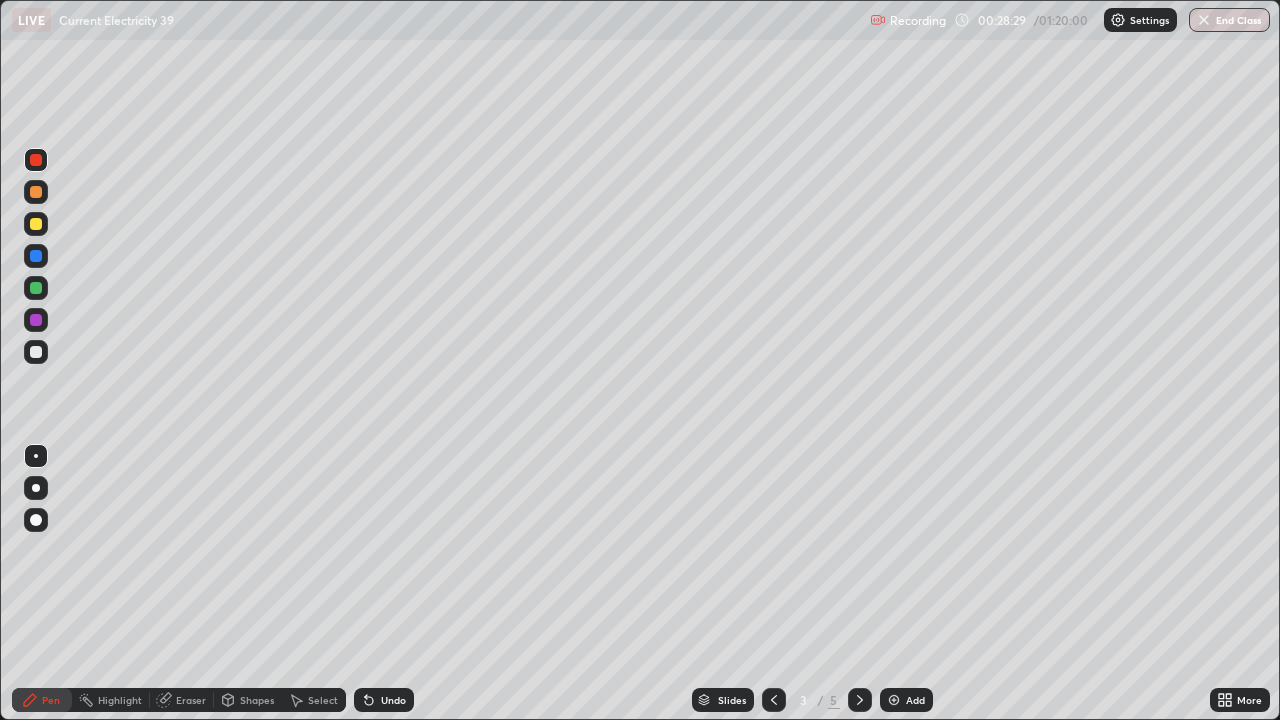 click at bounding box center [36, 352] 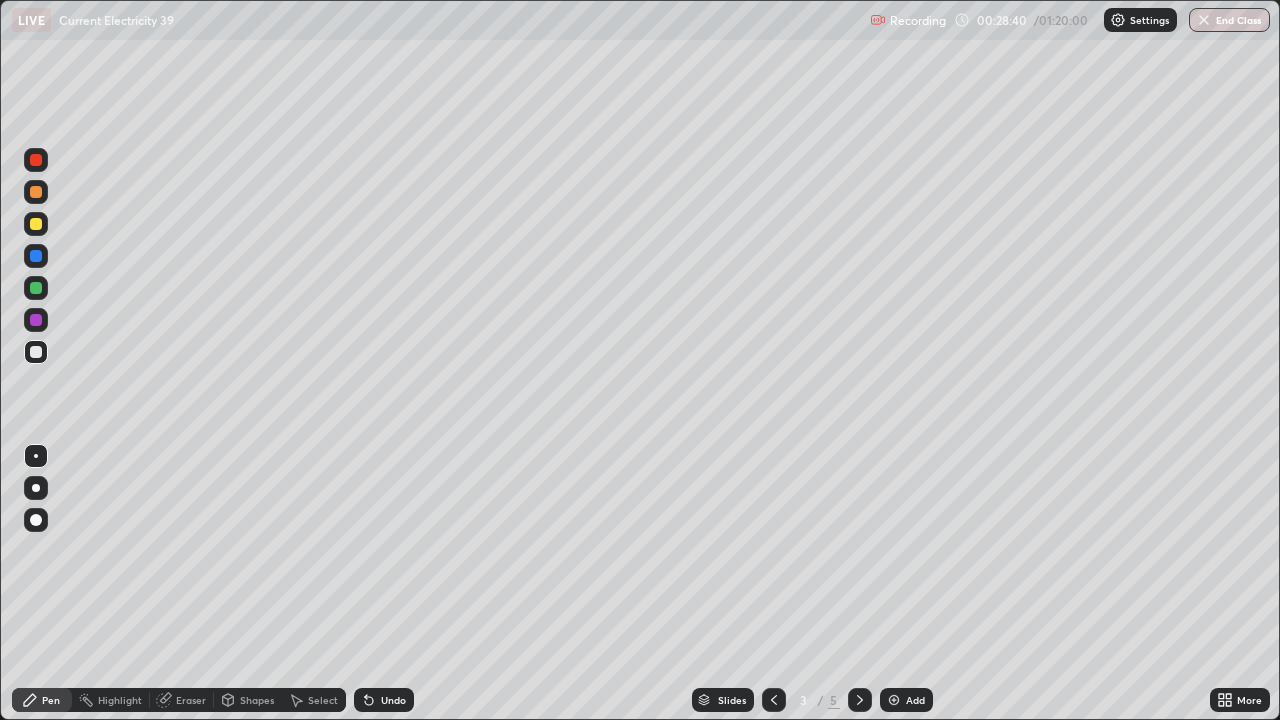 click on "Undo" at bounding box center (393, 700) 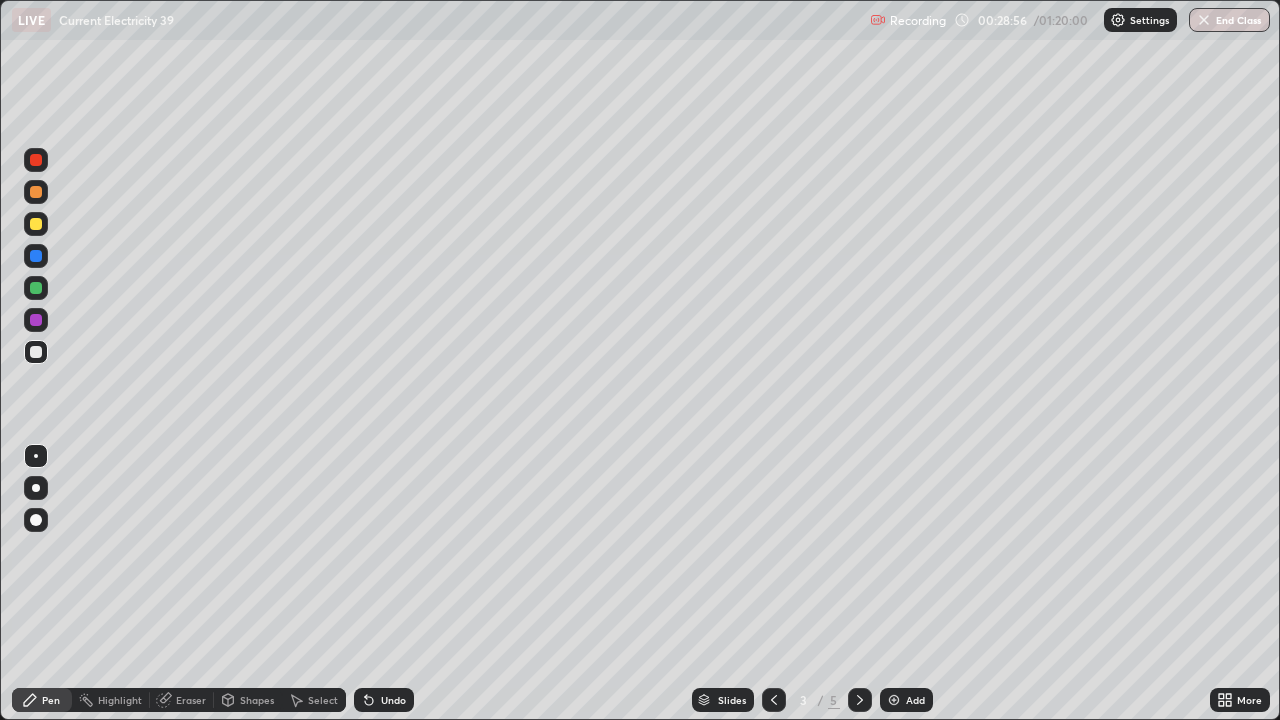 click 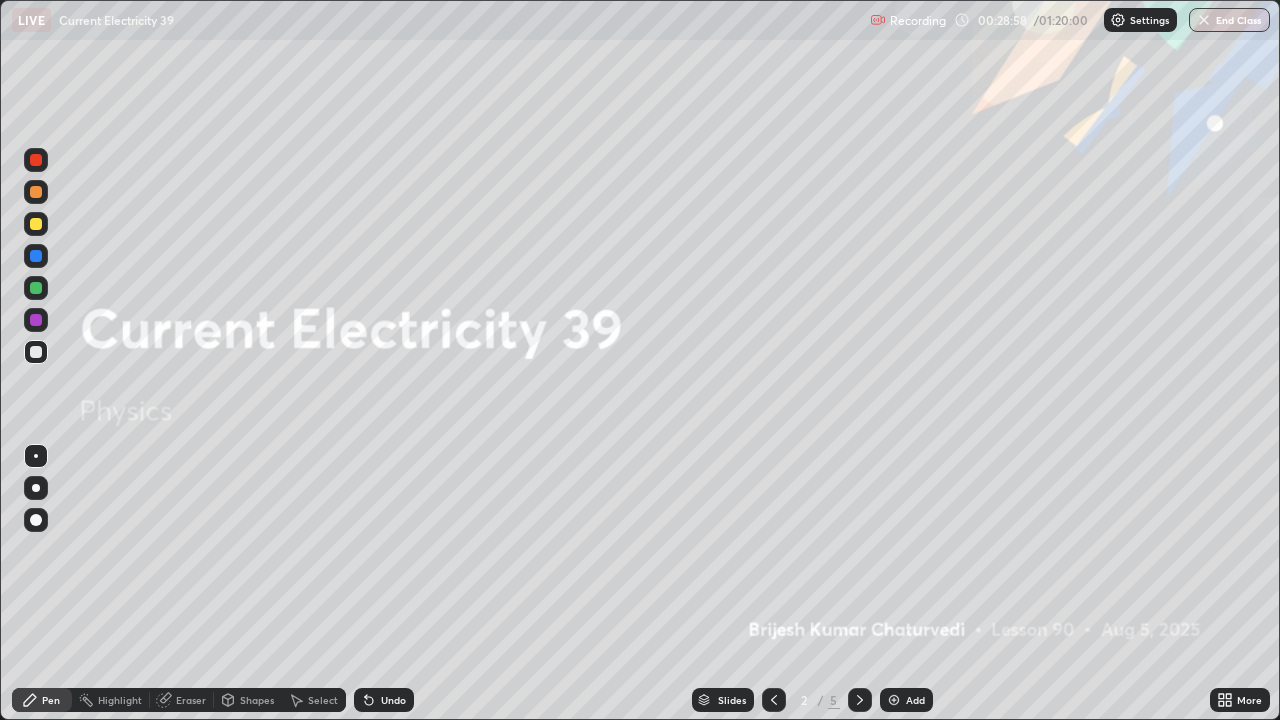 click 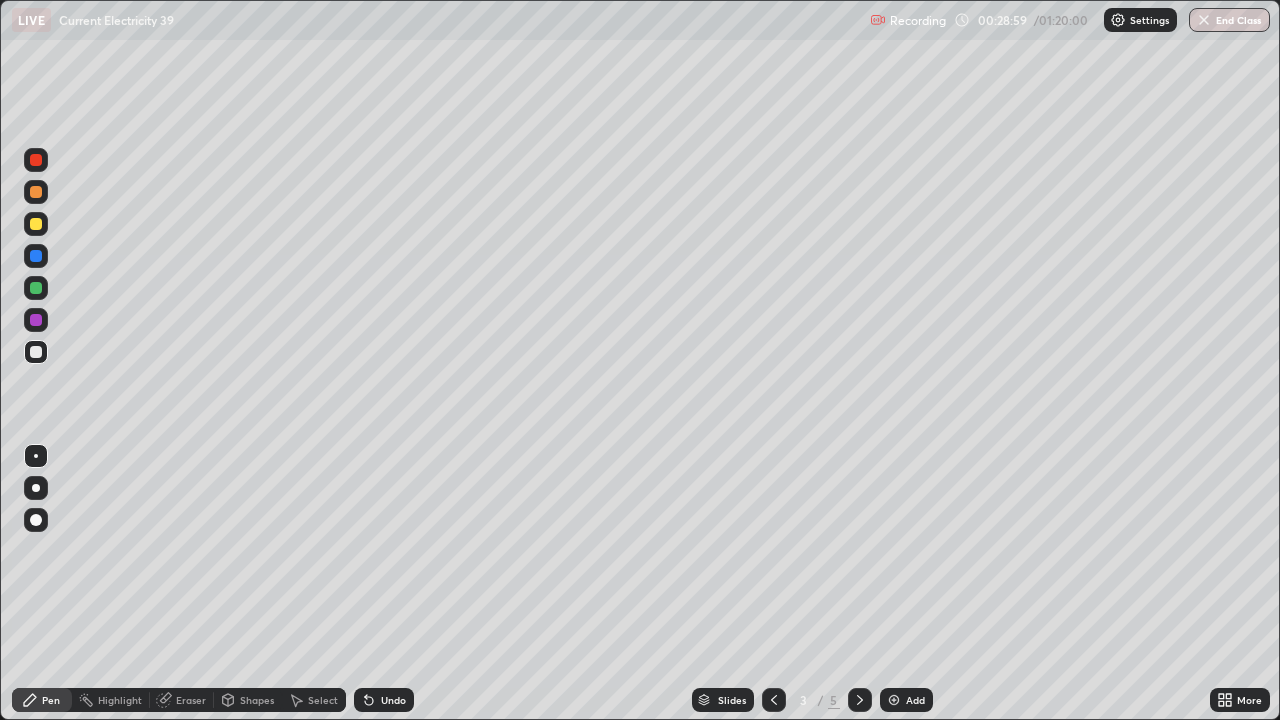 click 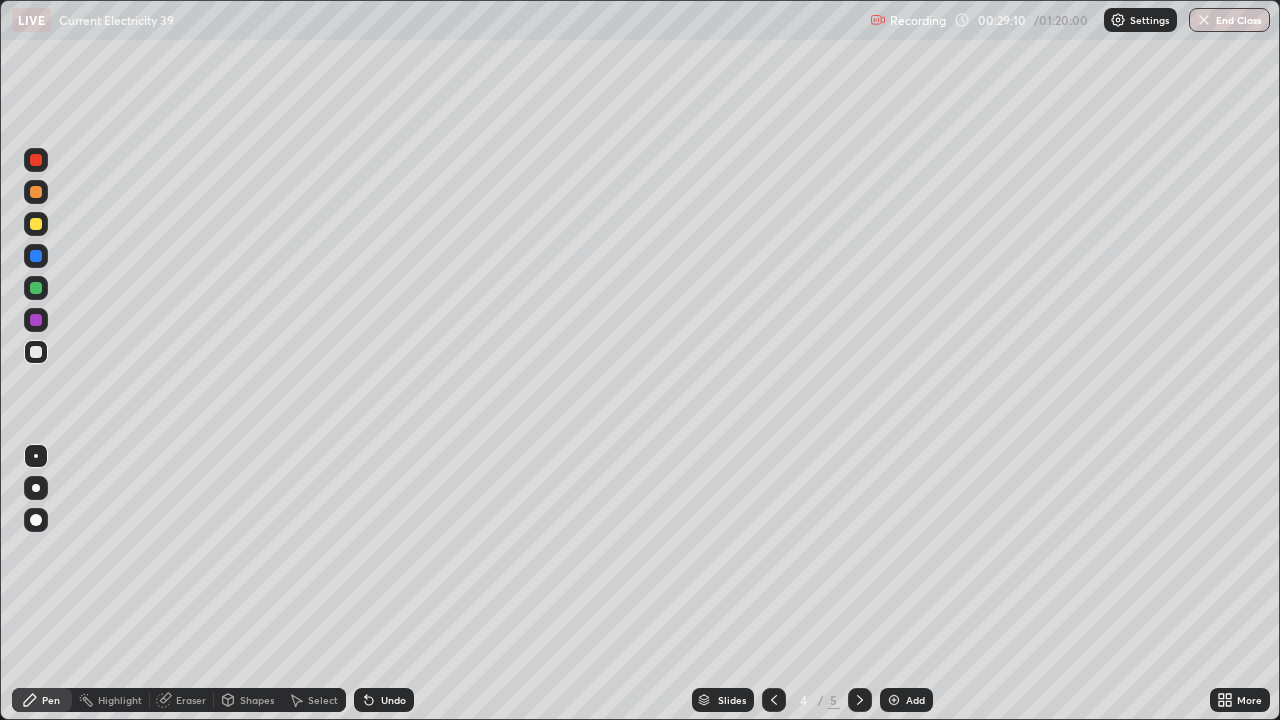 click 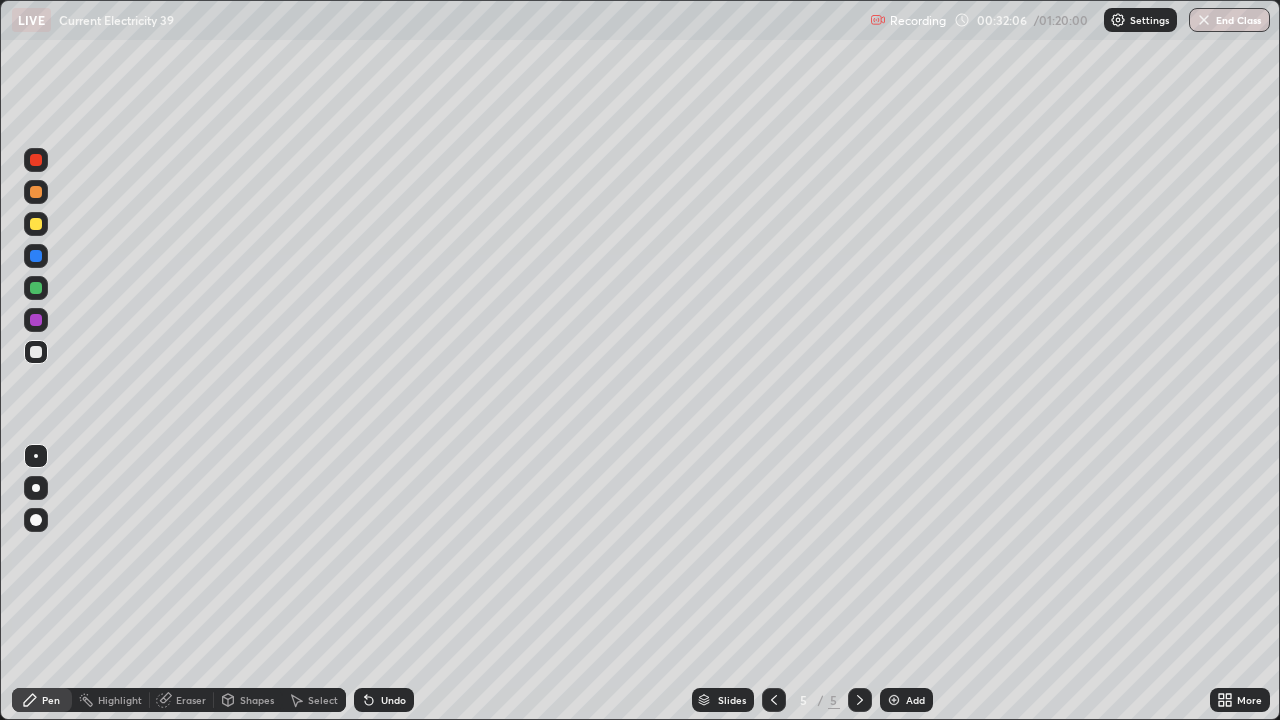 click 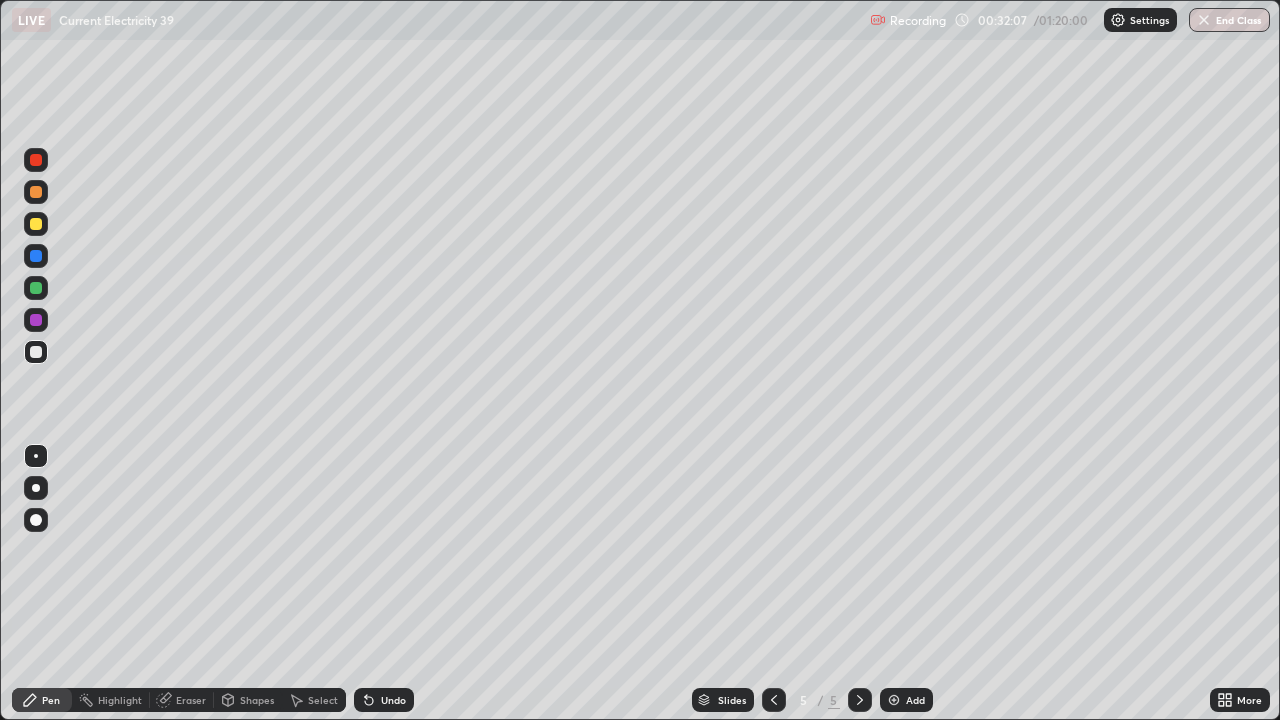 click at bounding box center (894, 700) 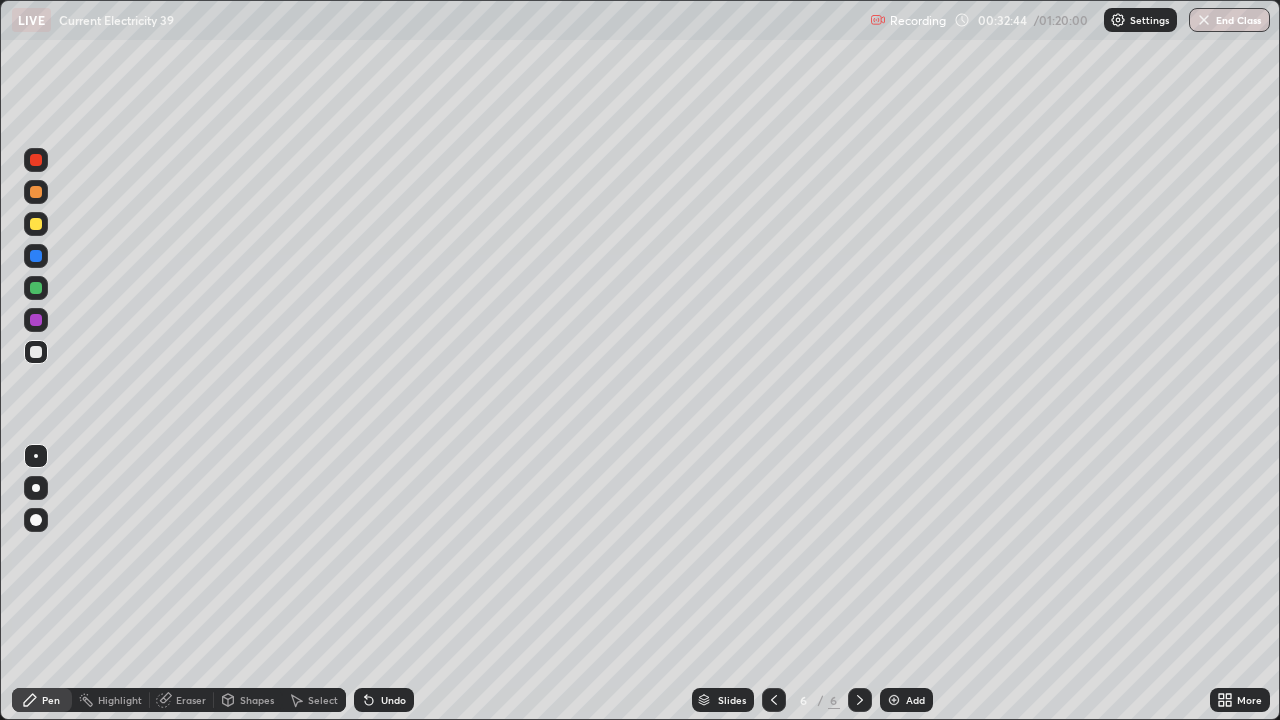 click on "Undo" at bounding box center (384, 700) 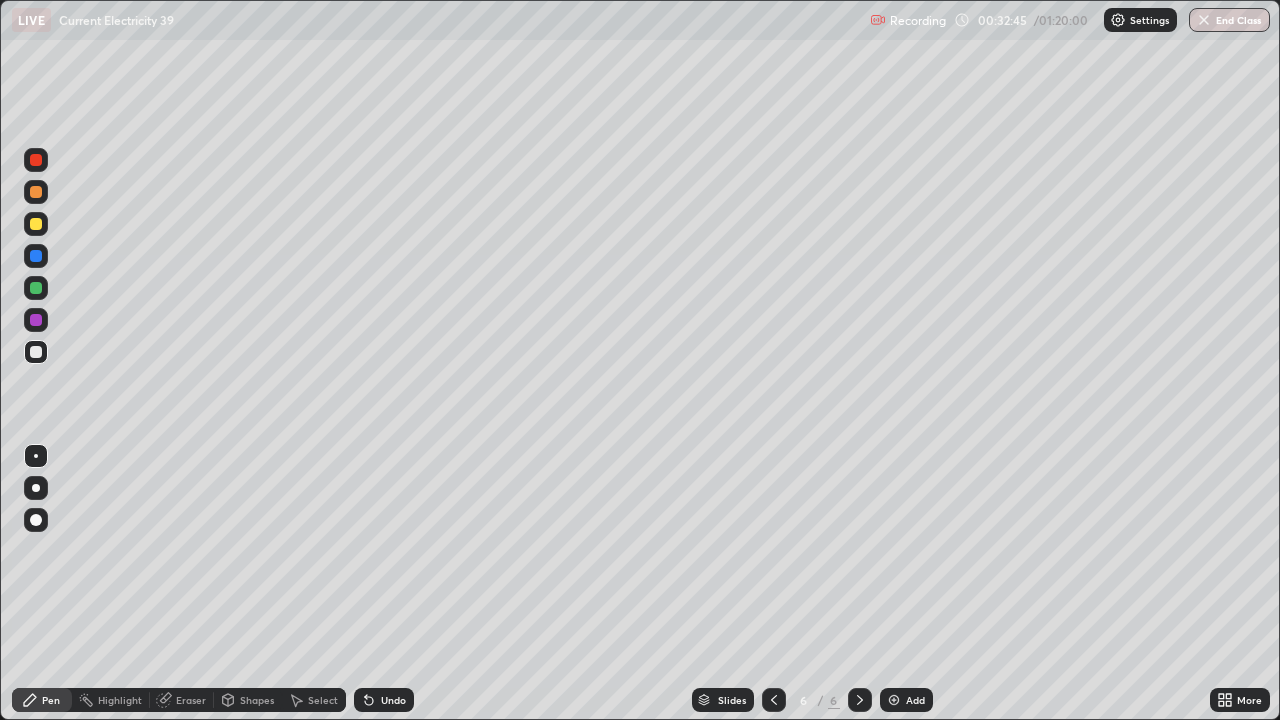 click on "Undo" at bounding box center (393, 700) 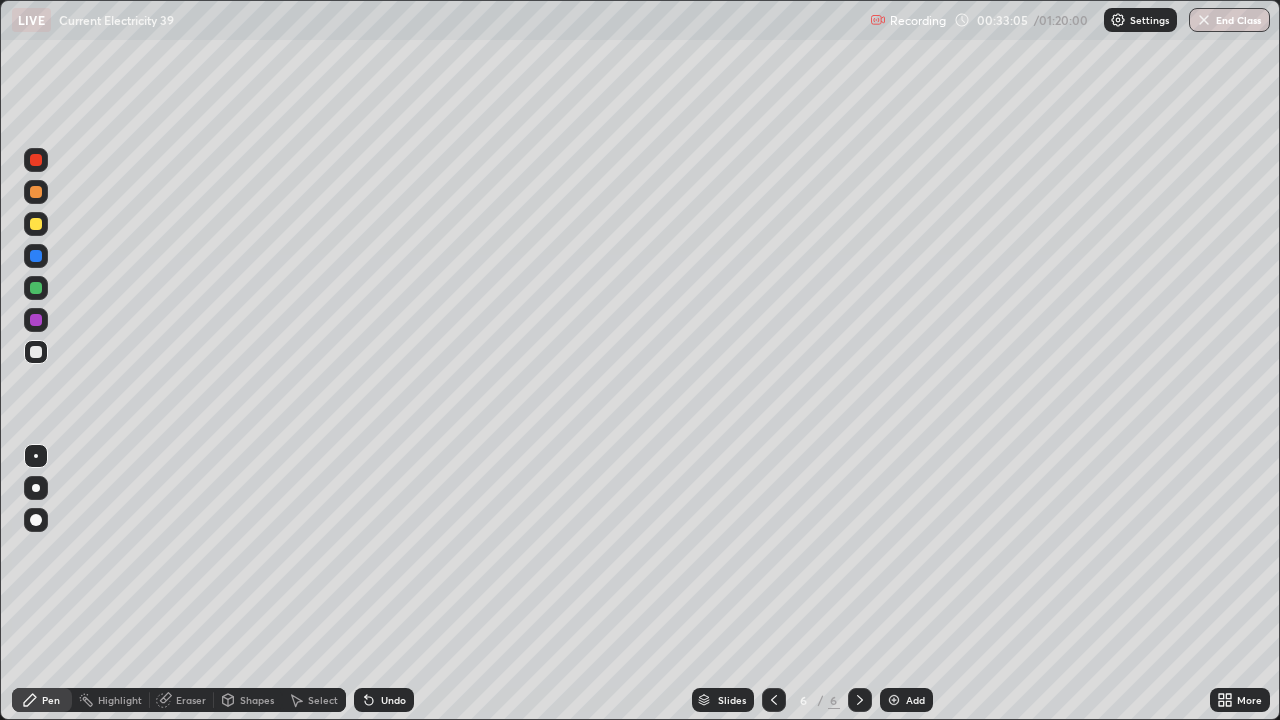 click on "Undo" at bounding box center [393, 700] 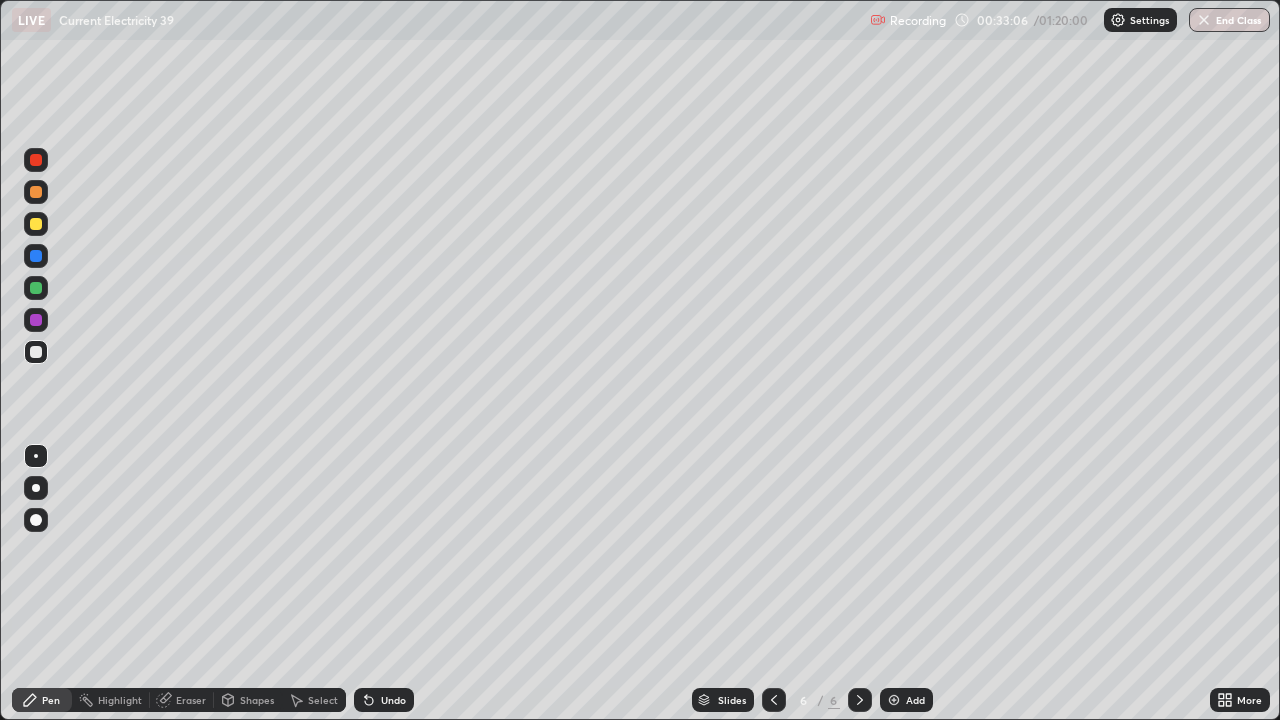 click on "Undo" at bounding box center [384, 700] 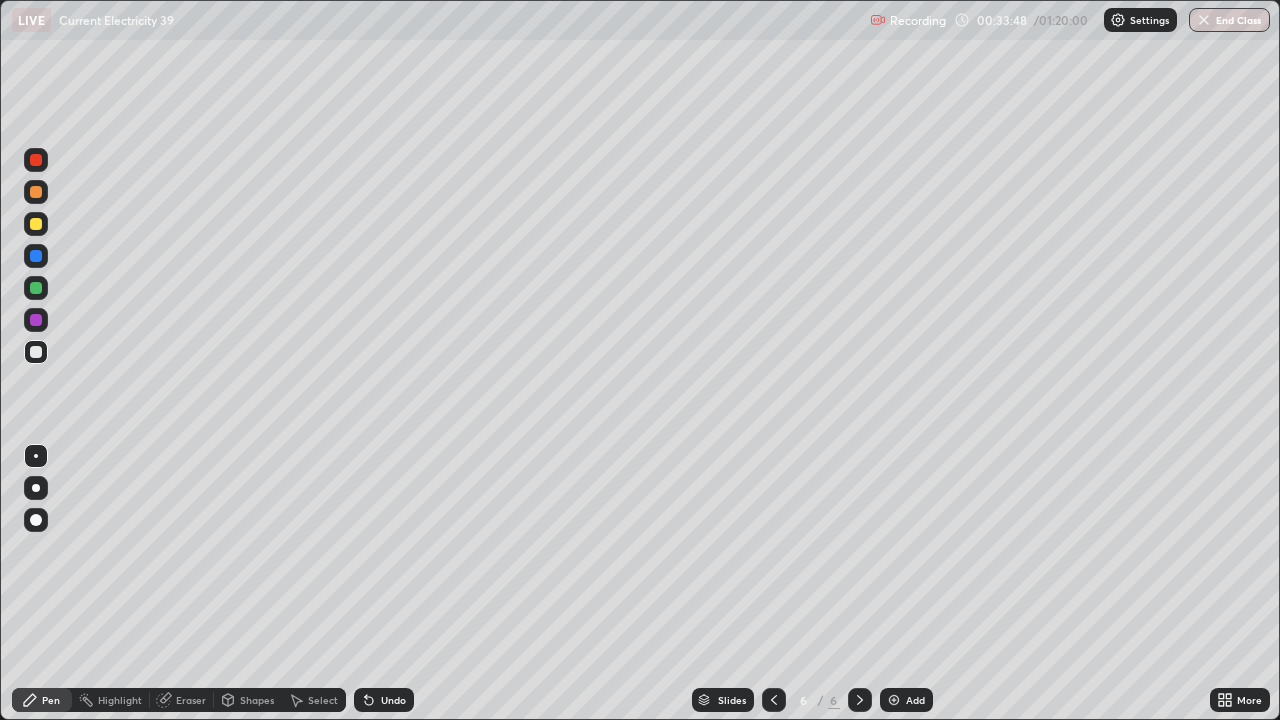 click at bounding box center (36, 224) 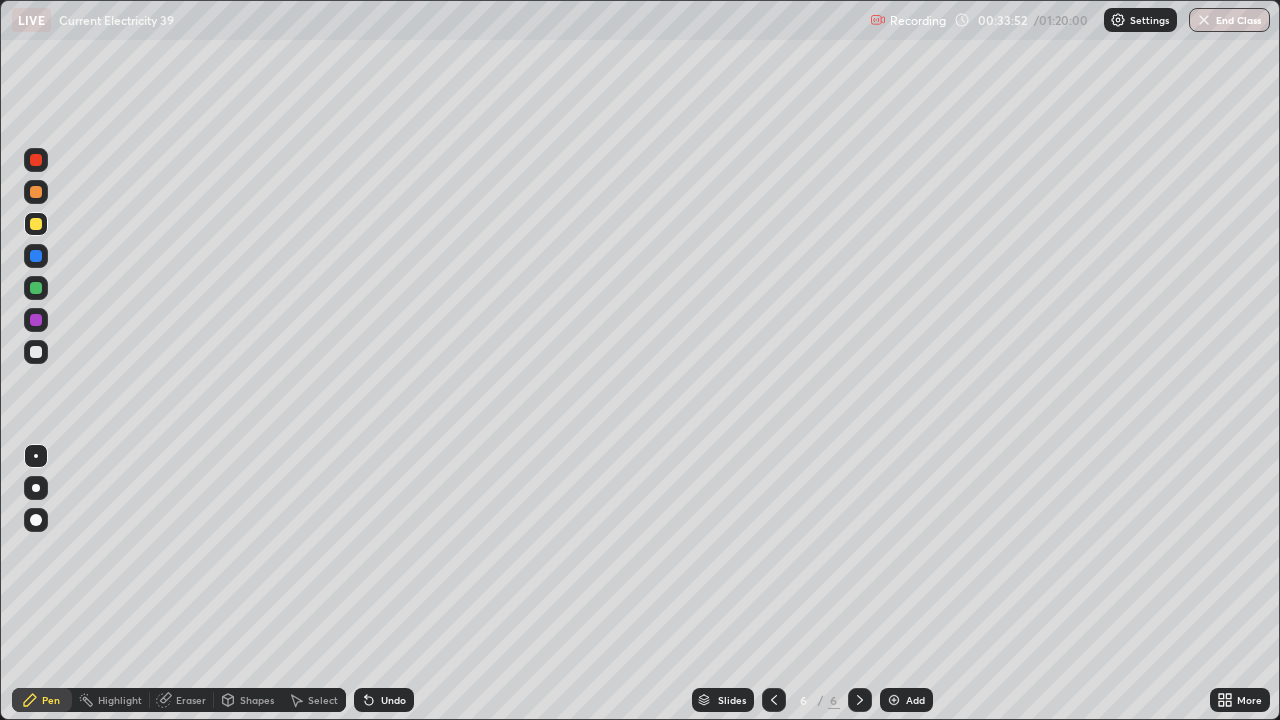 click on "Undo" at bounding box center [384, 700] 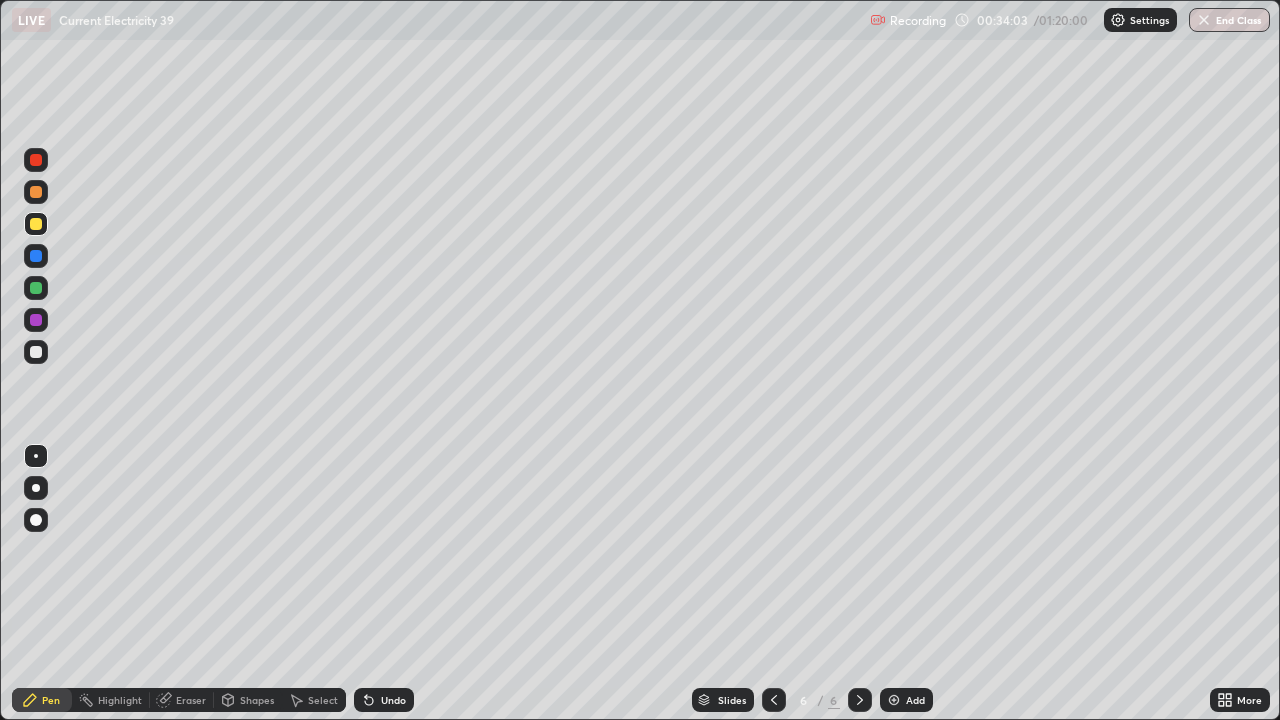 click at bounding box center (36, 224) 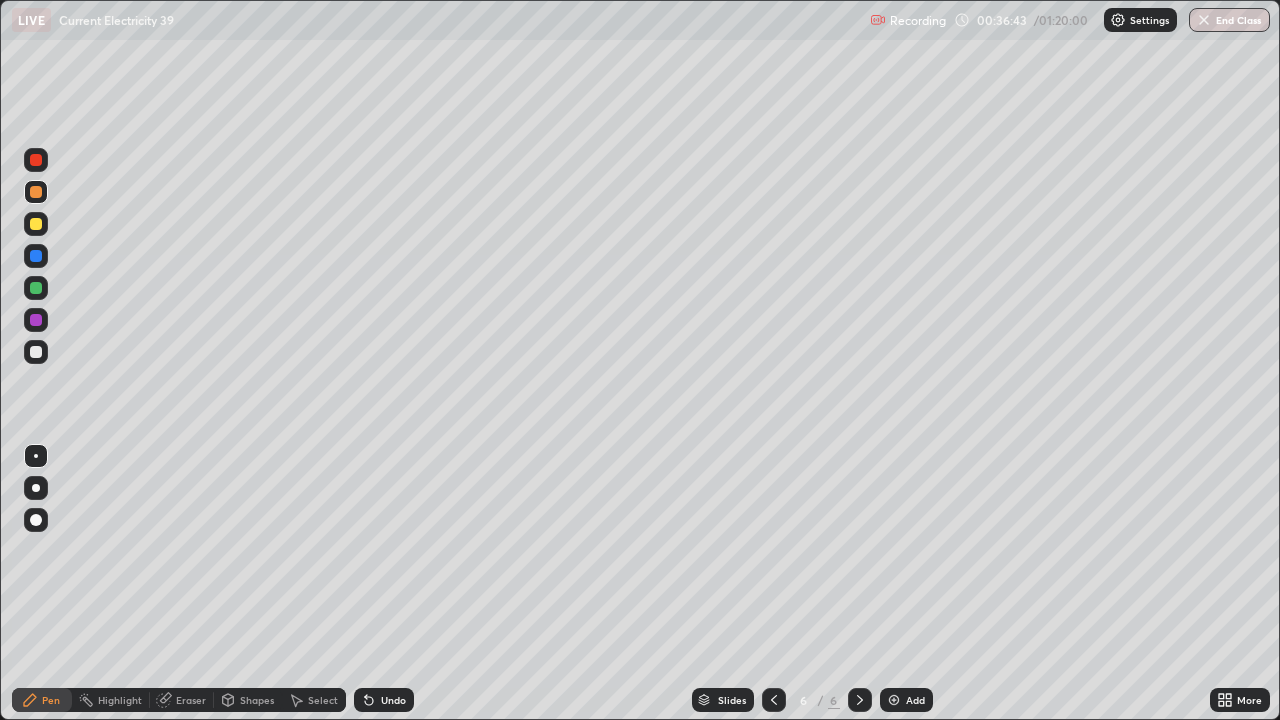 click at bounding box center (36, 160) 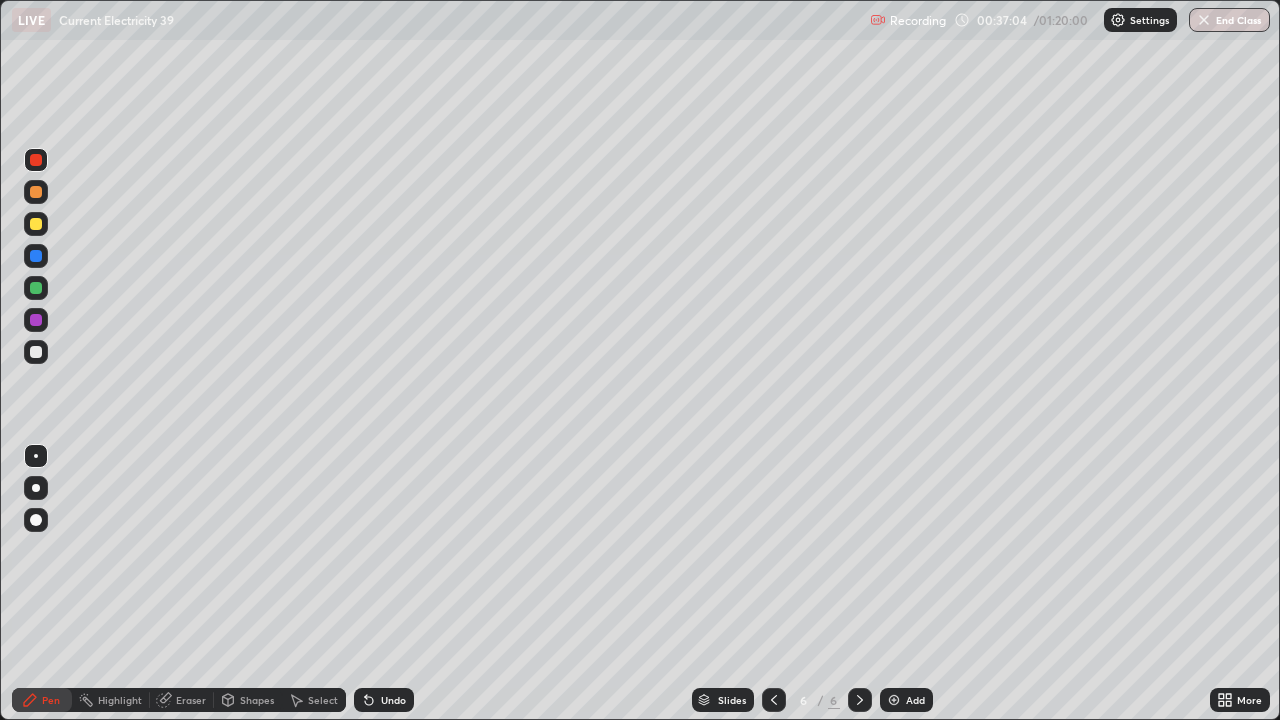 click at bounding box center [36, 224] 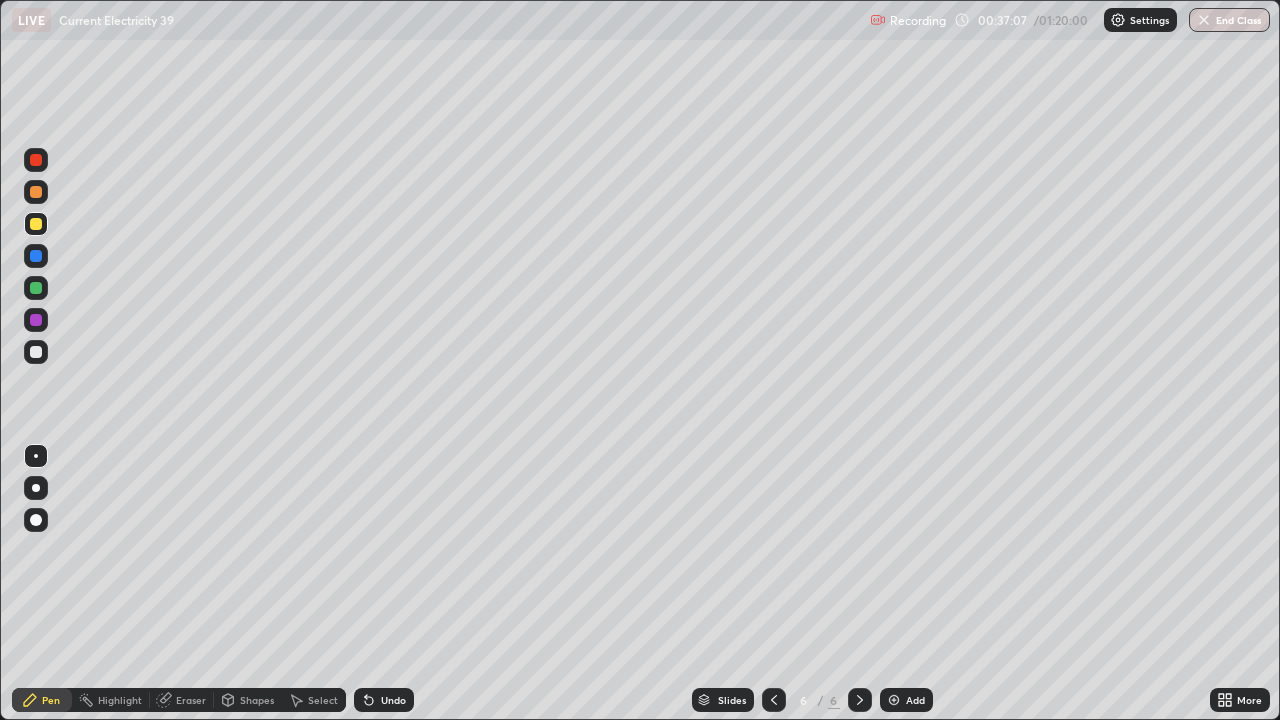 click at bounding box center [36, 288] 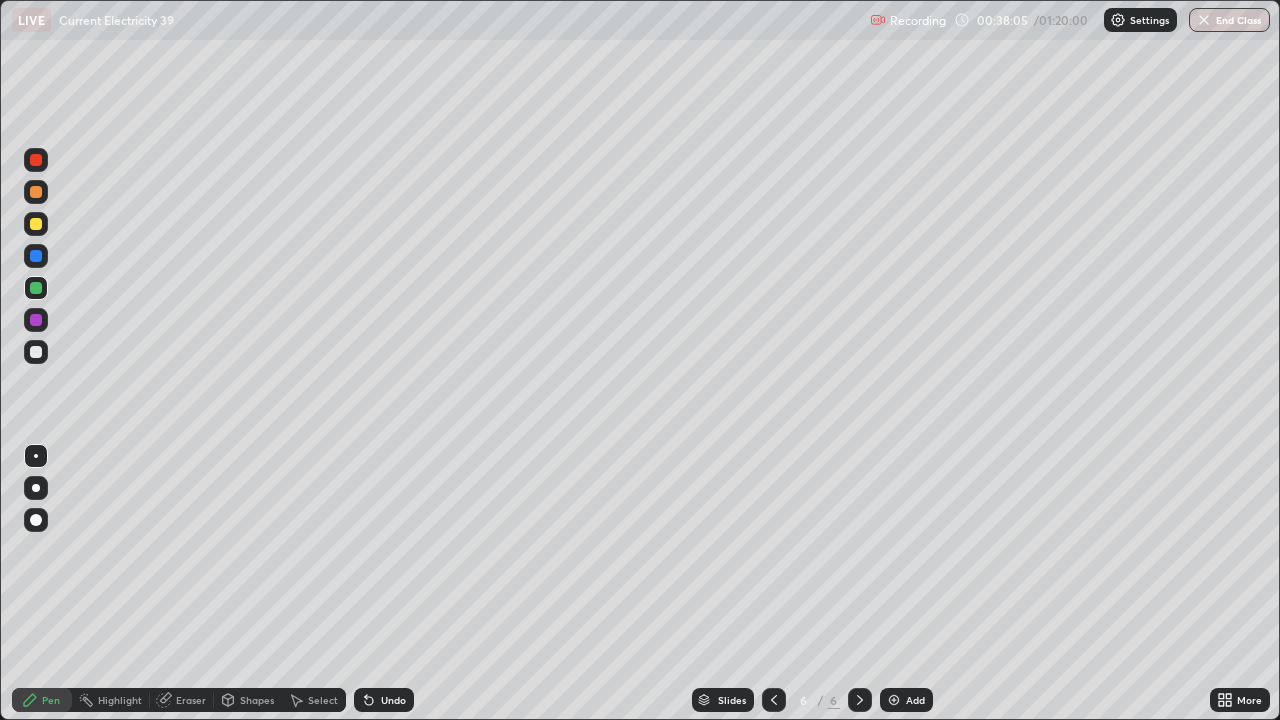click on "Undo" at bounding box center (384, 700) 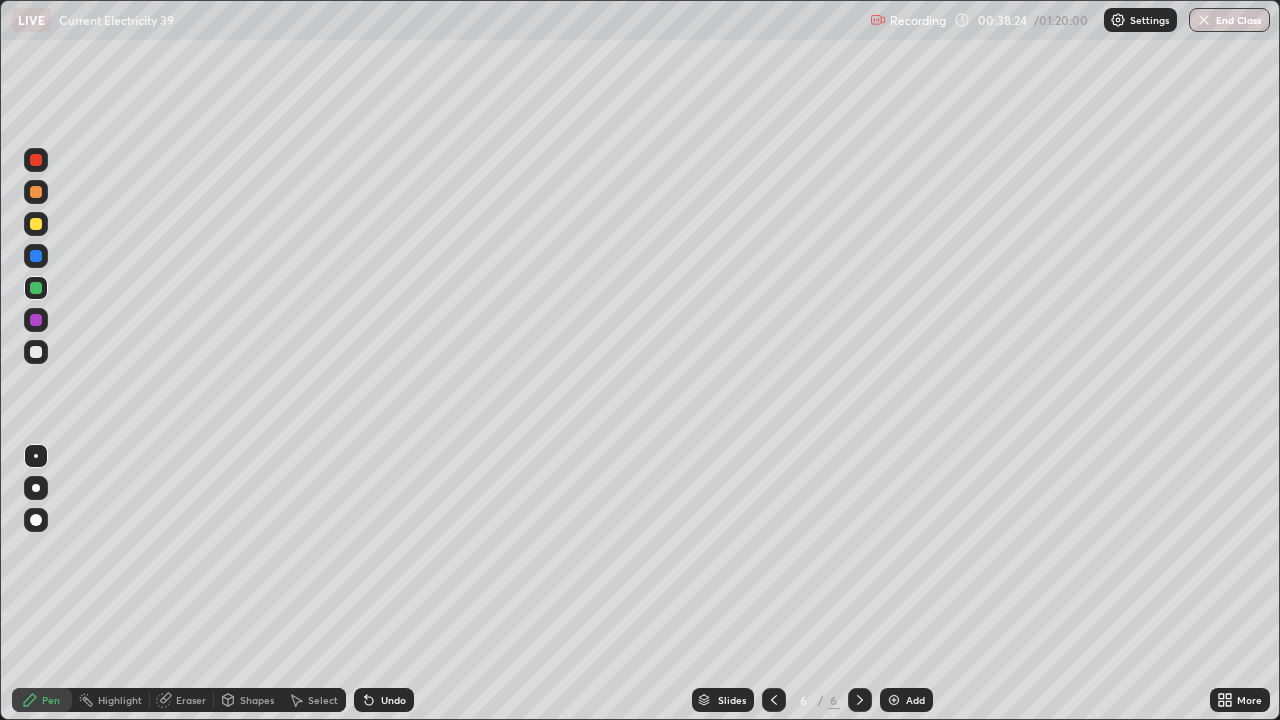 click on "Undo" at bounding box center [393, 700] 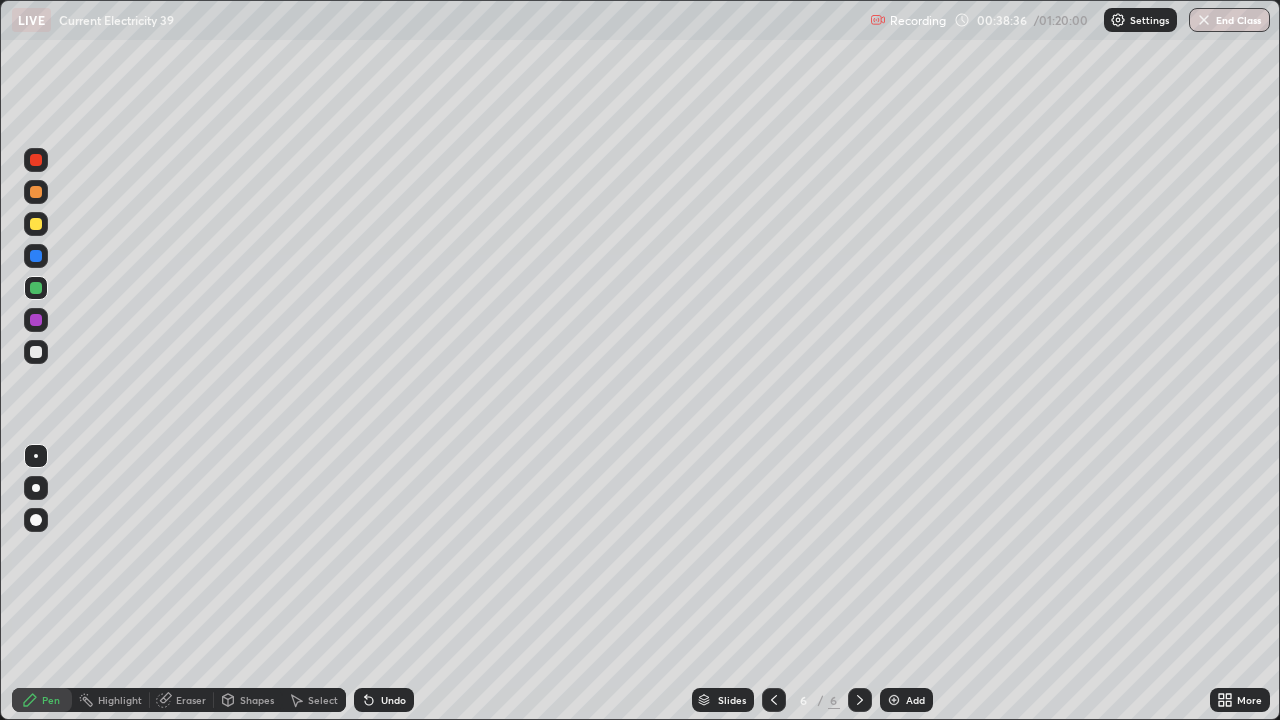 click on "Undo" at bounding box center [393, 700] 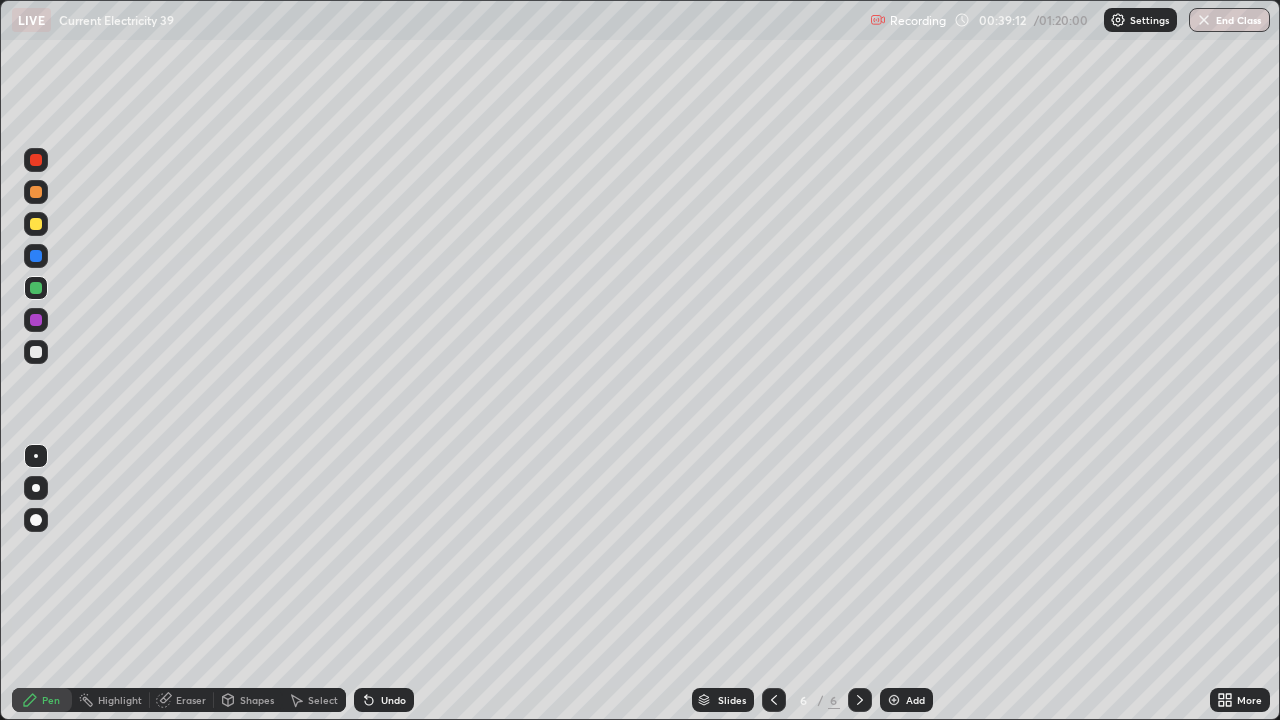 click at bounding box center [894, 700] 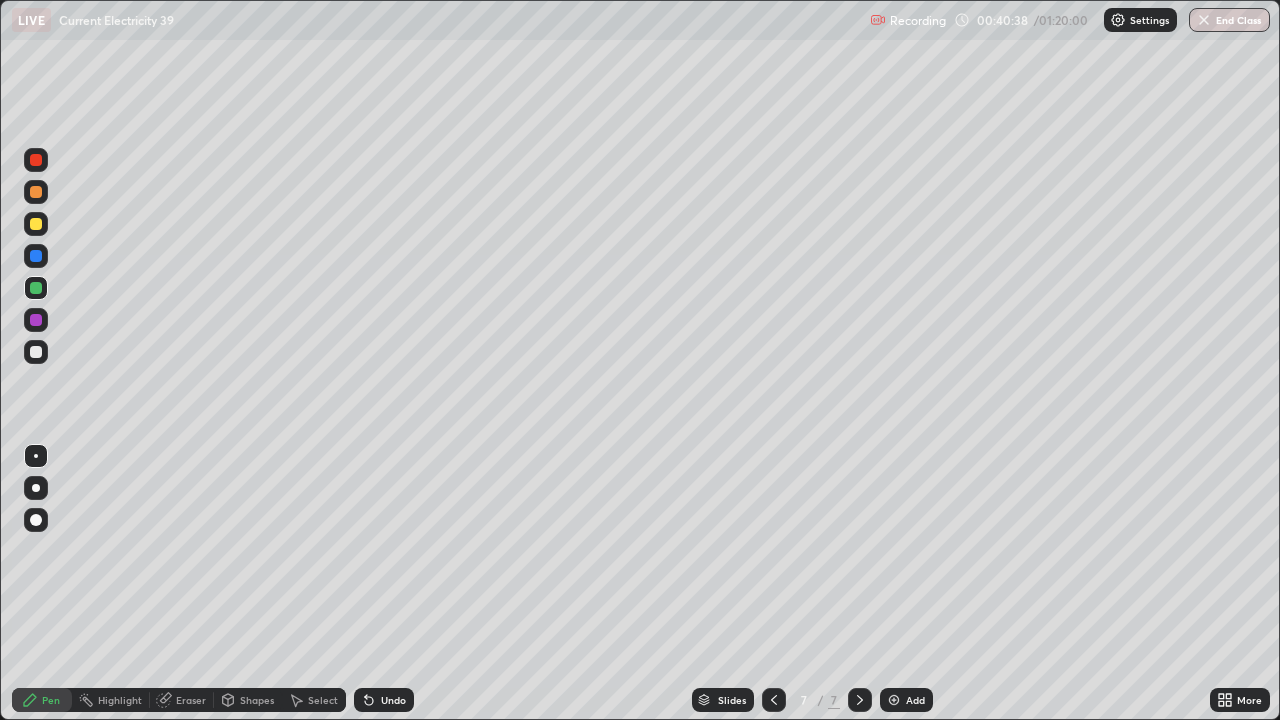 click on "Undo" at bounding box center [393, 700] 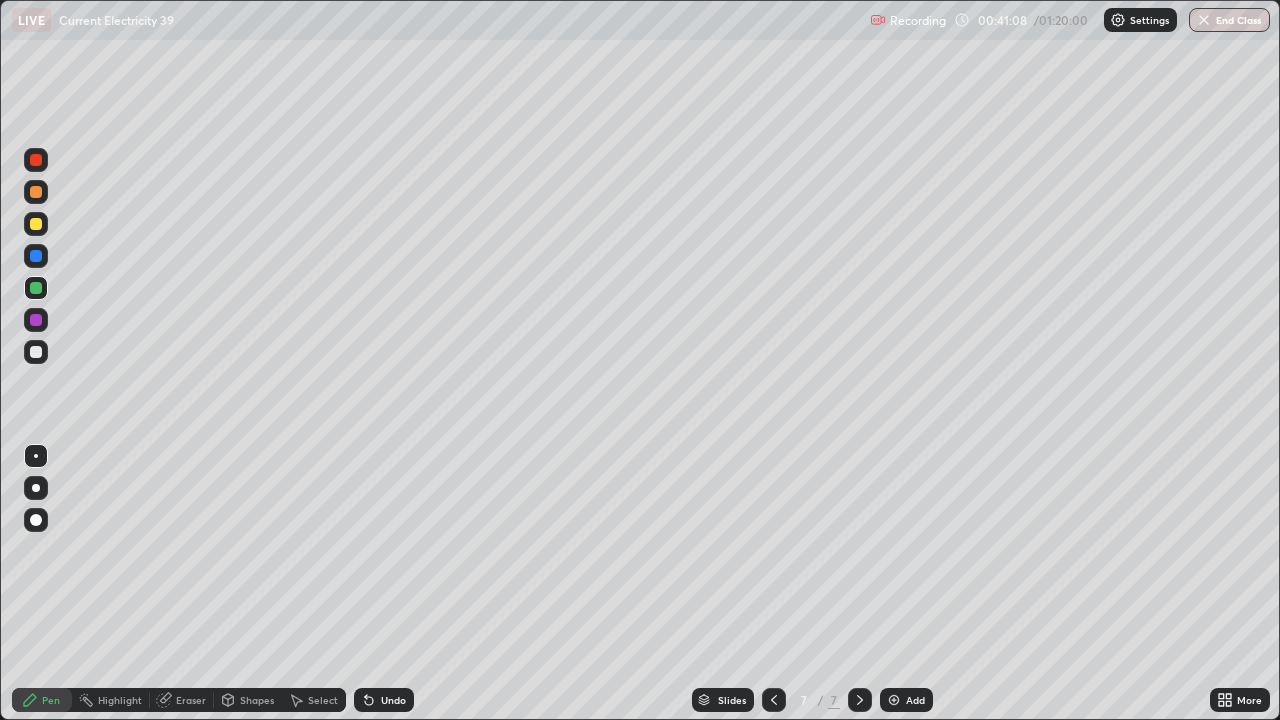 click at bounding box center (36, 224) 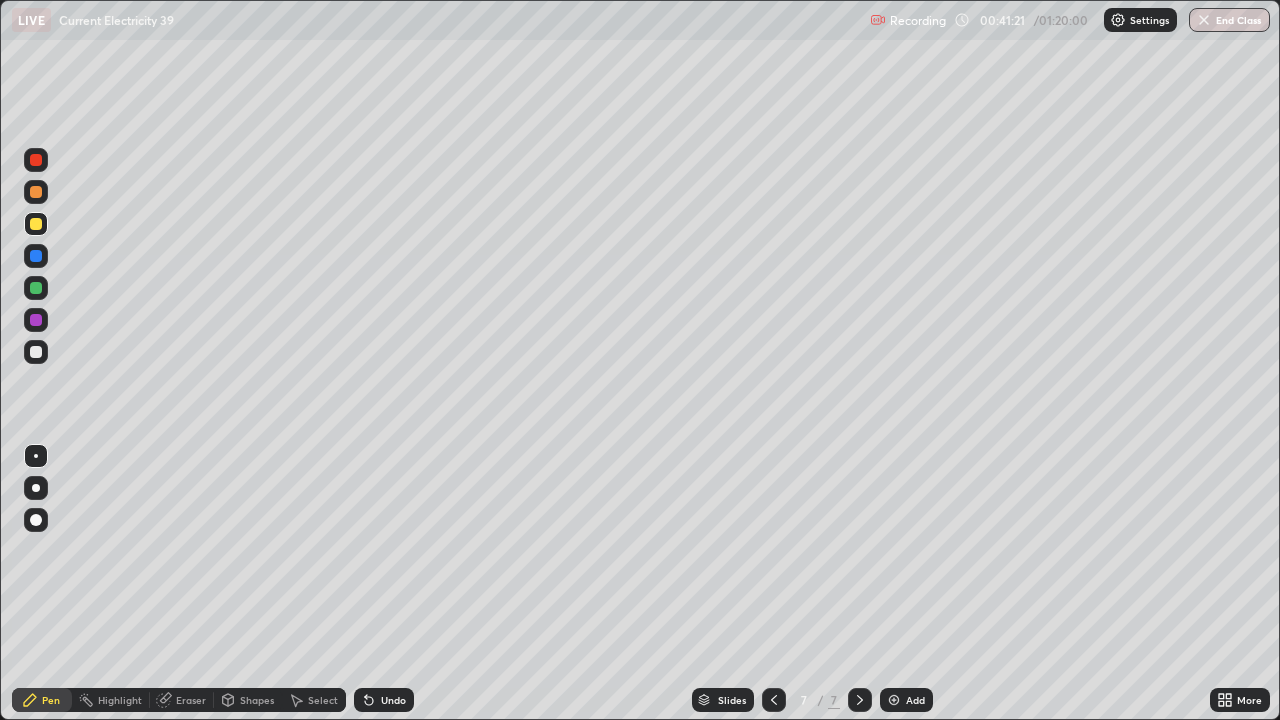 click at bounding box center [36, 160] 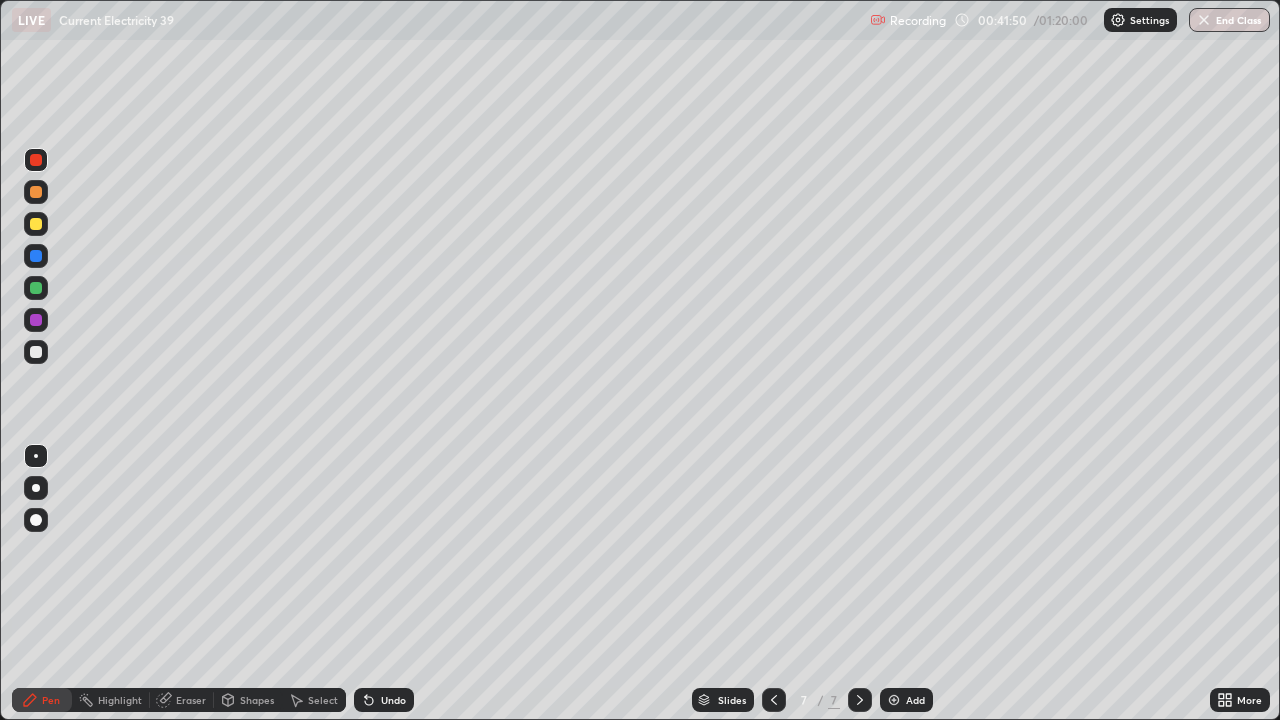 click at bounding box center (36, 352) 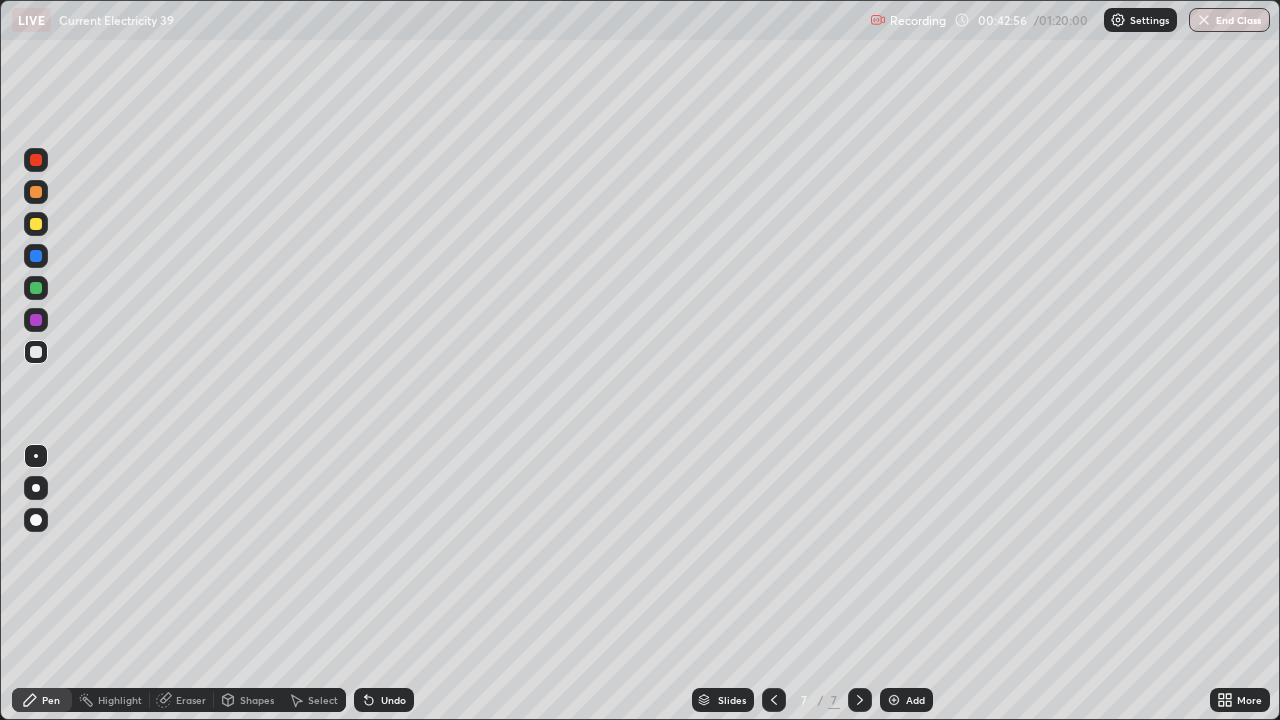 click 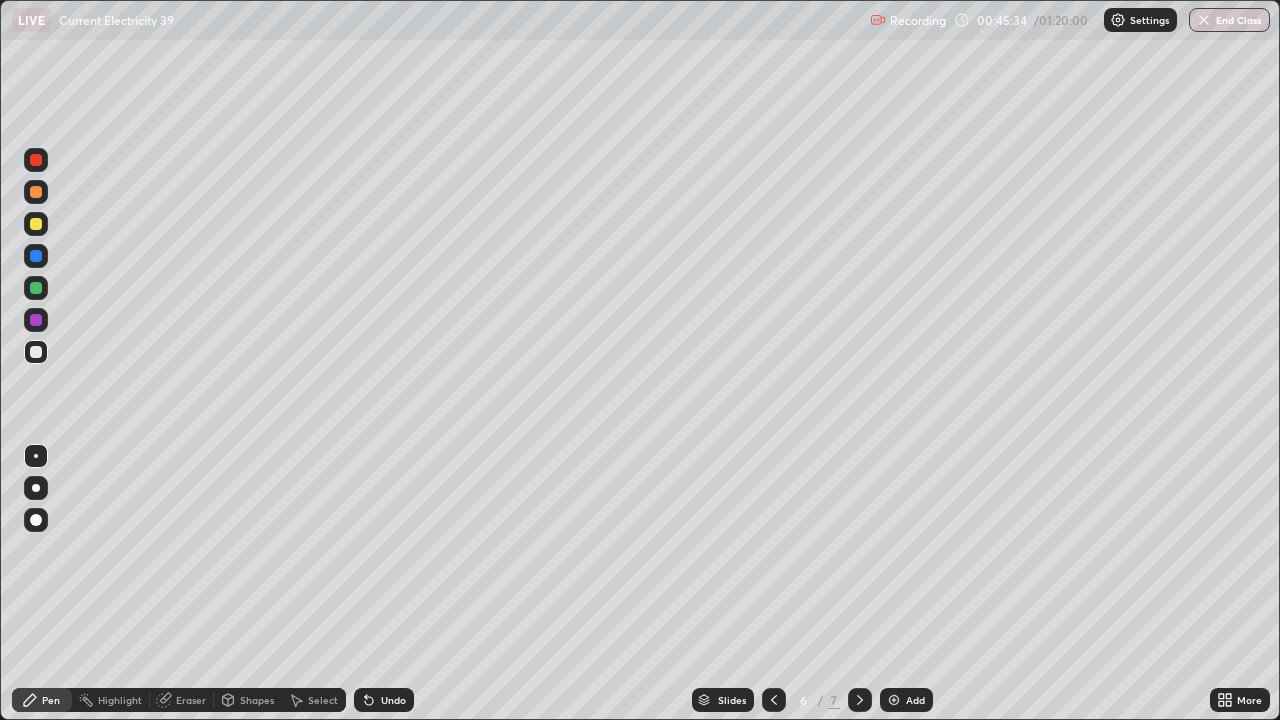 click on "Add" at bounding box center (915, 700) 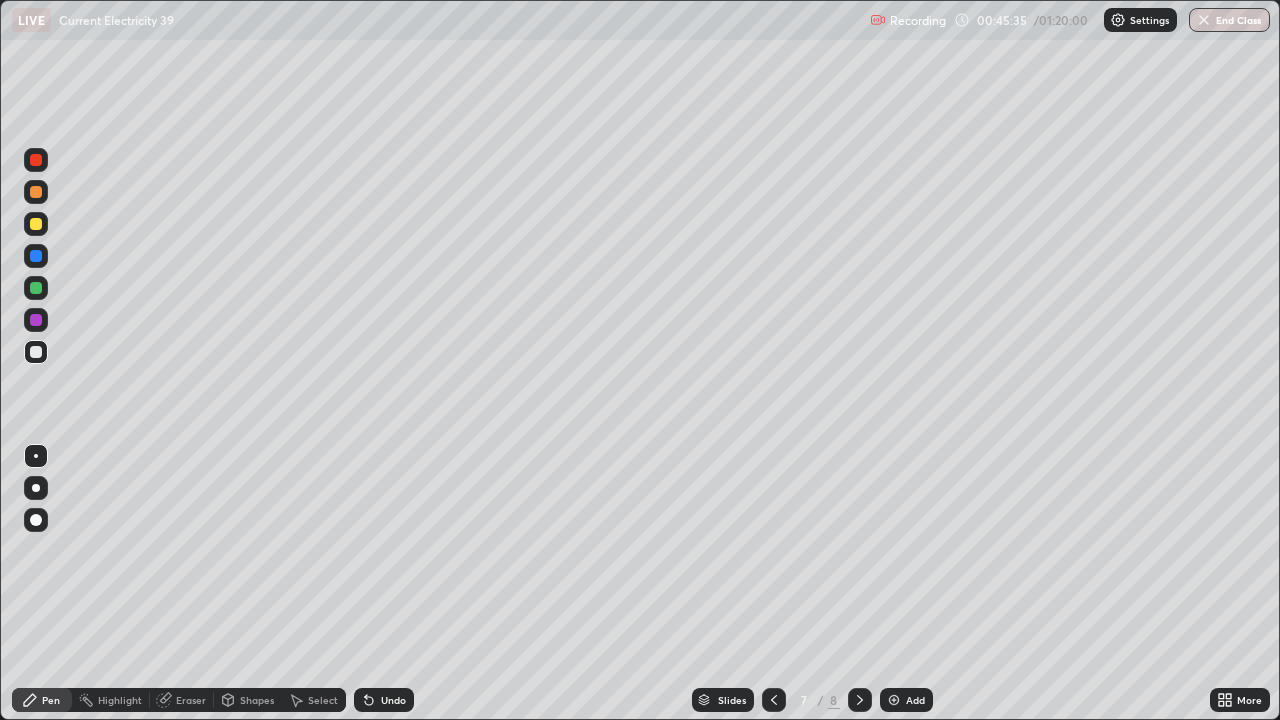 click 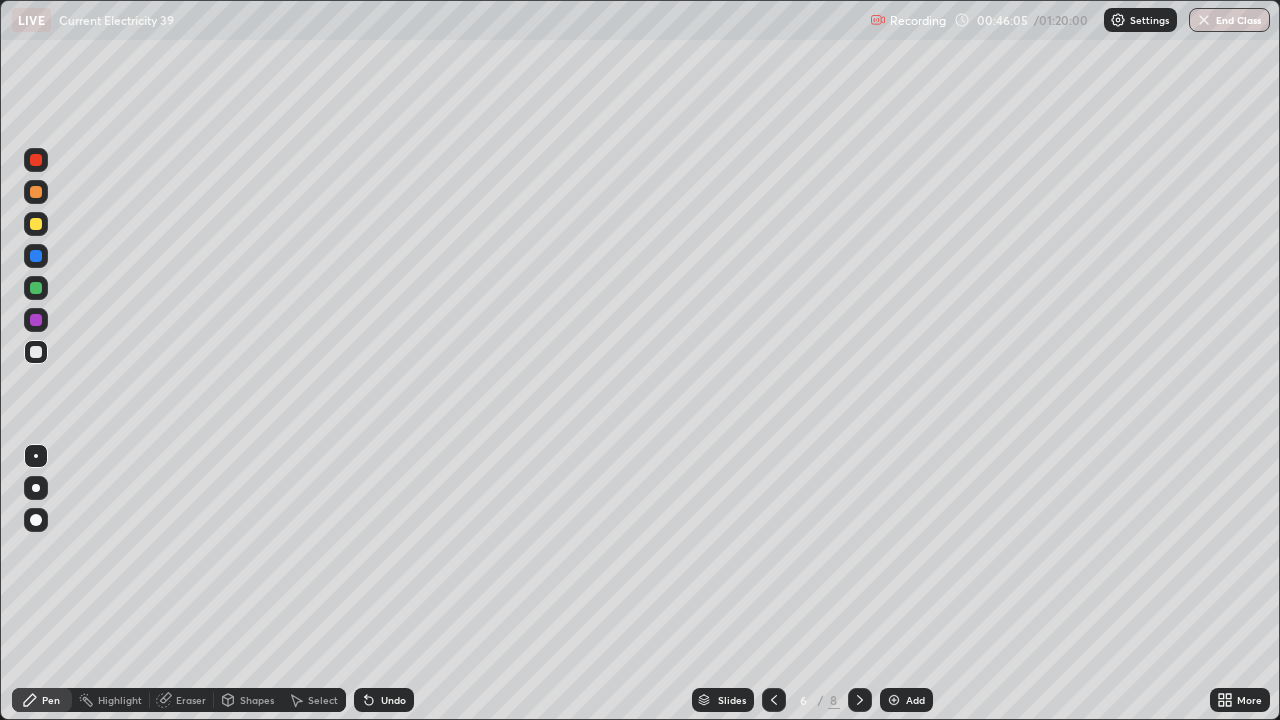 click on "Undo" at bounding box center [393, 700] 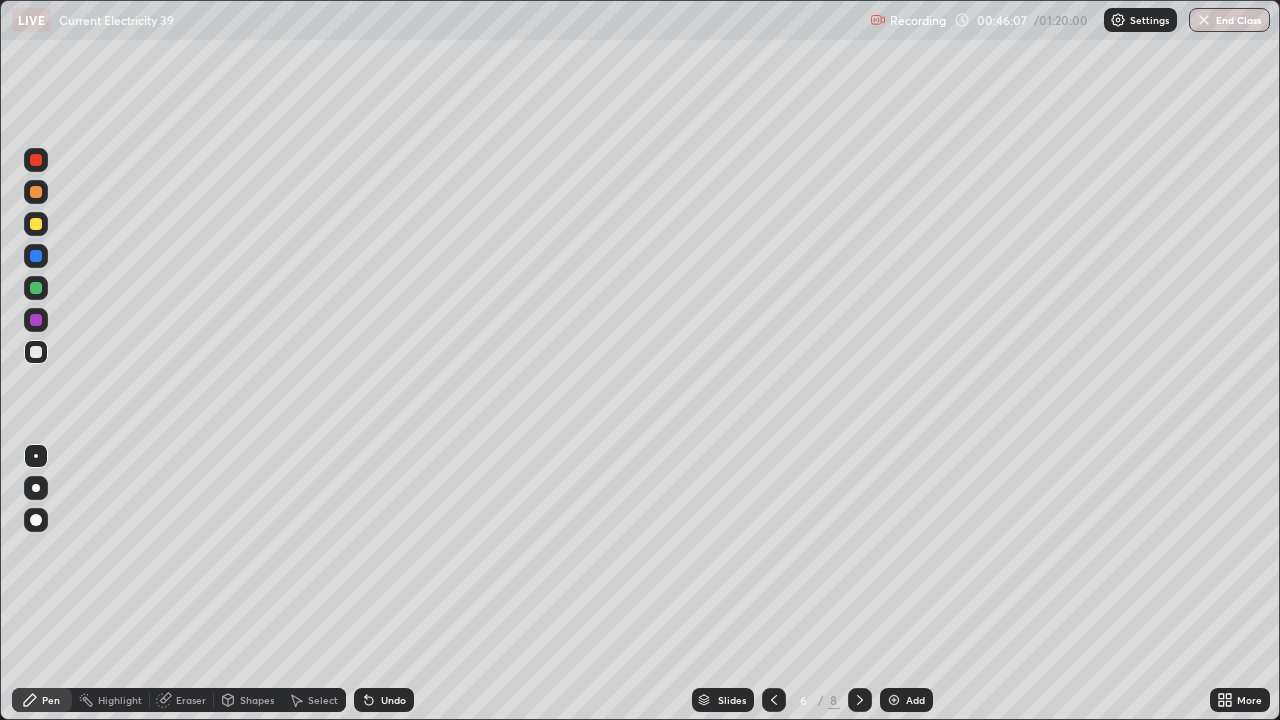 click on "Undo" at bounding box center (393, 700) 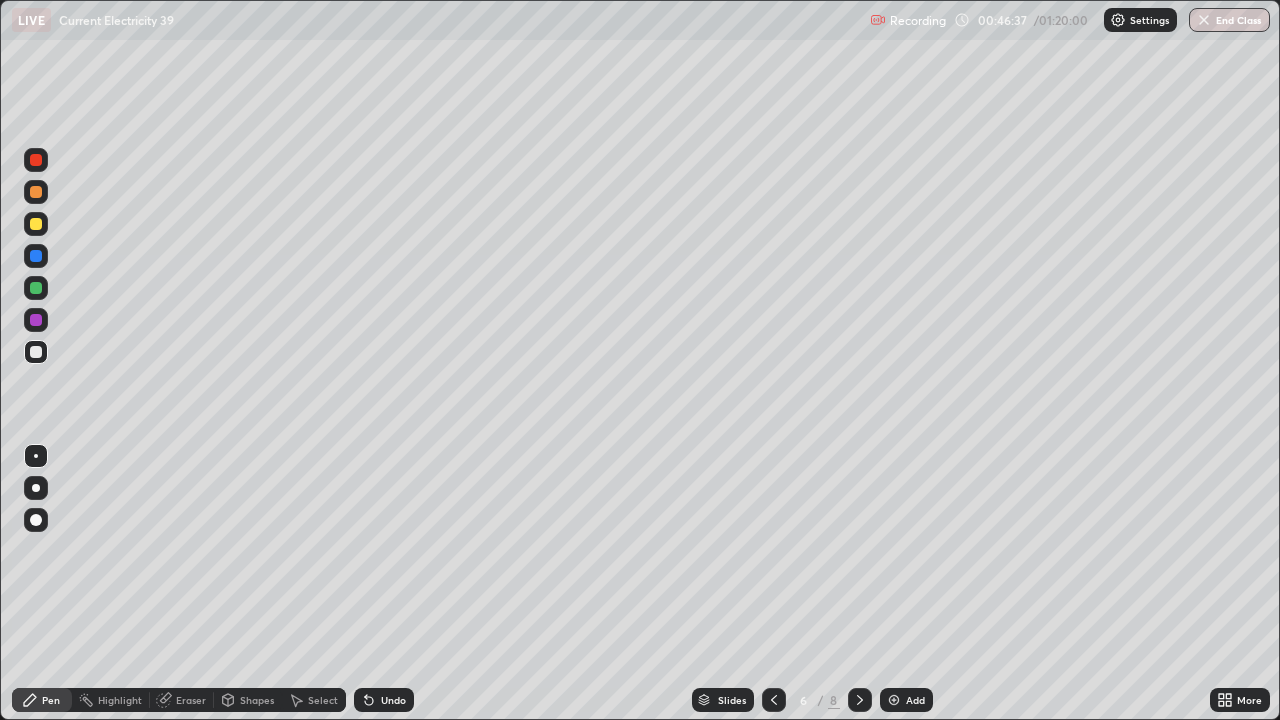 click 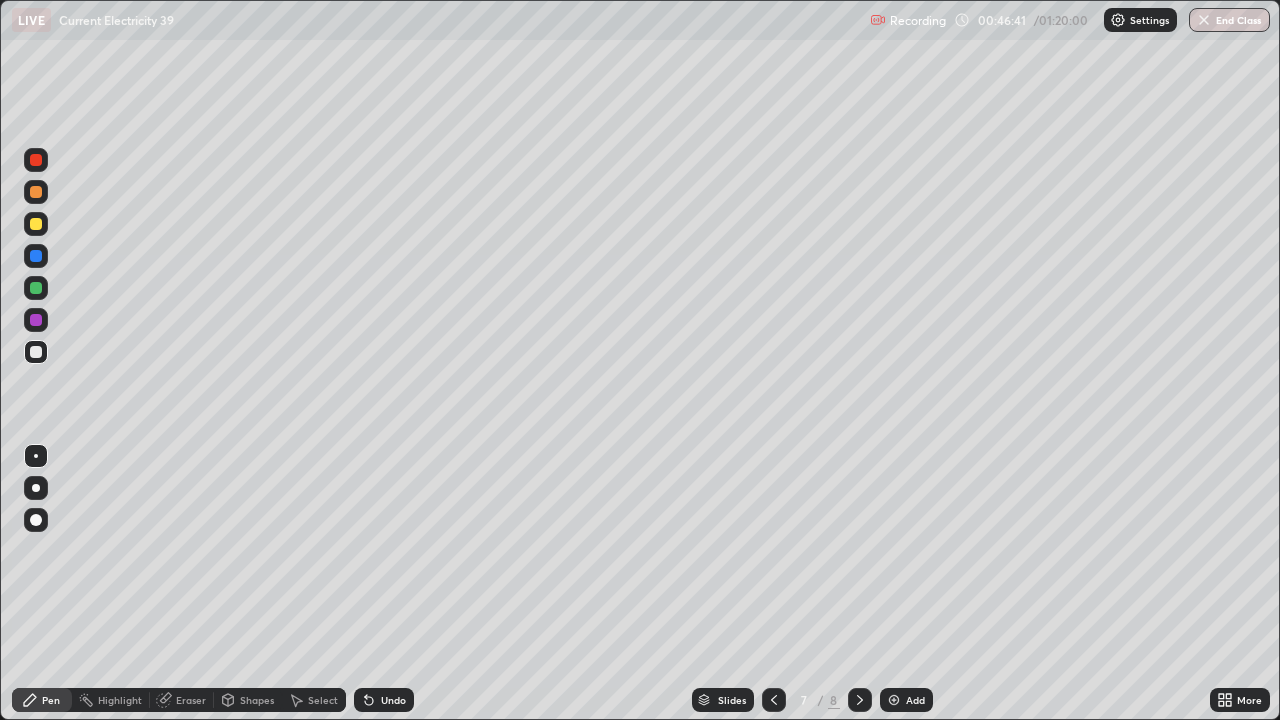 click 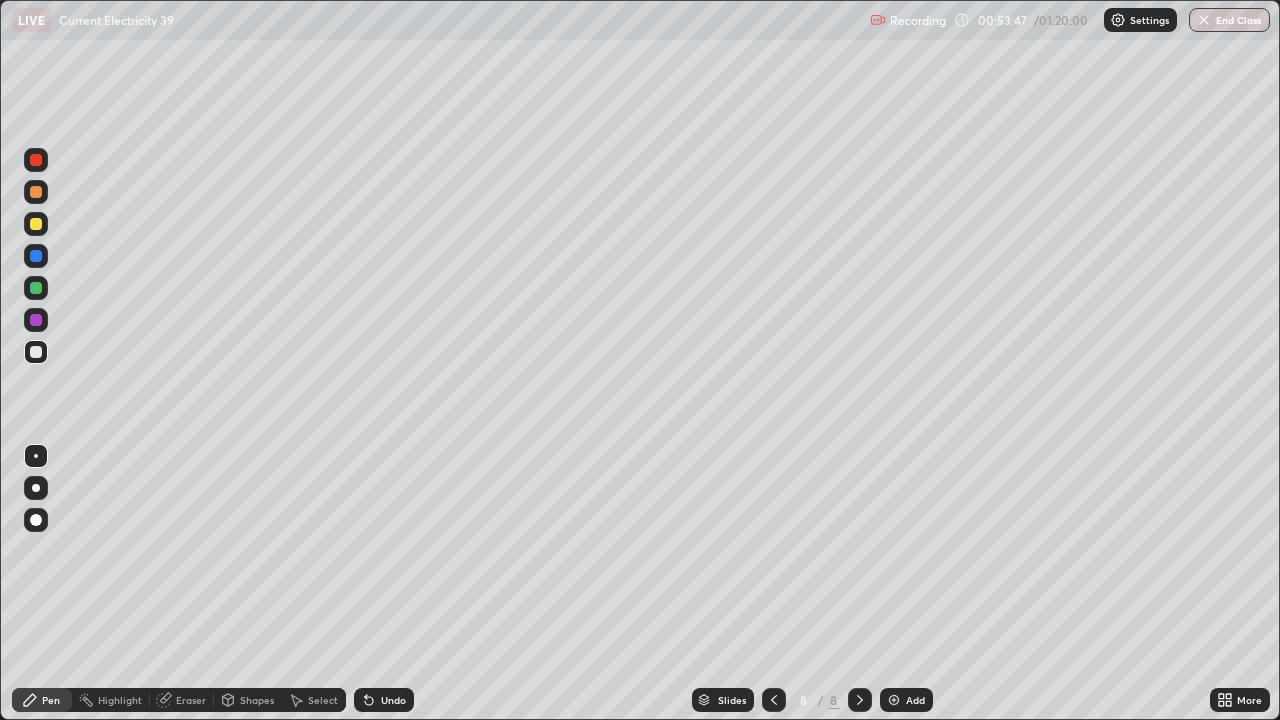 click at bounding box center [894, 700] 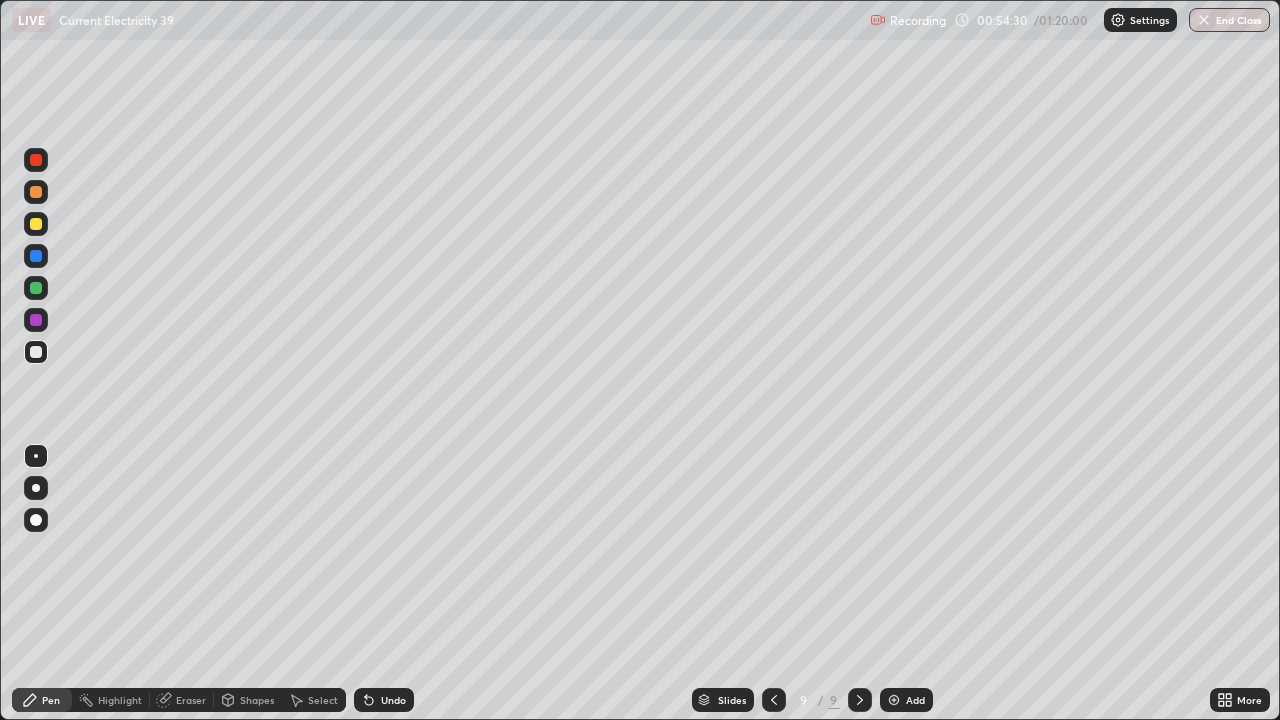 click at bounding box center (36, 224) 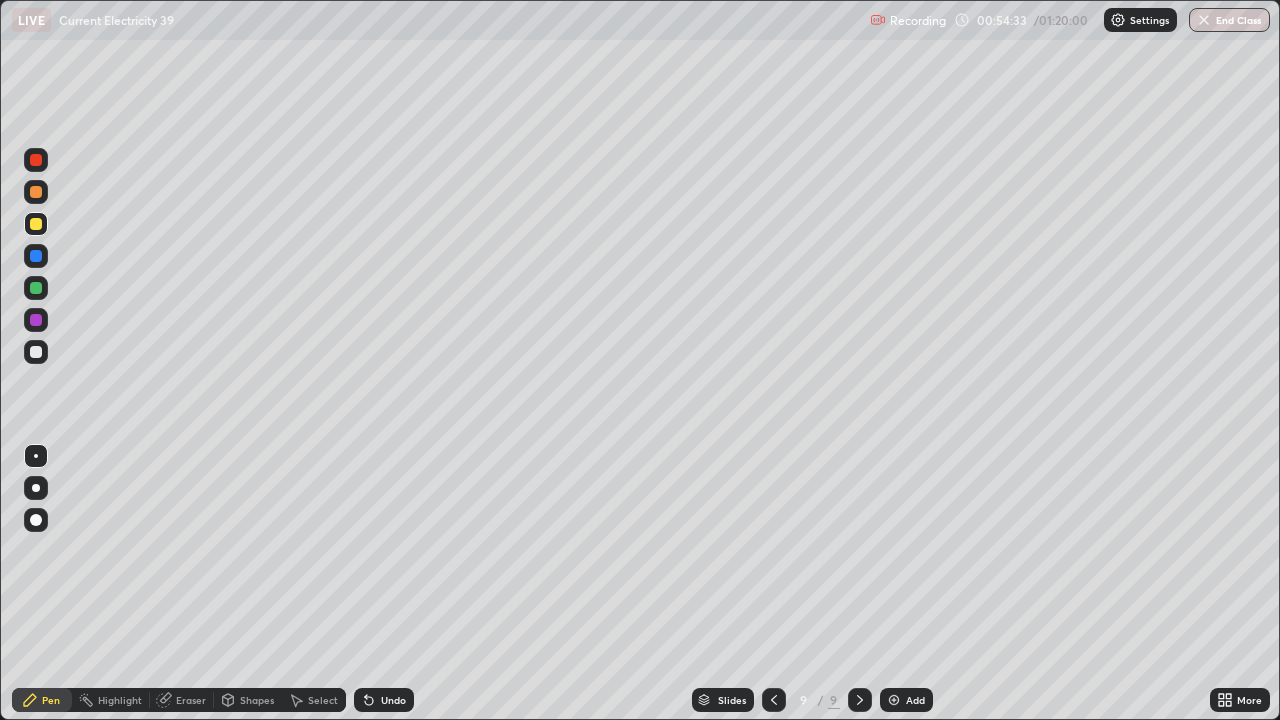 click at bounding box center [36, 352] 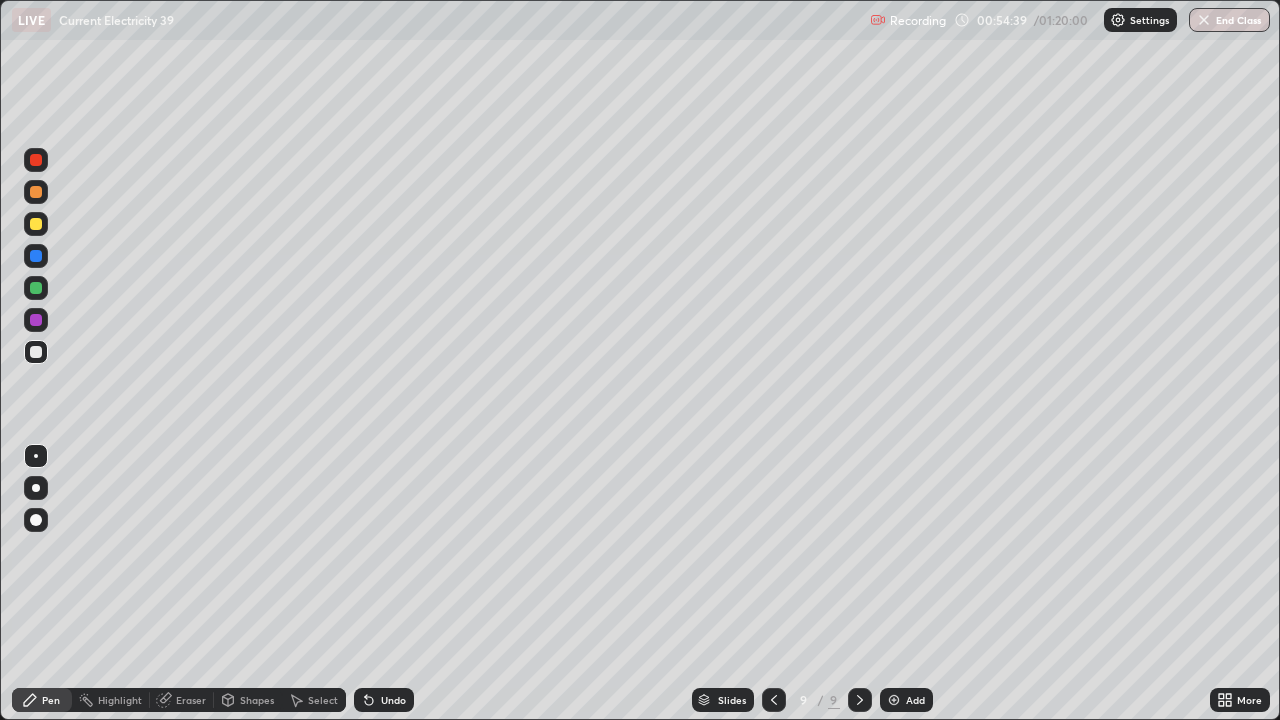 click at bounding box center (36, 192) 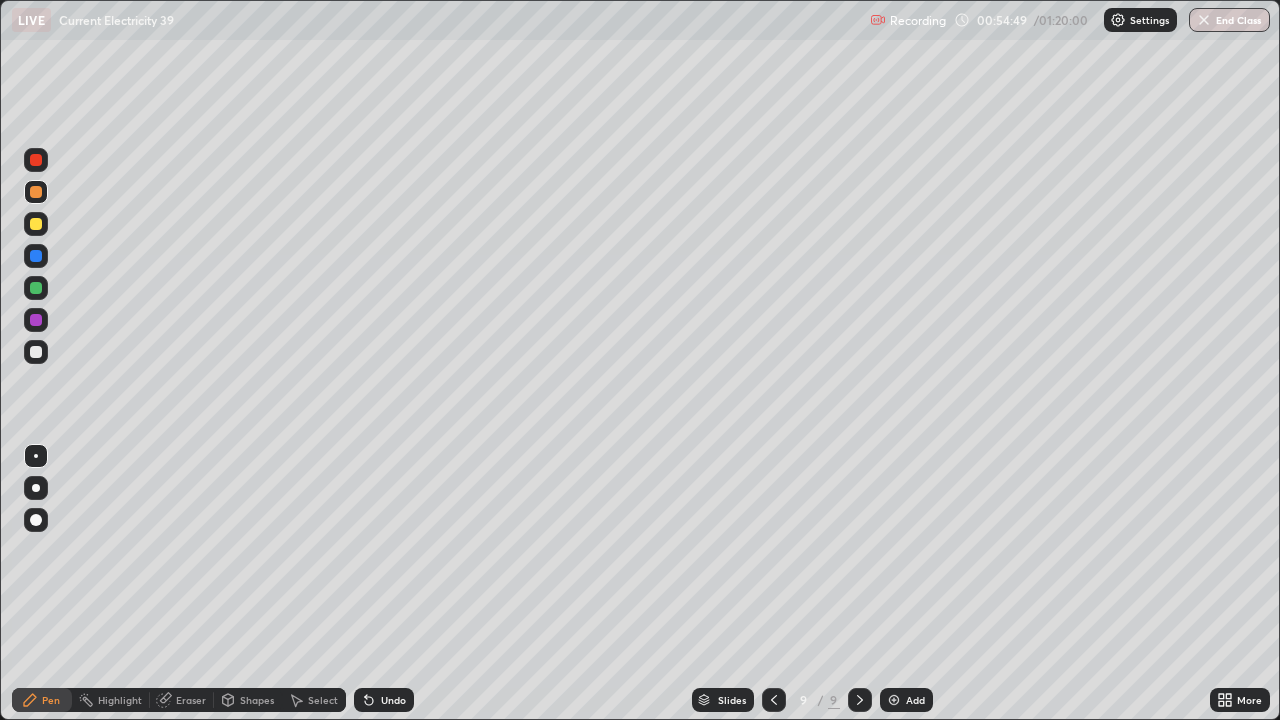 click at bounding box center (36, 160) 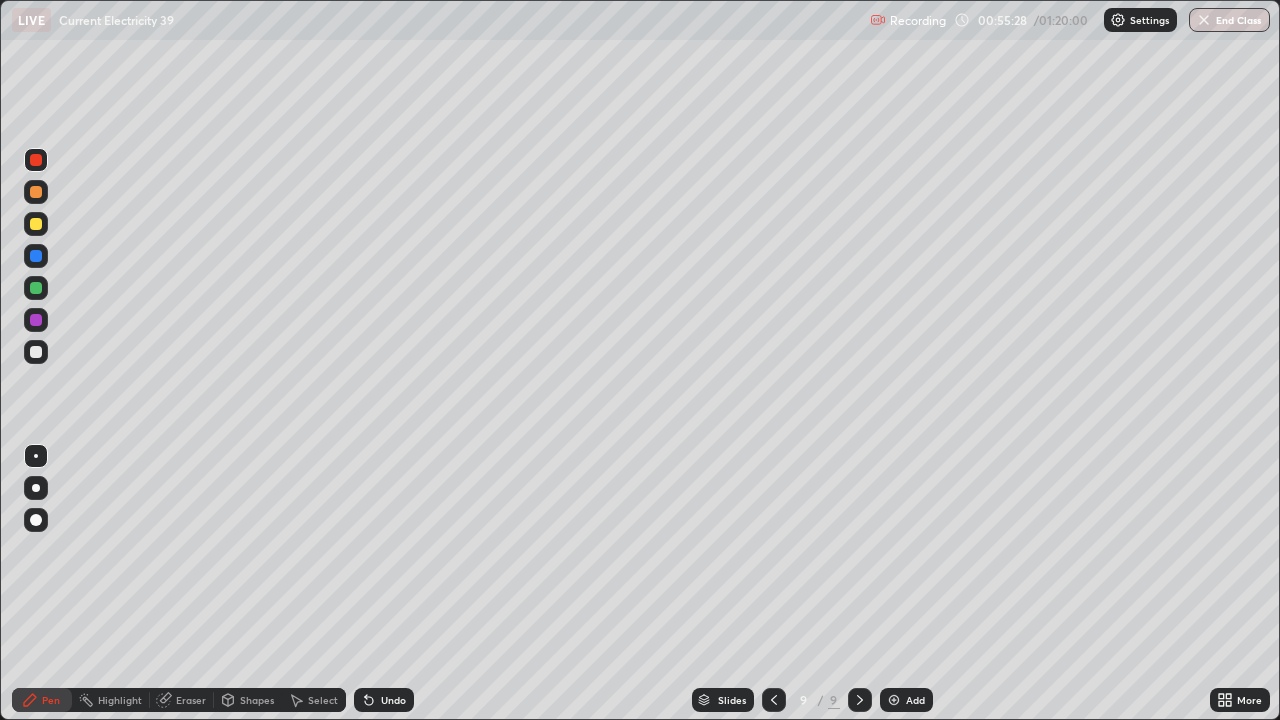 click at bounding box center [36, 288] 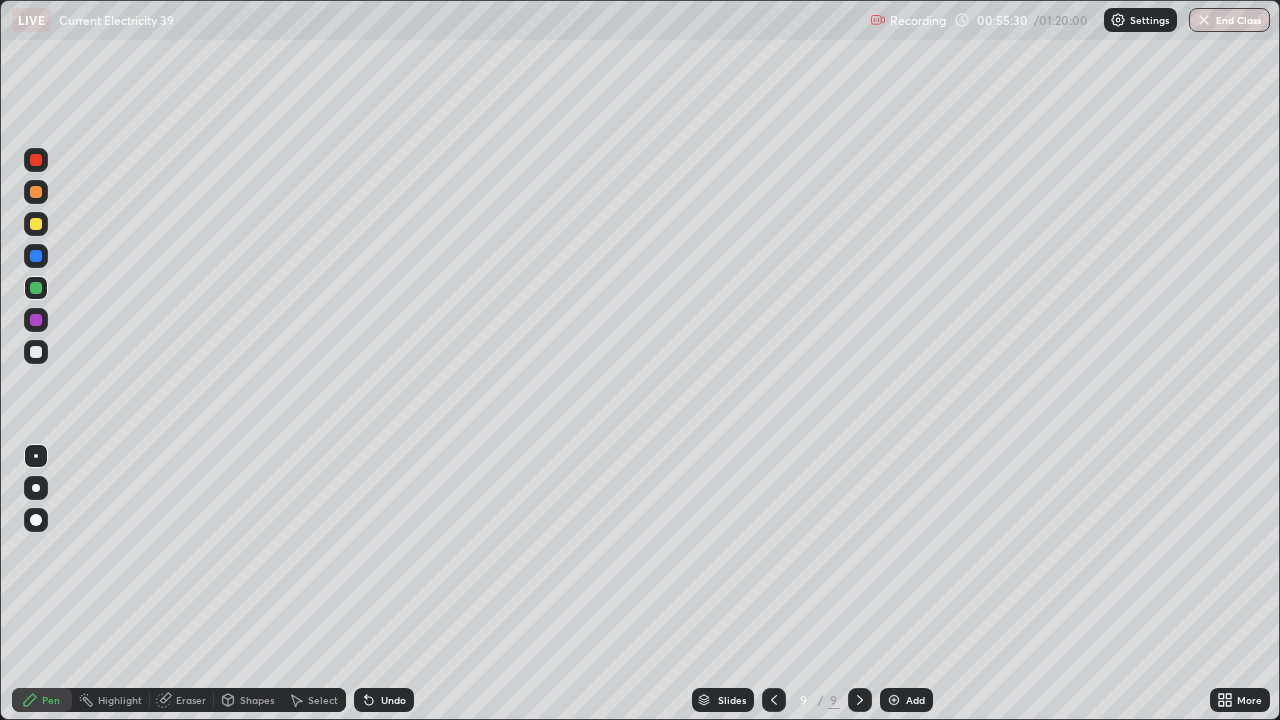 click at bounding box center [36, 192] 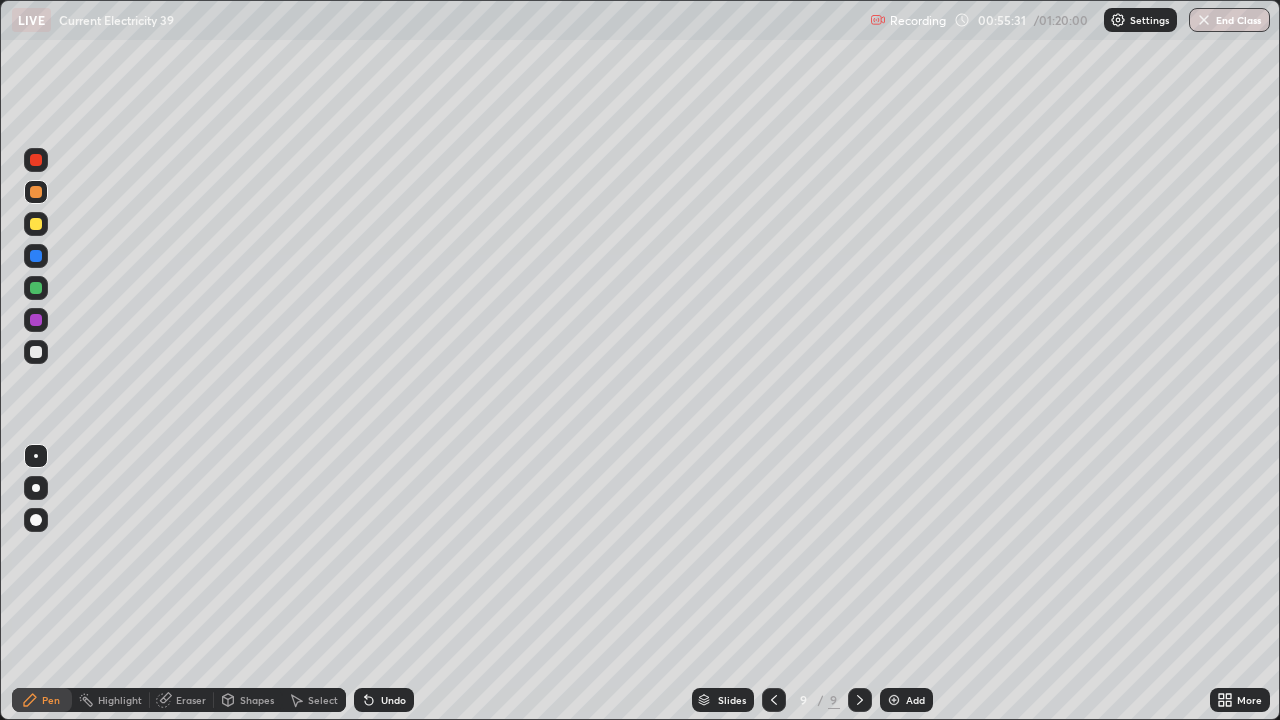 click at bounding box center (36, 288) 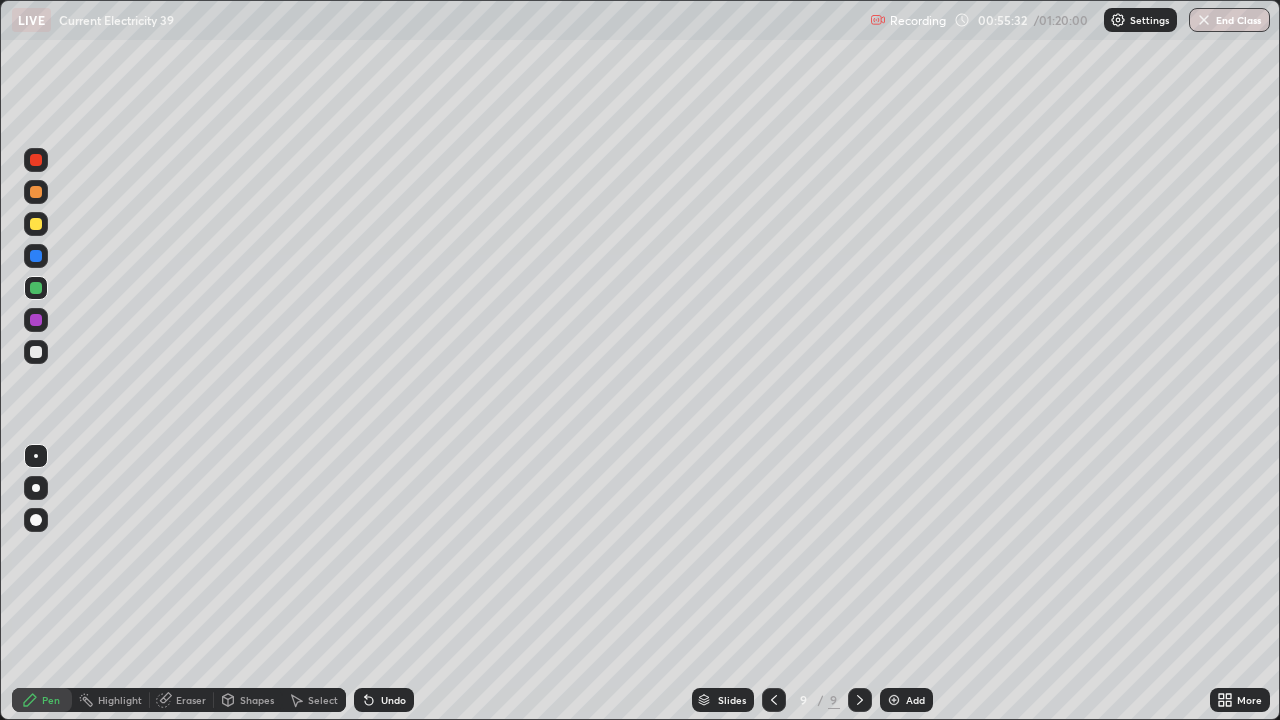 click at bounding box center (36, 320) 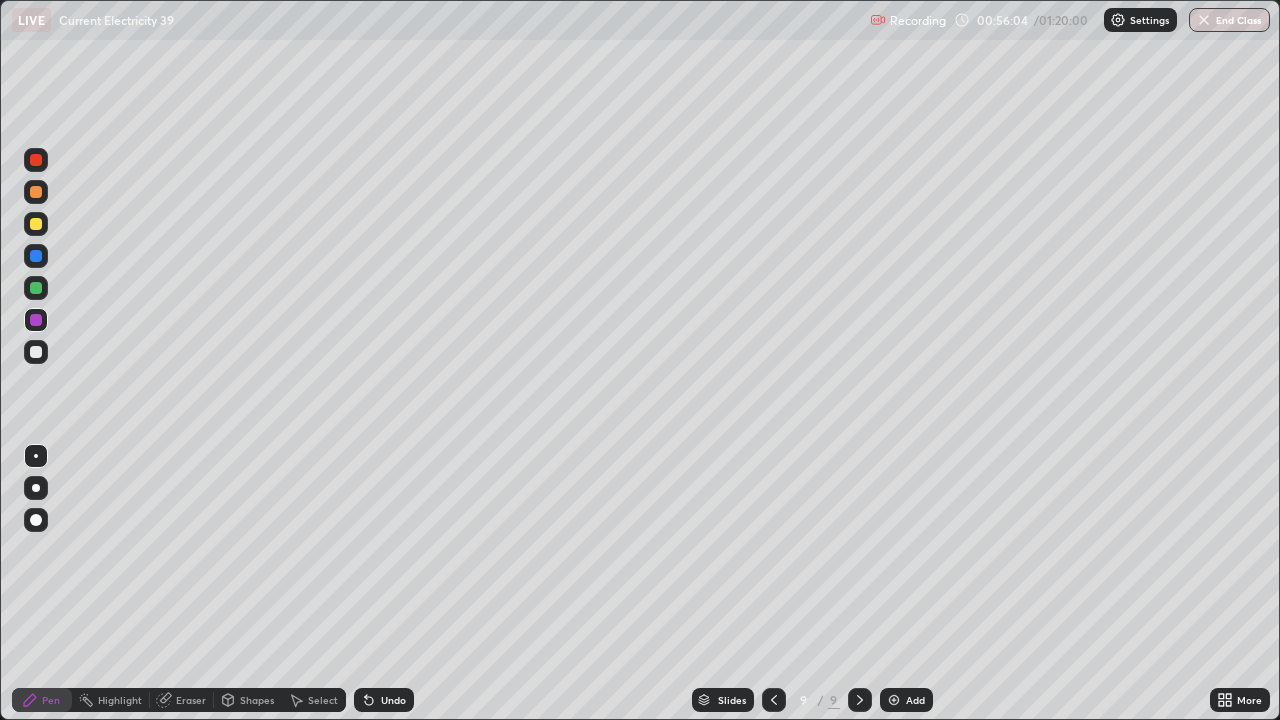 click on "Undo" at bounding box center (393, 700) 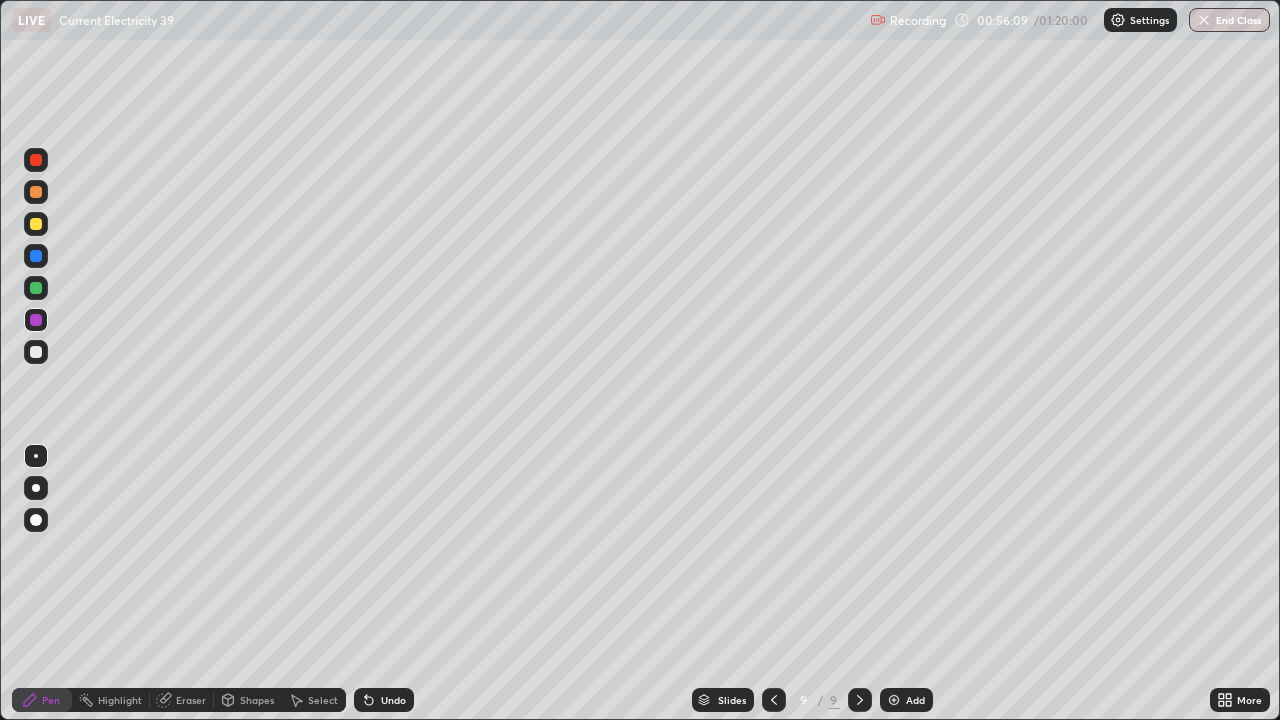 click on "Undo" at bounding box center (393, 700) 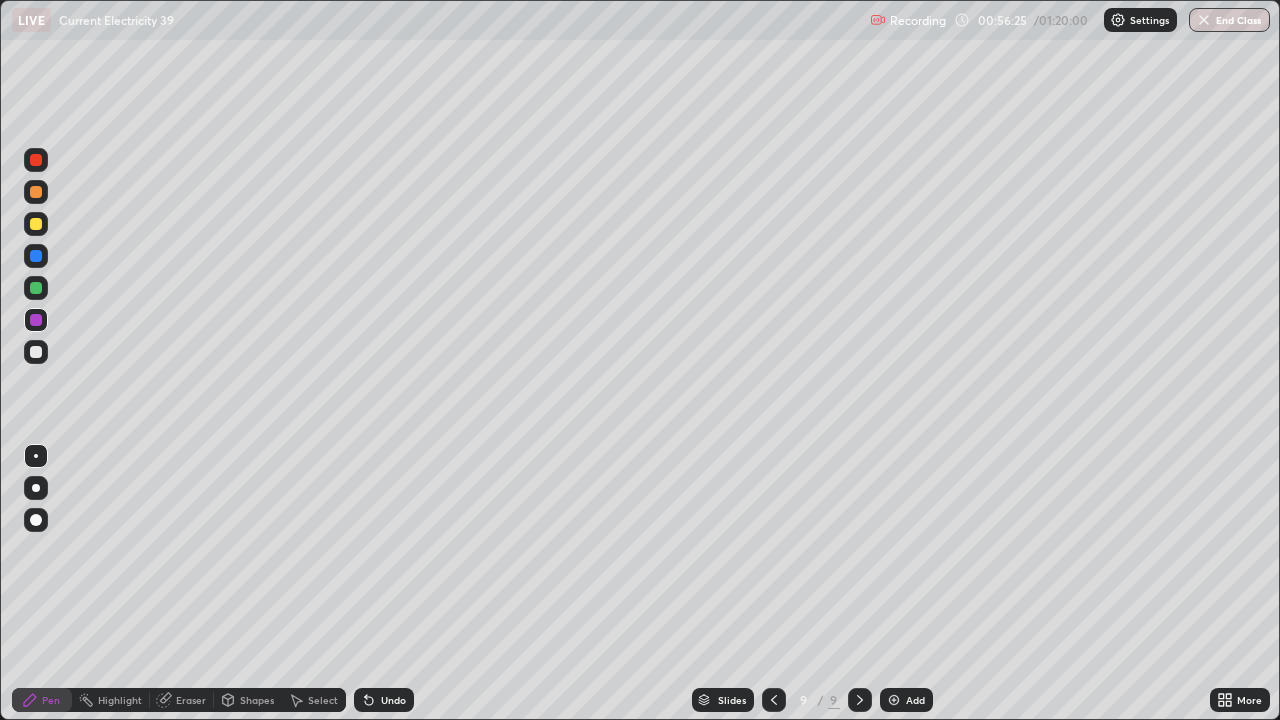 click on "Undo" at bounding box center (393, 700) 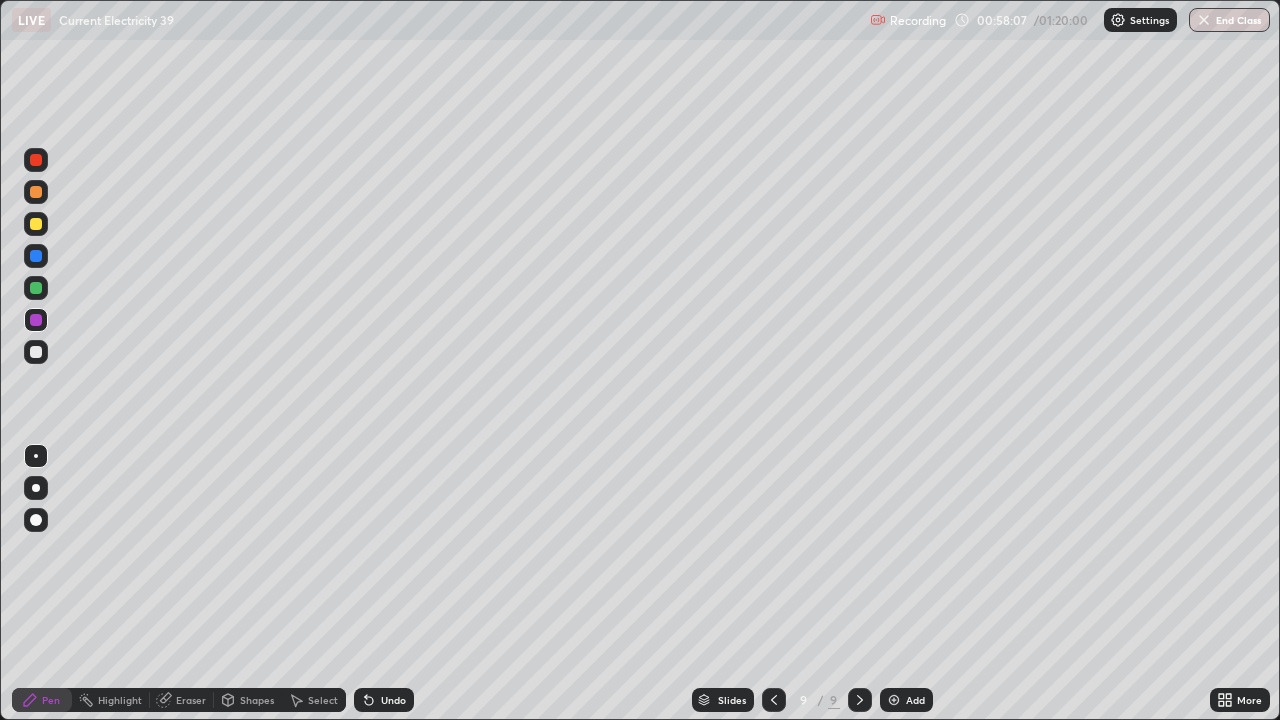 click at bounding box center (36, 160) 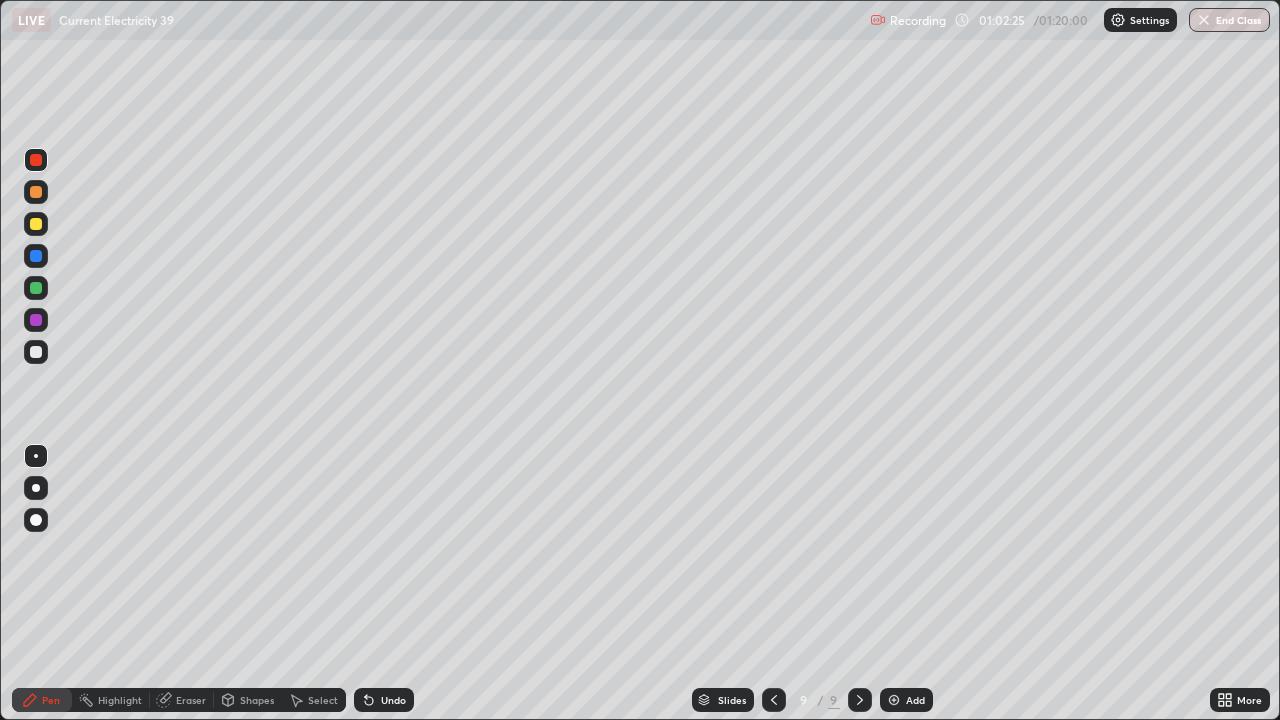 click 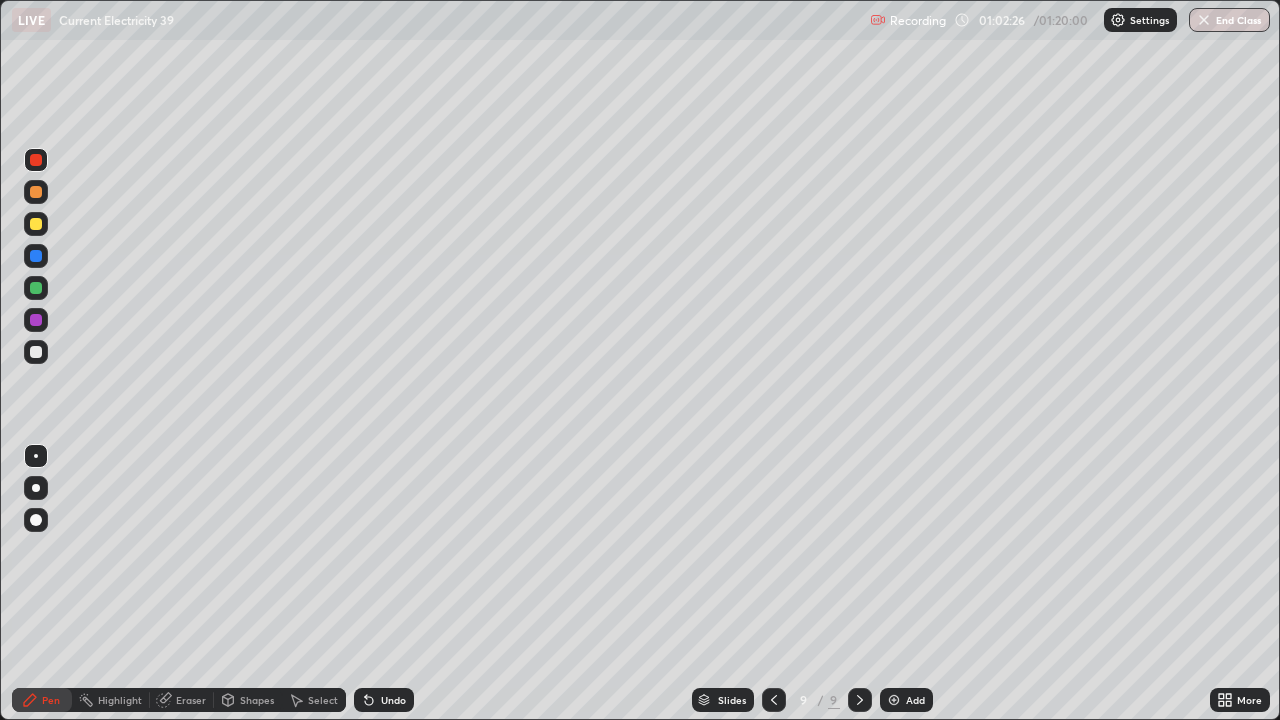 click at bounding box center [894, 700] 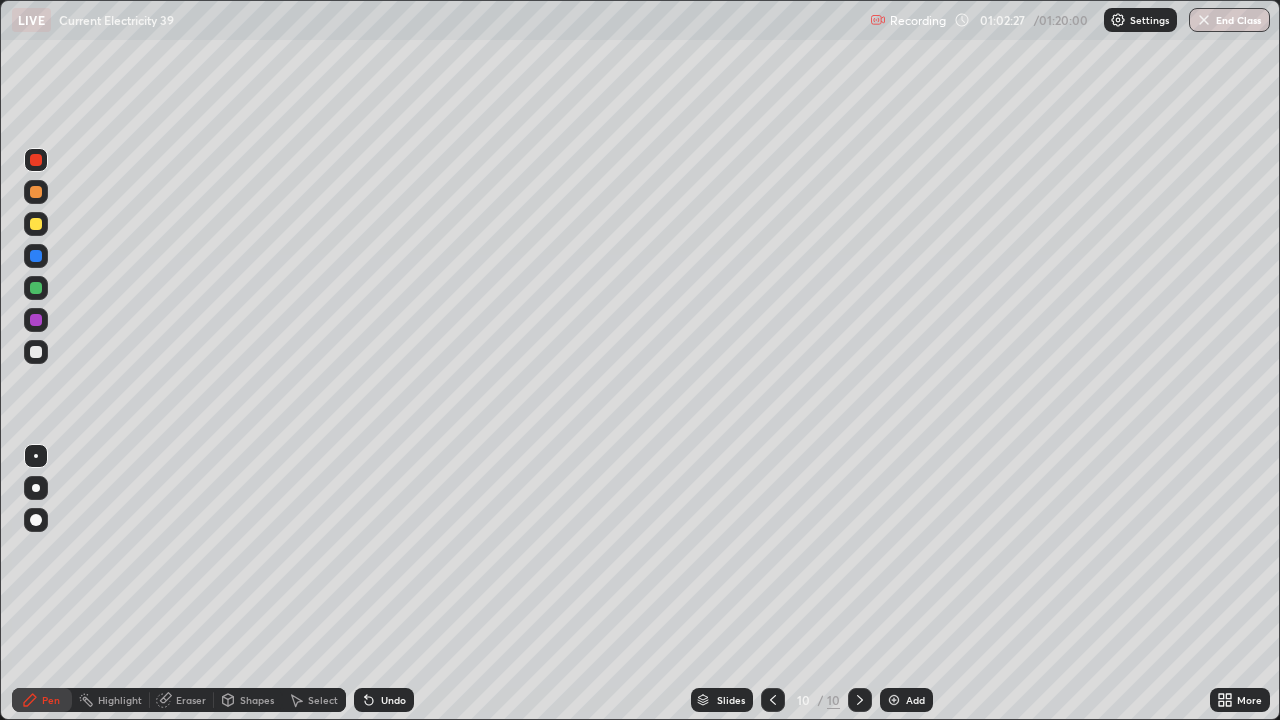 click at bounding box center [36, 352] 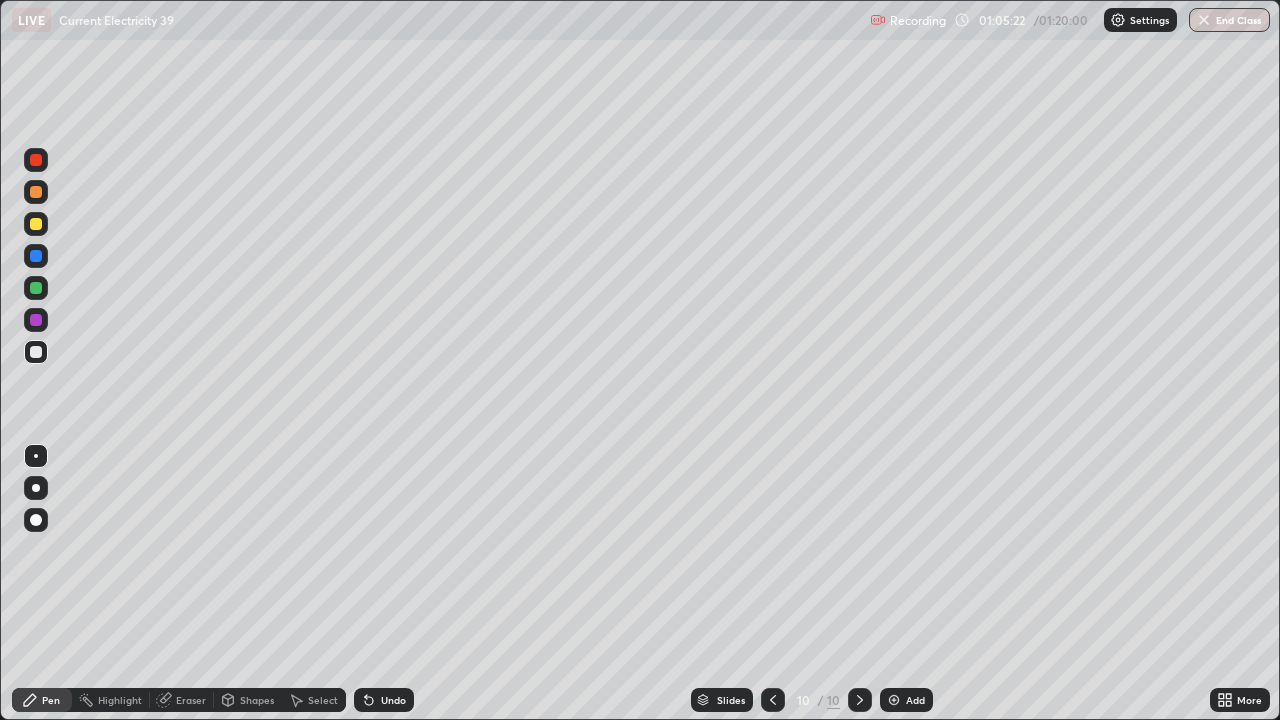 click at bounding box center [36, 160] 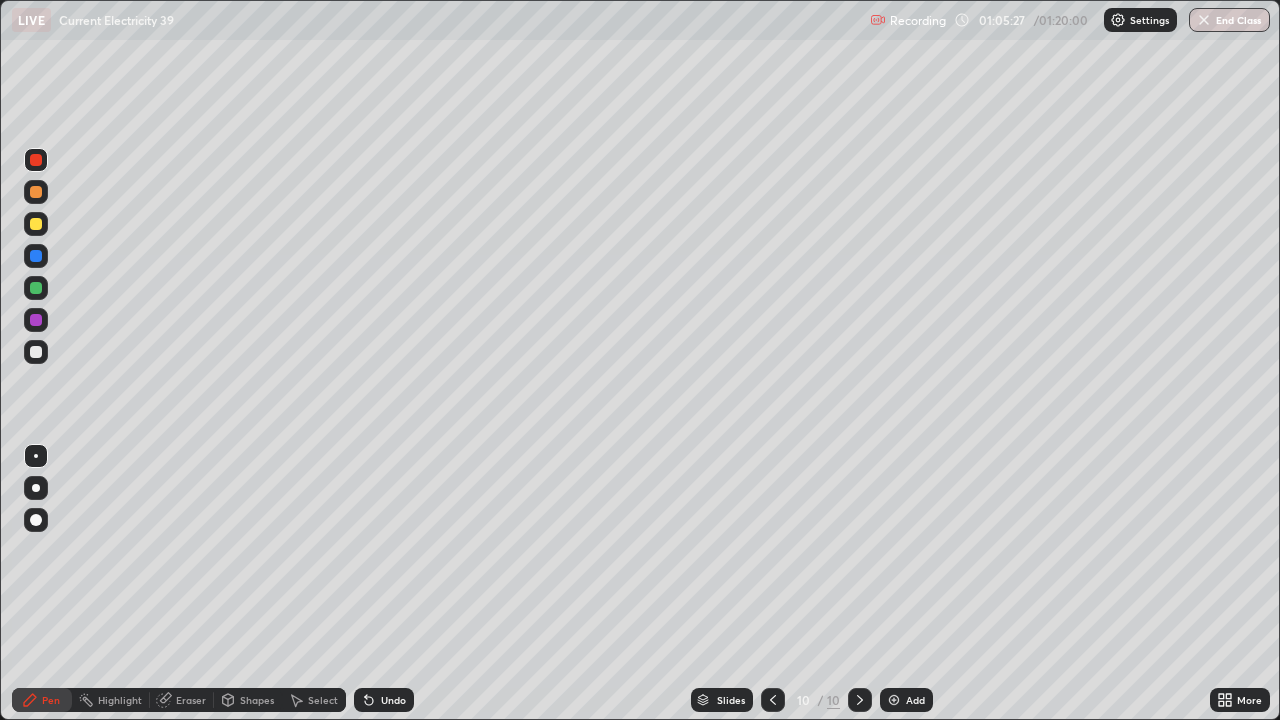 click at bounding box center (36, 352) 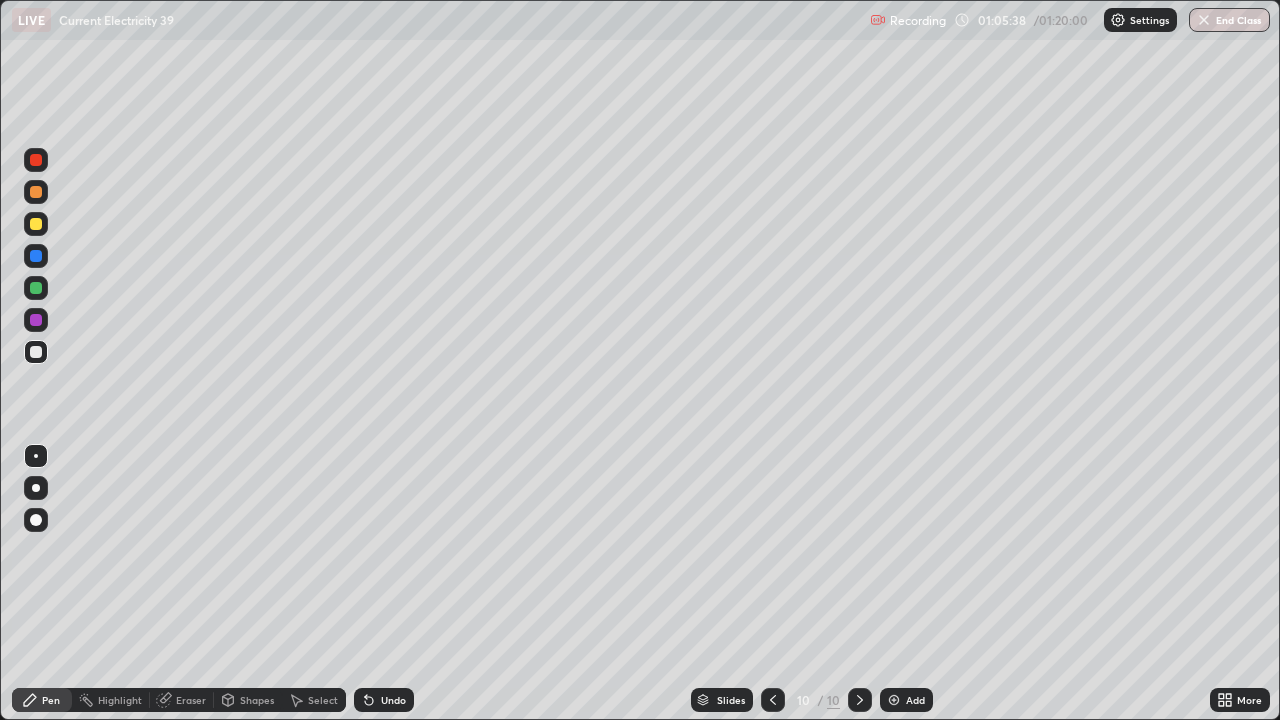 click at bounding box center [36, 160] 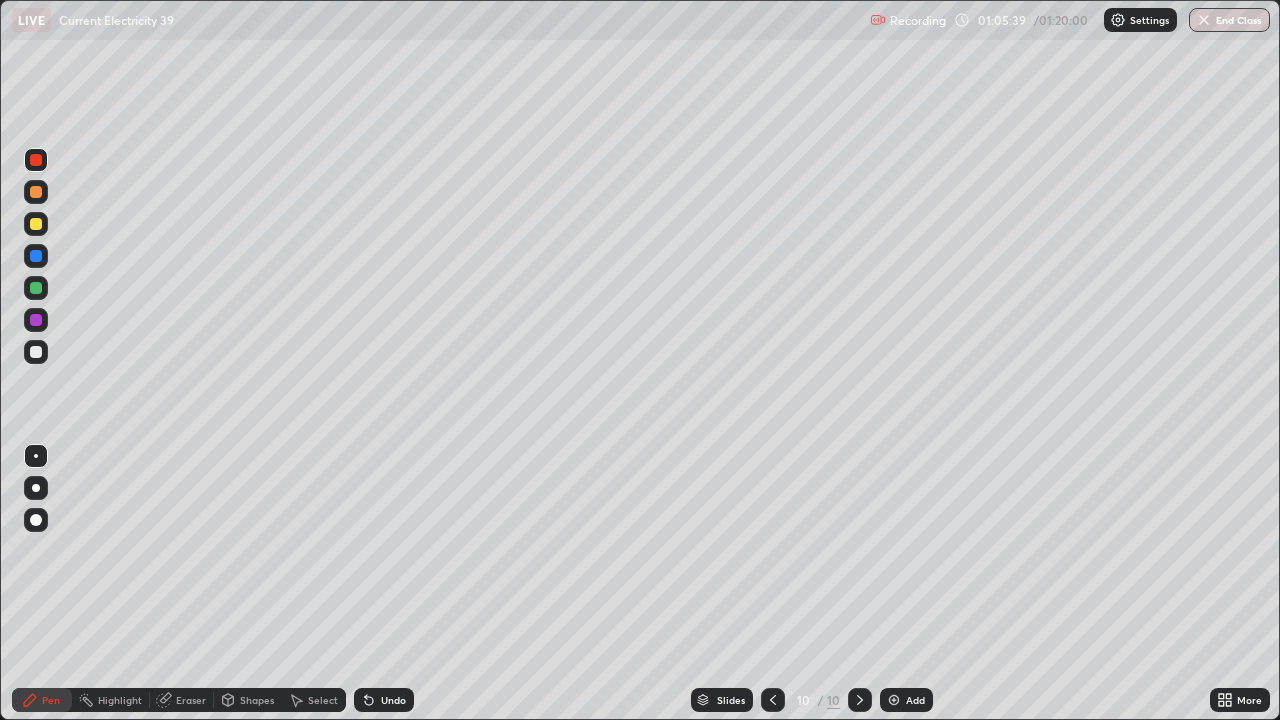 click at bounding box center (36, 288) 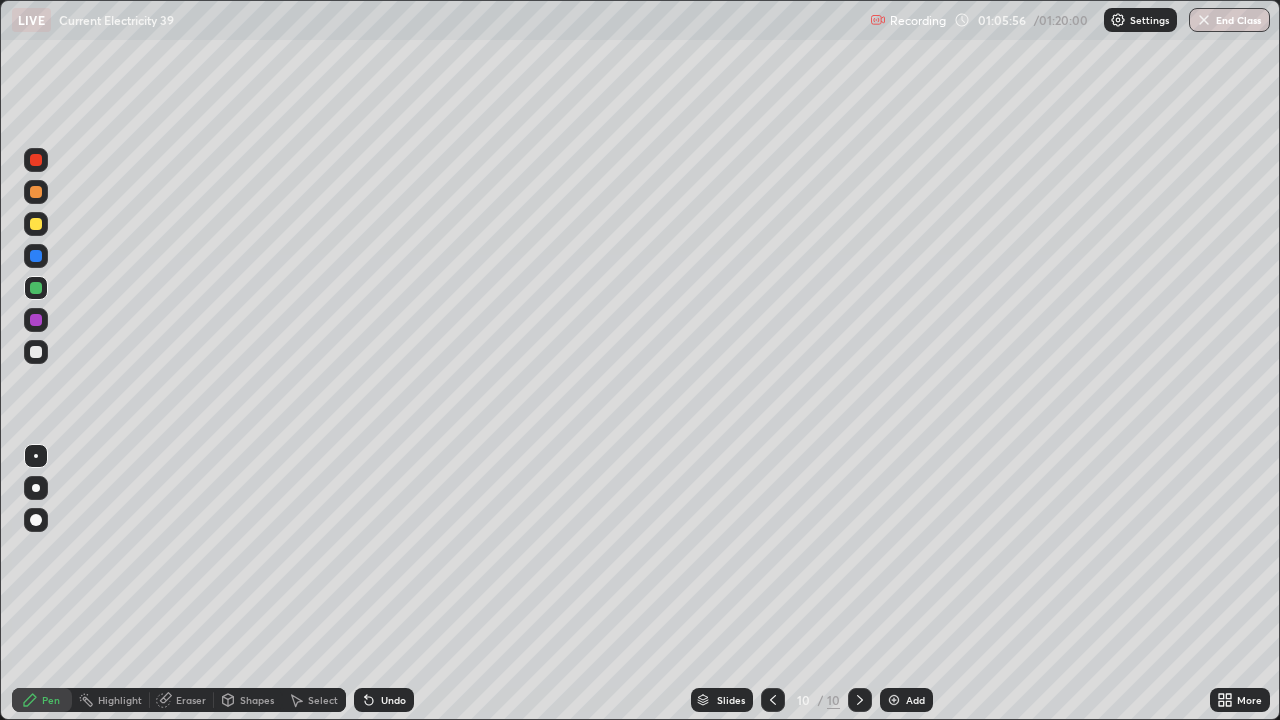 click at bounding box center (36, 192) 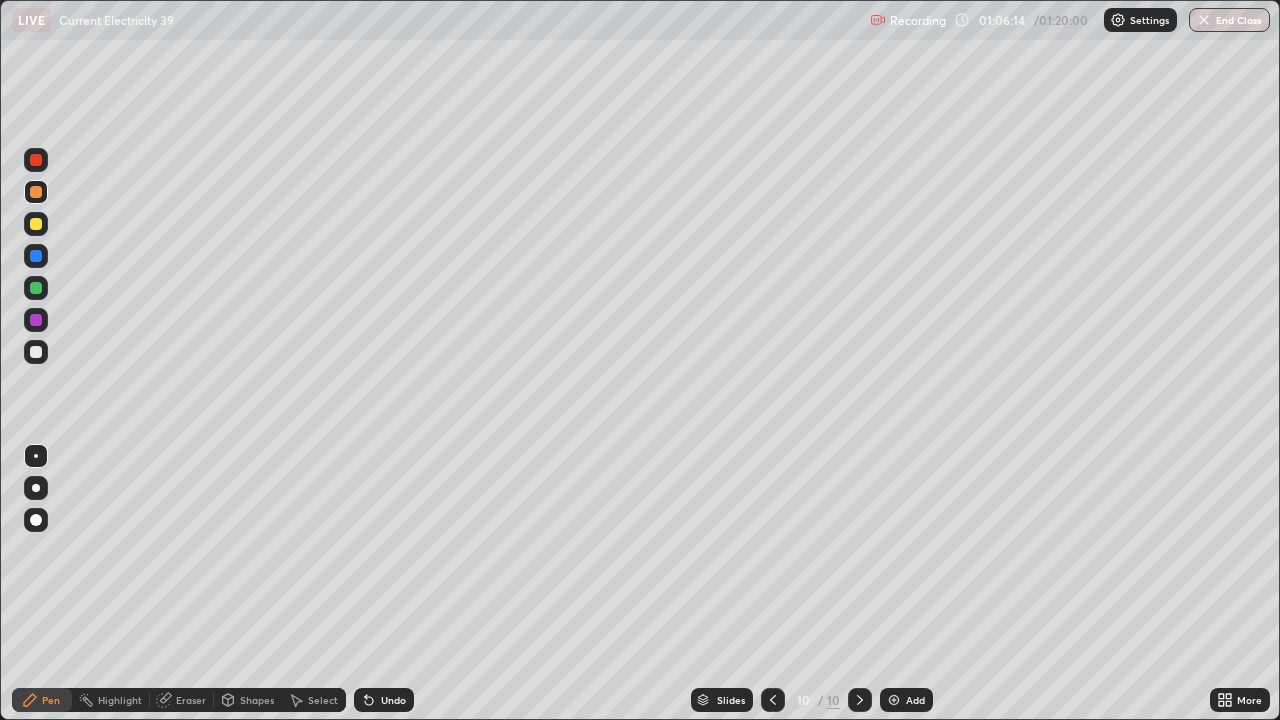 click on "Undo" at bounding box center [384, 700] 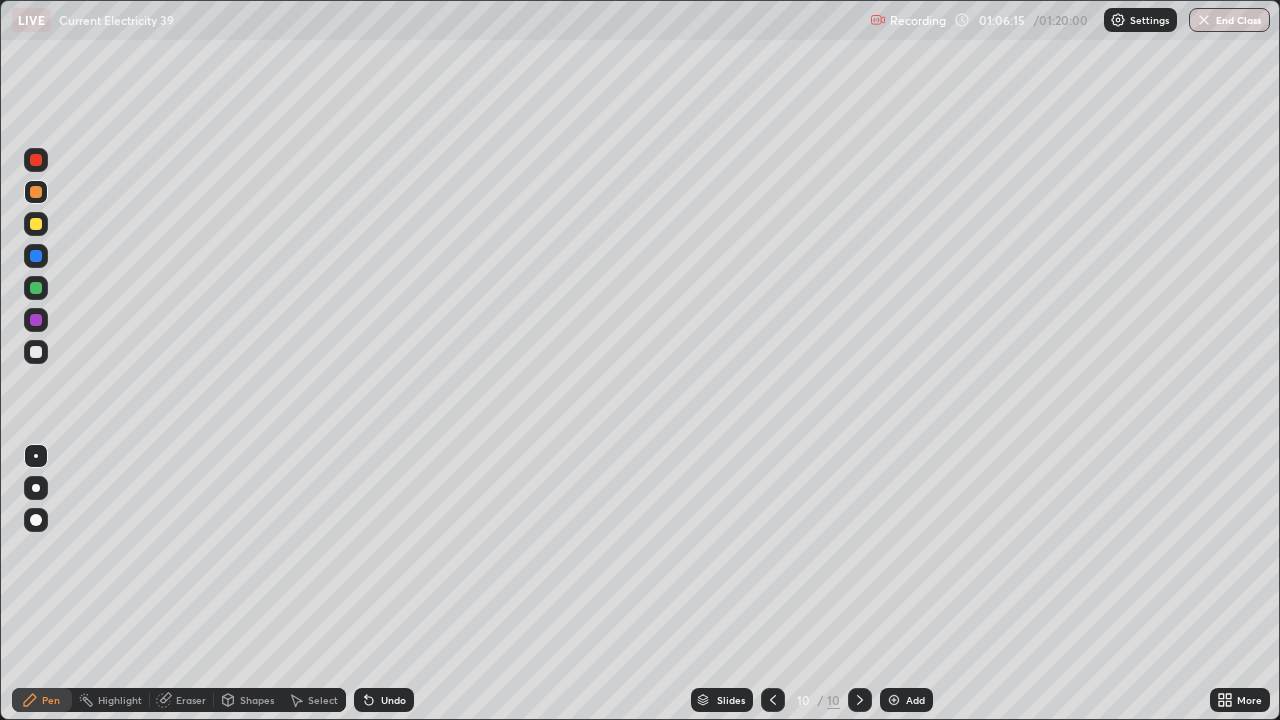 click on "Undo" at bounding box center [393, 700] 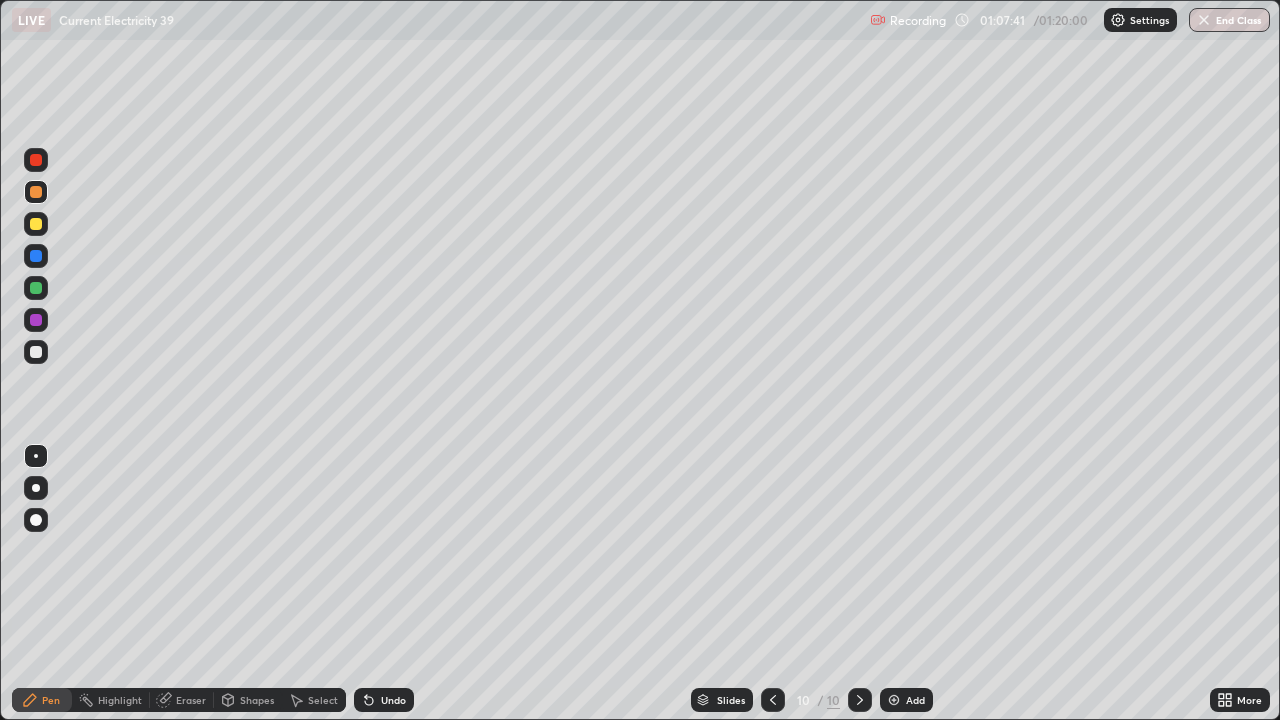click on "Undo" at bounding box center [393, 700] 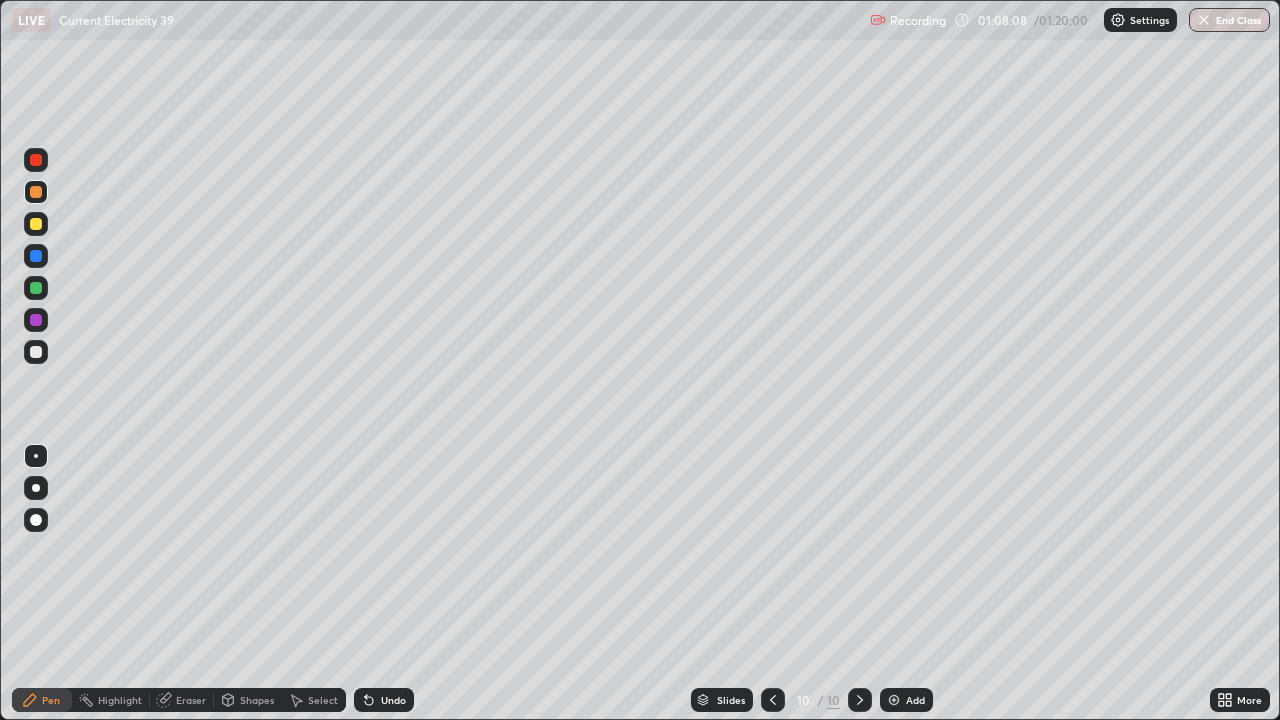 click on "Undo" at bounding box center (393, 700) 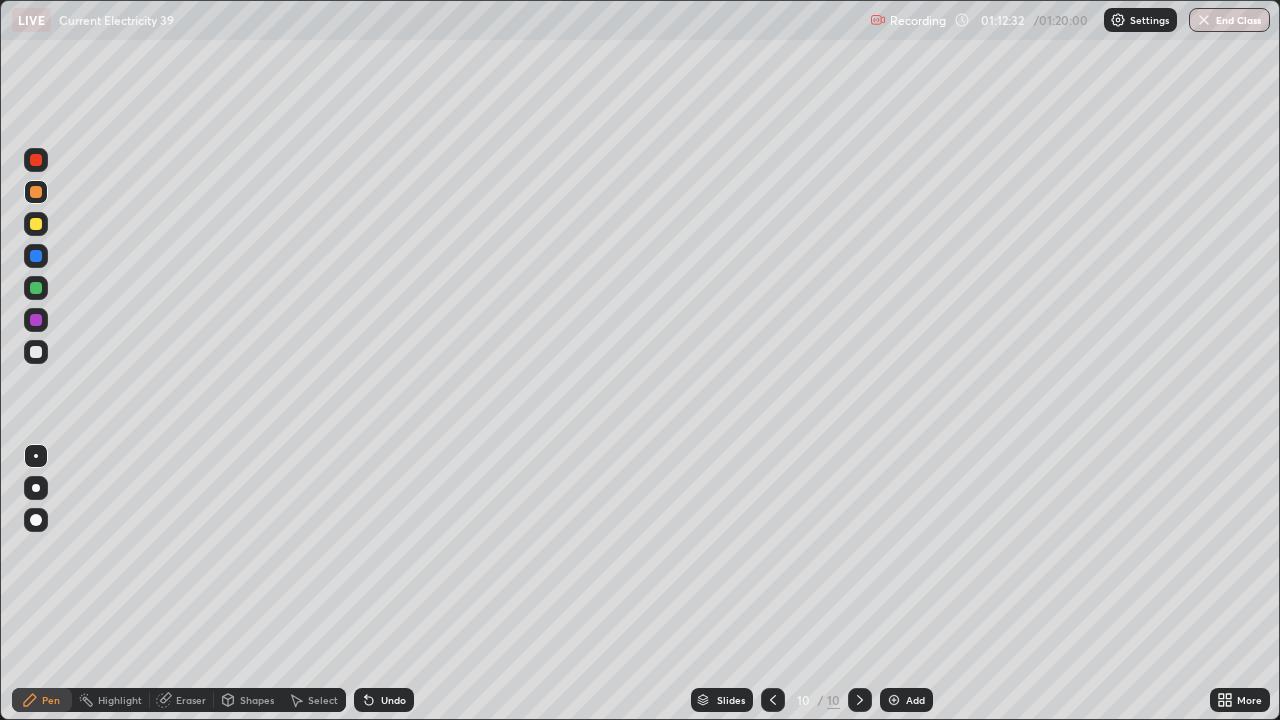 click on "End Class" at bounding box center (1229, 20) 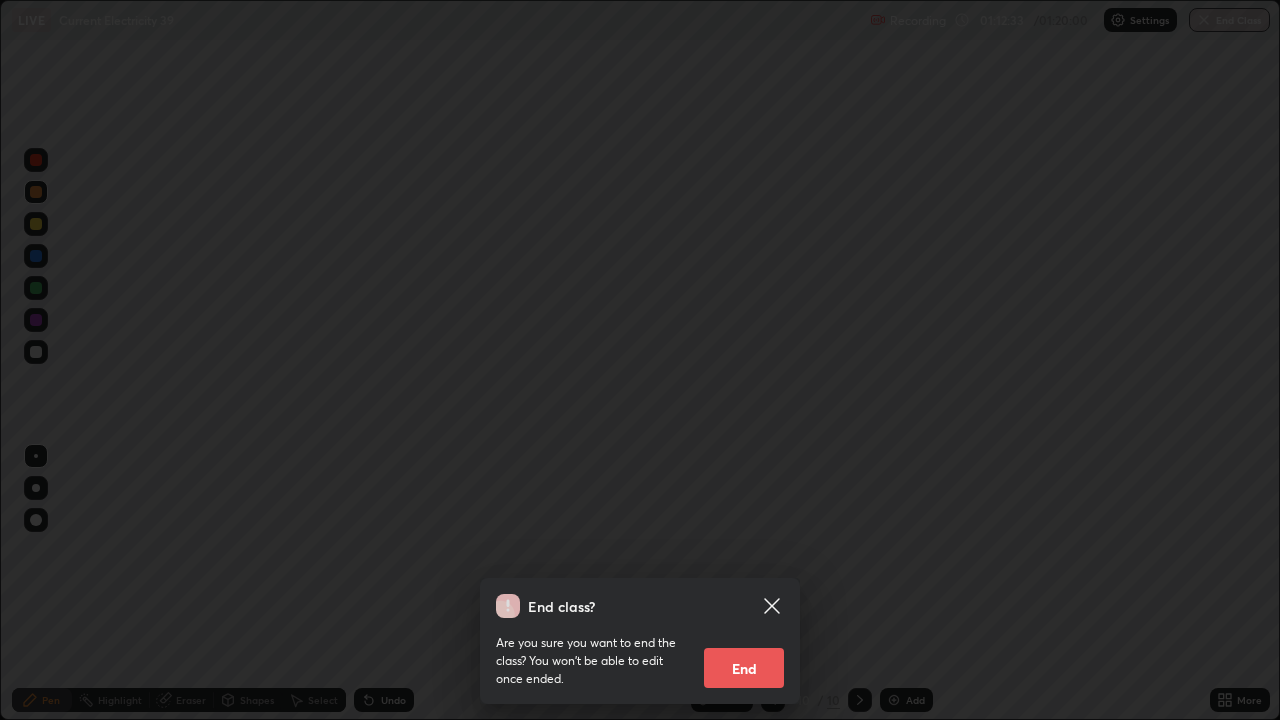 click on "End" at bounding box center (744, 668) 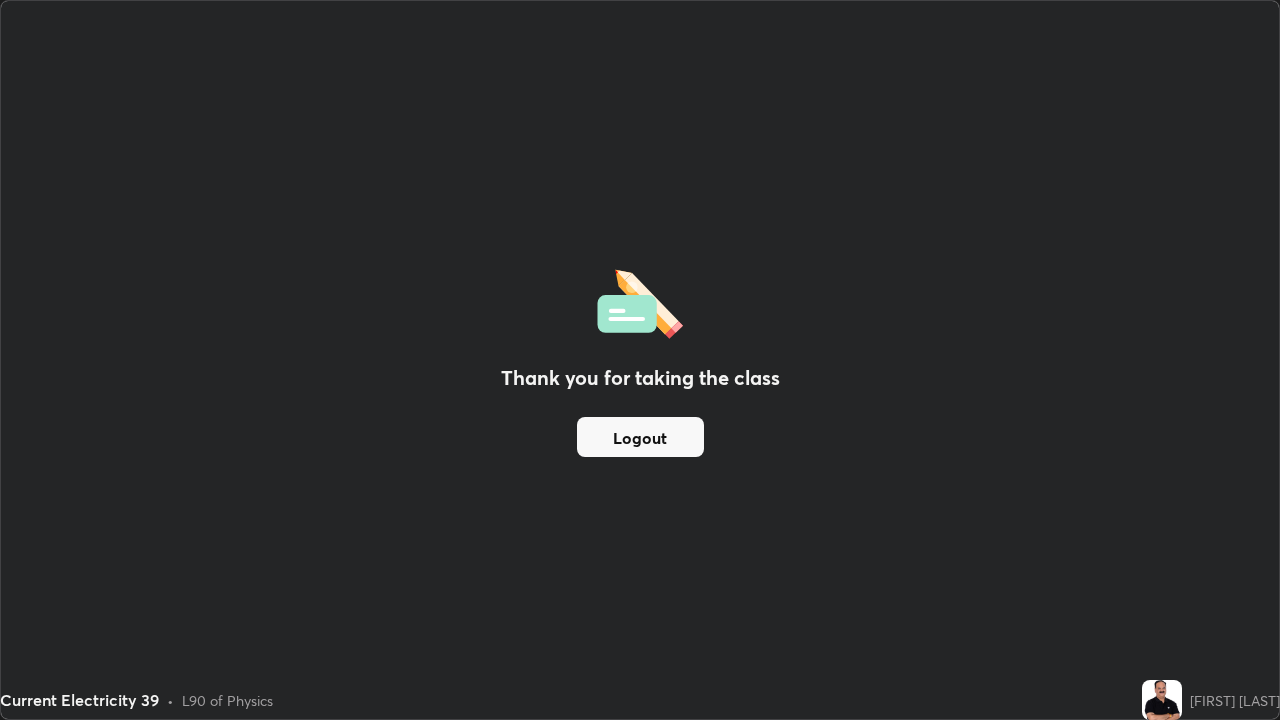 click on "Logout" at bounding box center [640, 437] 